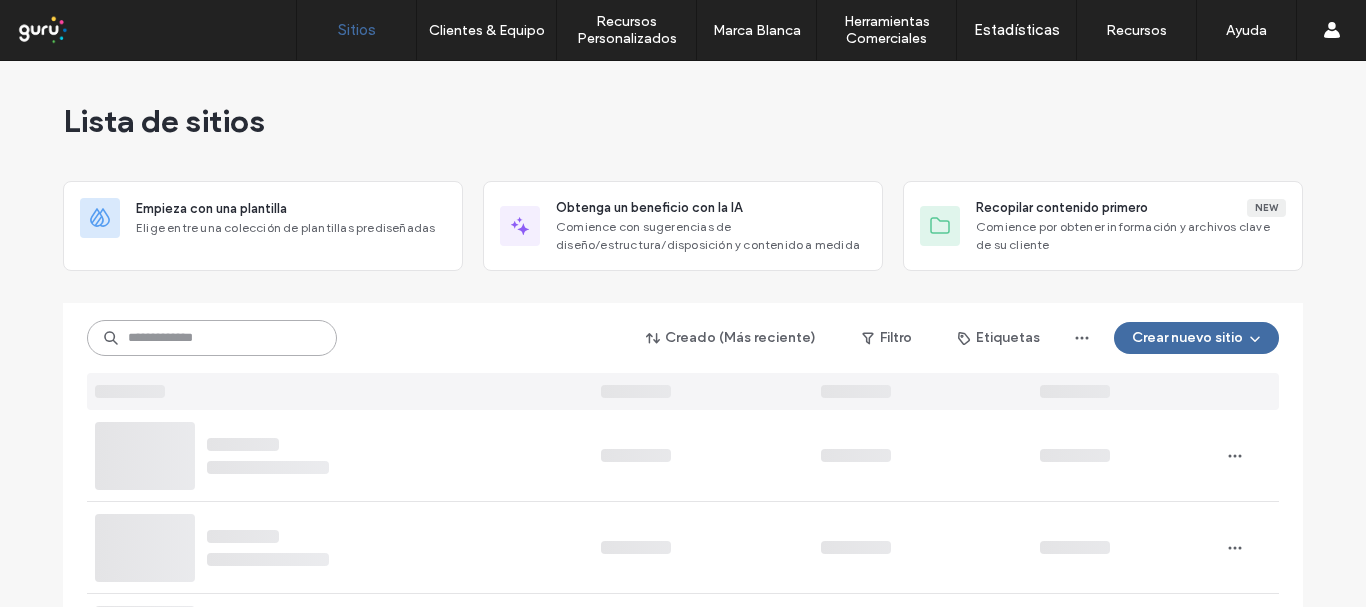 click at bounding box center (212, 338) 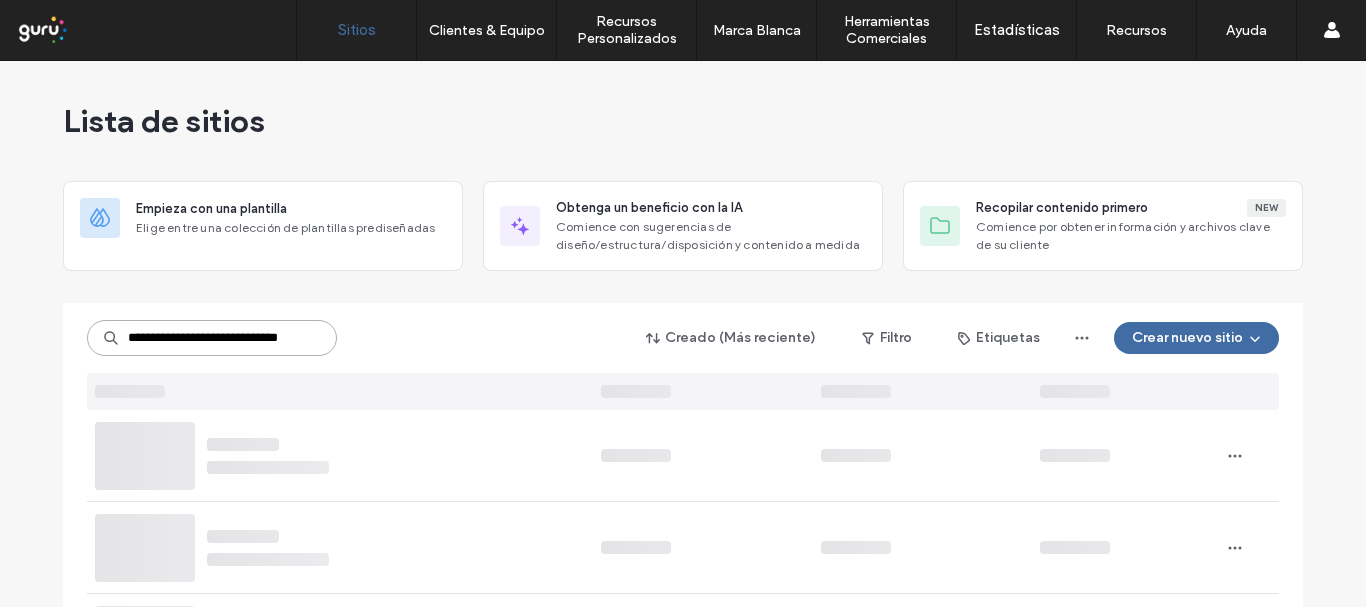 scroll, scrollTop: 0, scrollLeft: 0, axis: both 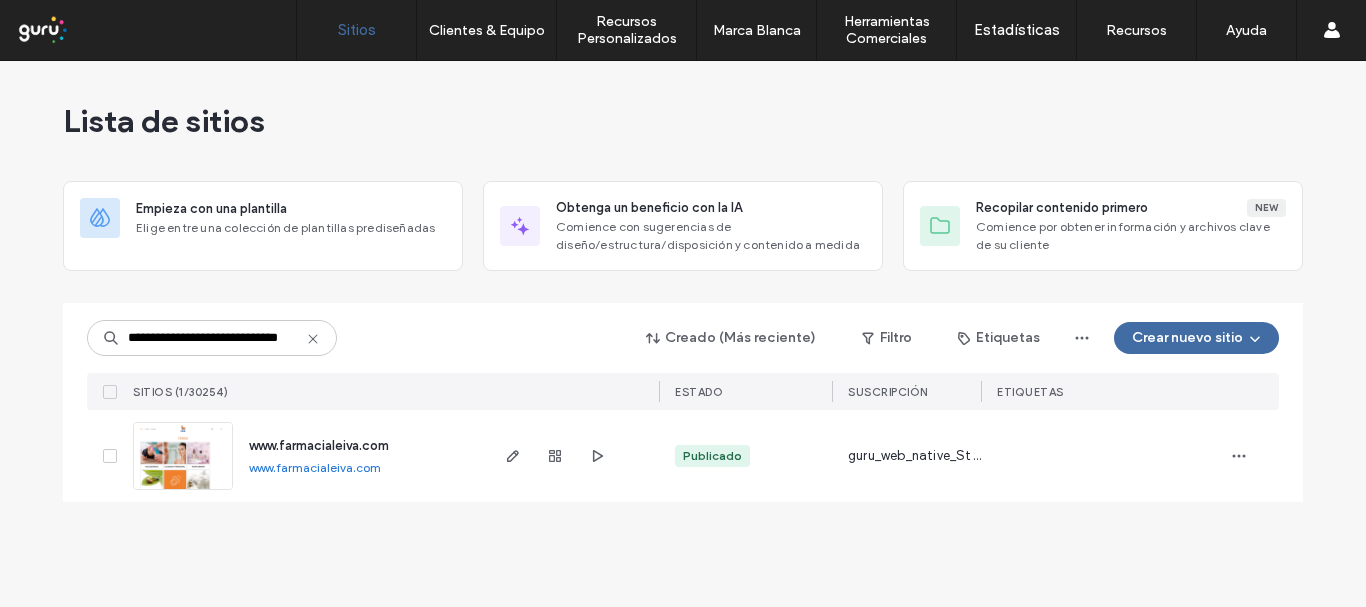 click on "www.farmacialeiva.com" at bounding box center (319, 445) 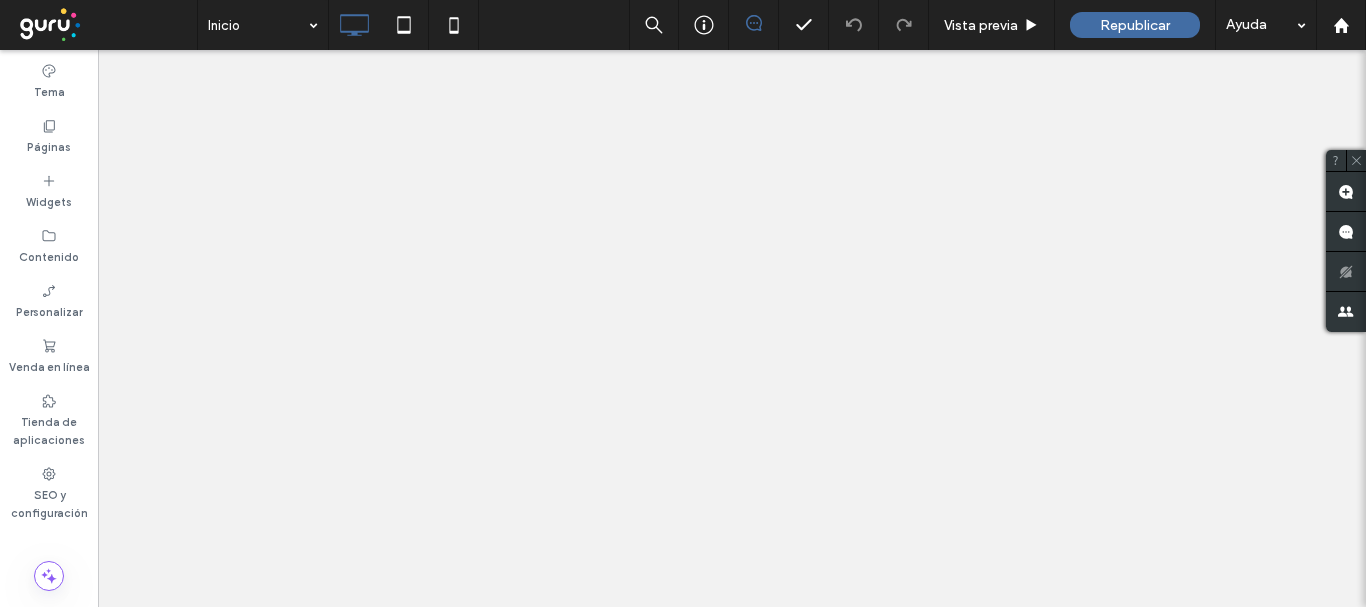scroll, scrollTop: 0, scrollLeft: 0, axis: both 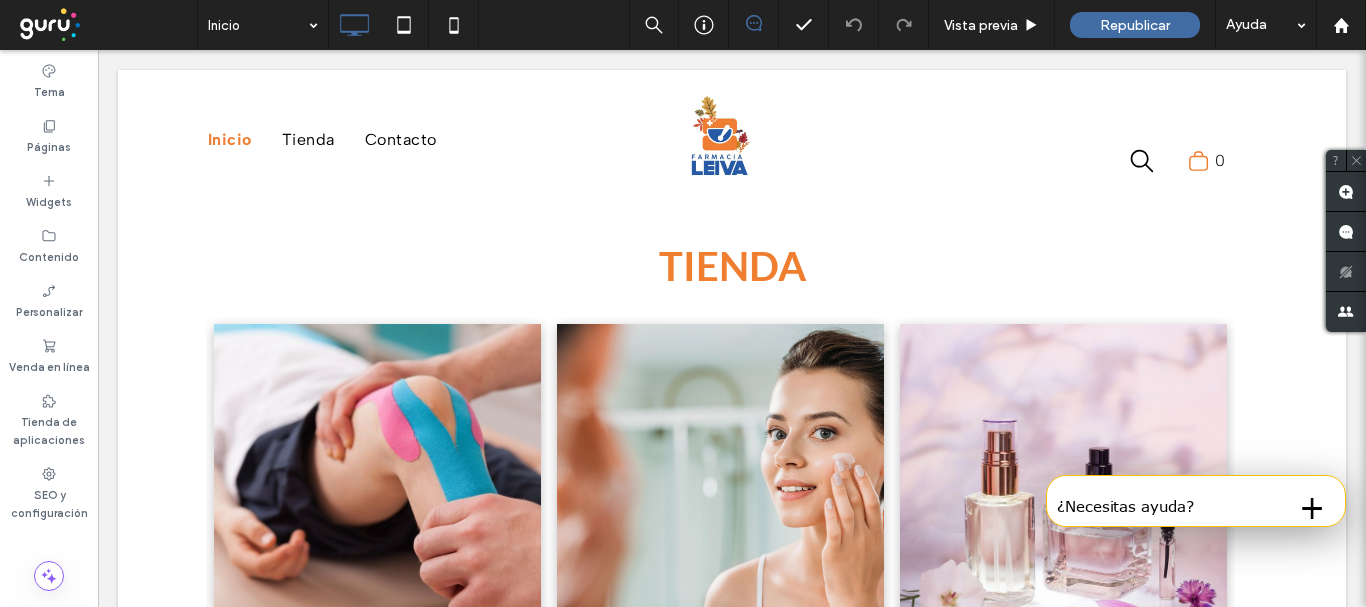 click on "**********" at bounding box center (443, 2026) 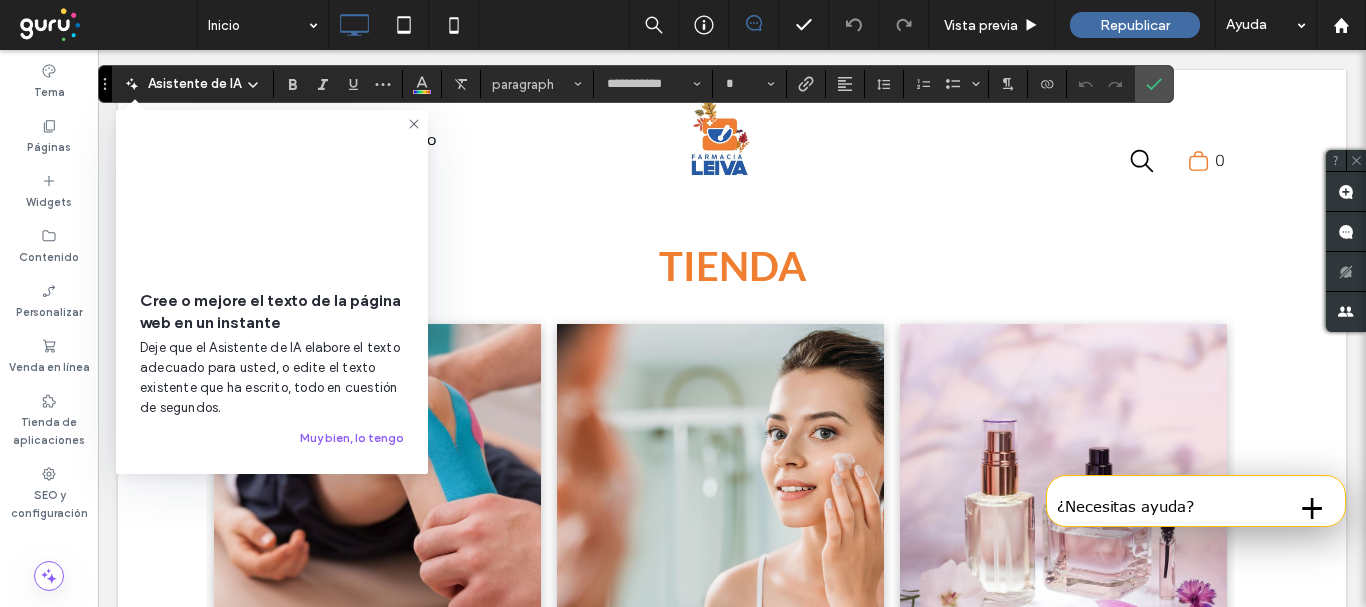 type on "**********" 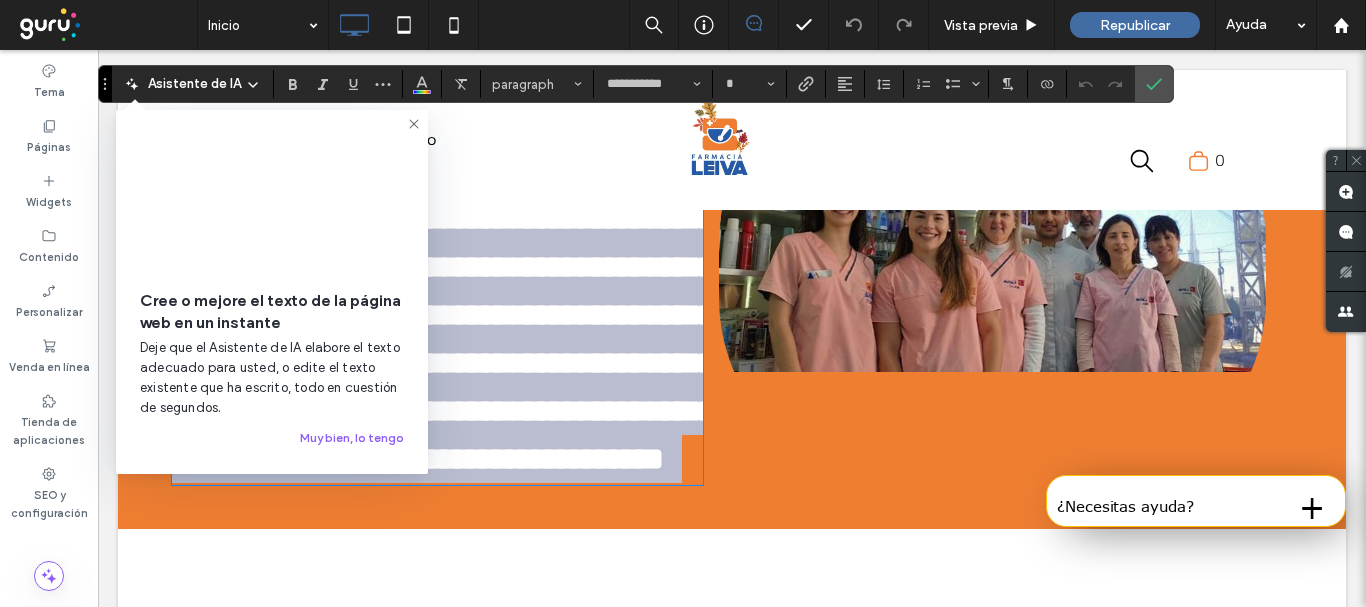 scroll, scrollTop: 0, scrollLeft: 0, axis: both 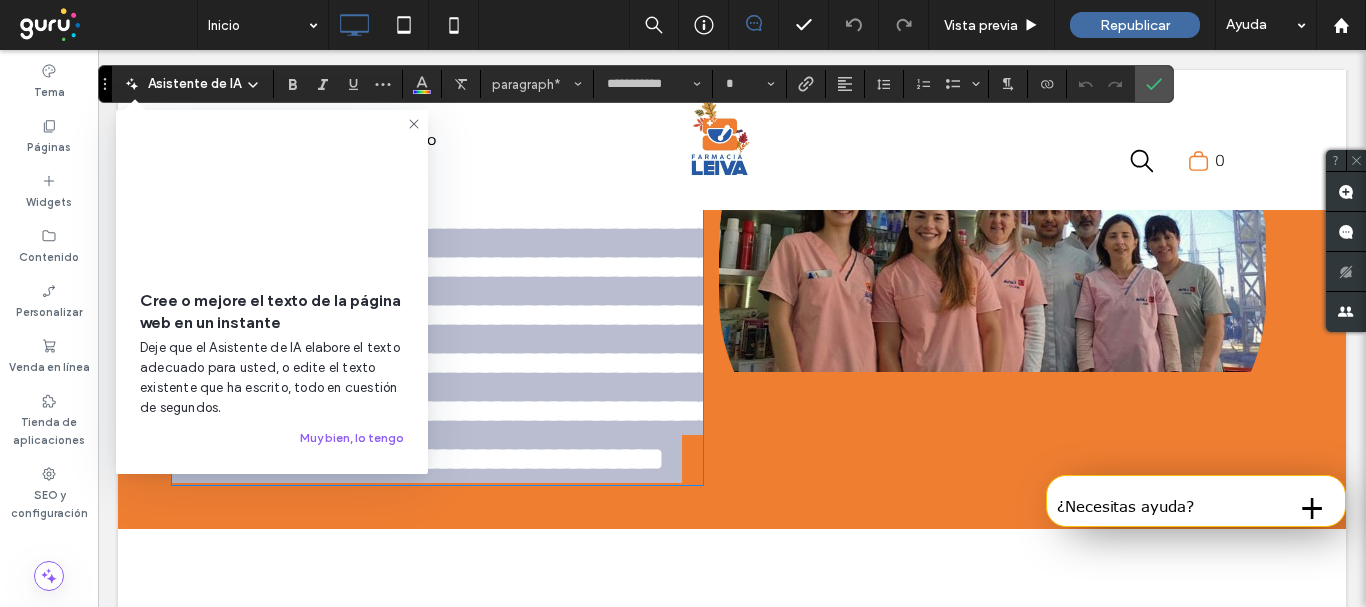 click on "**********" at bounding box center (437, 315) 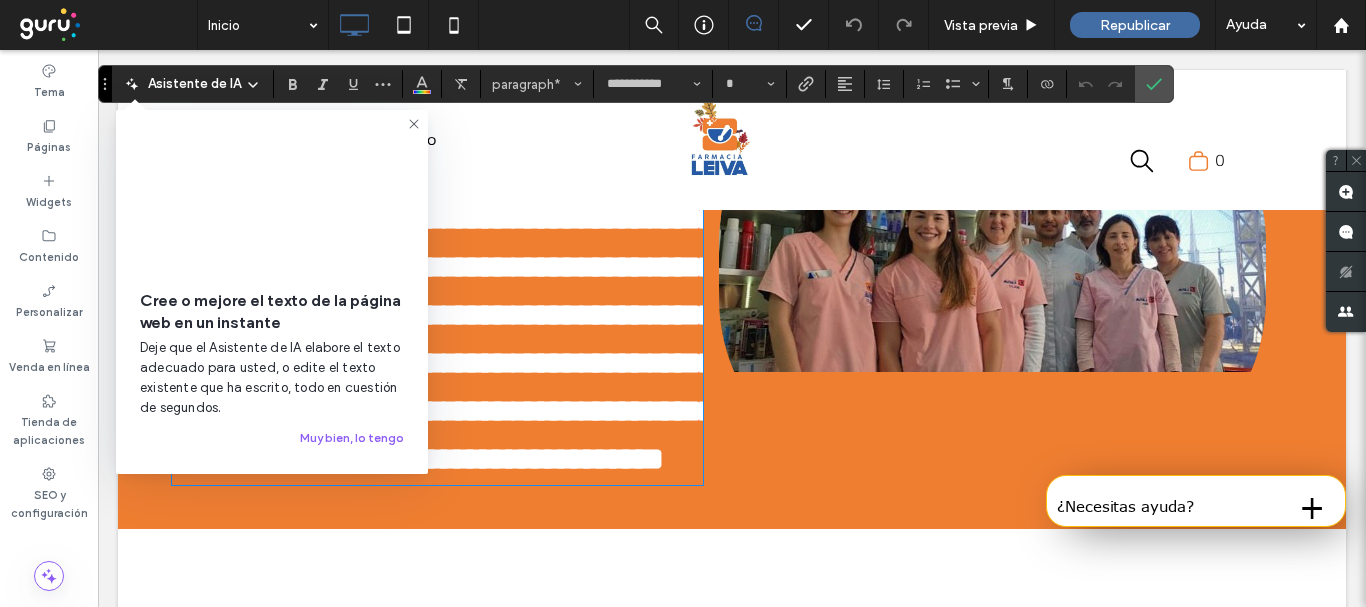 type on "**" 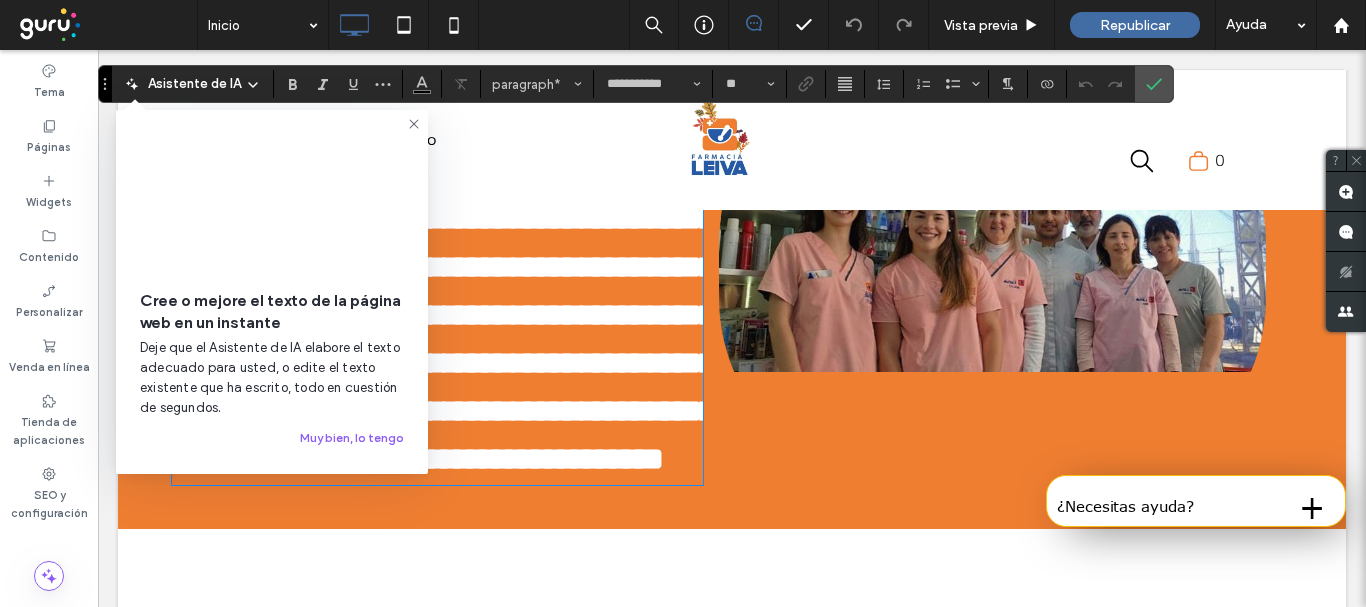 type 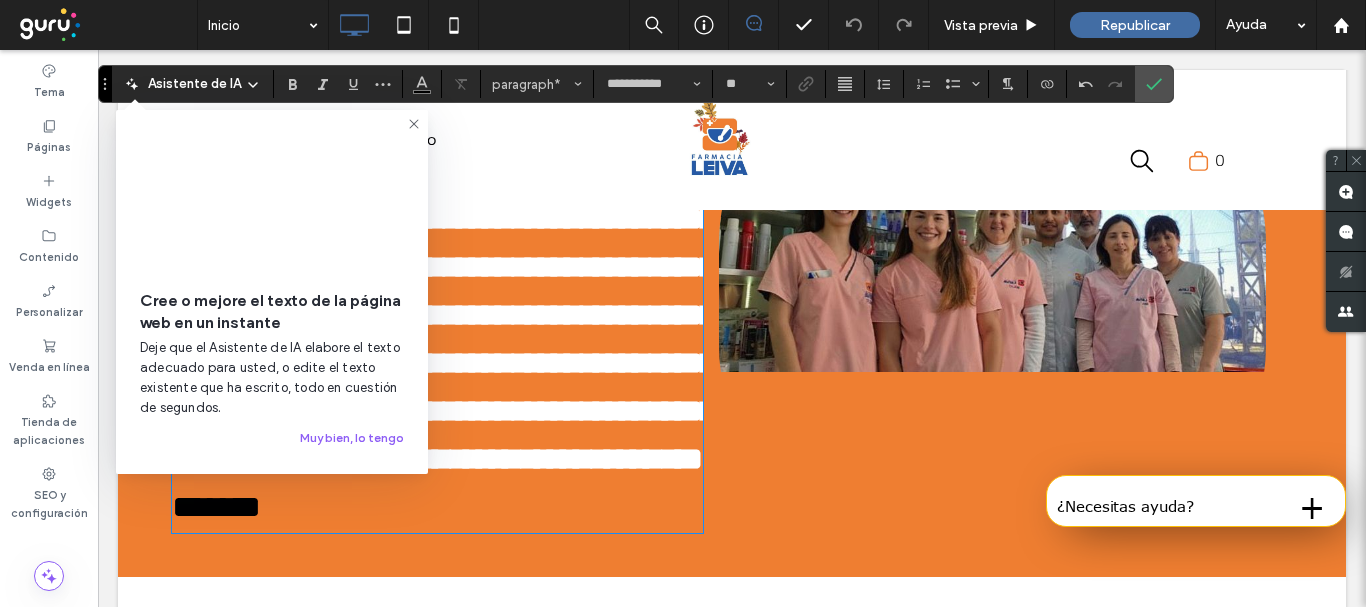 scroll, scrollTop: 1727, scrollLeft: 0, axis: vertical 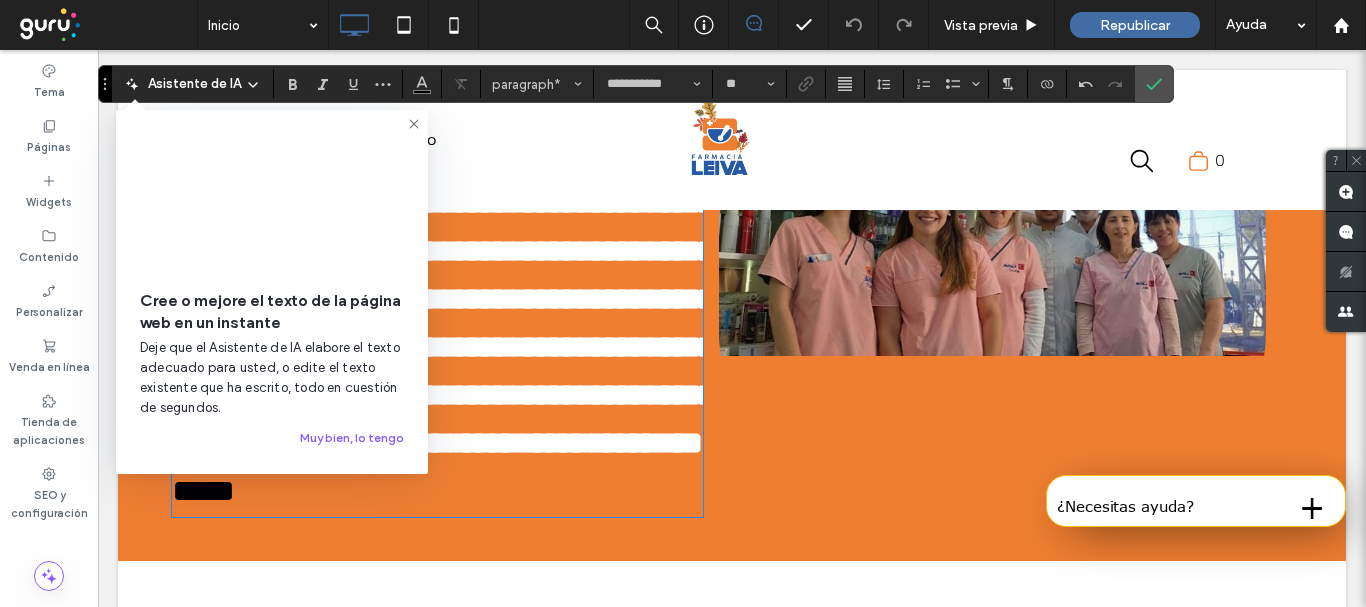 click 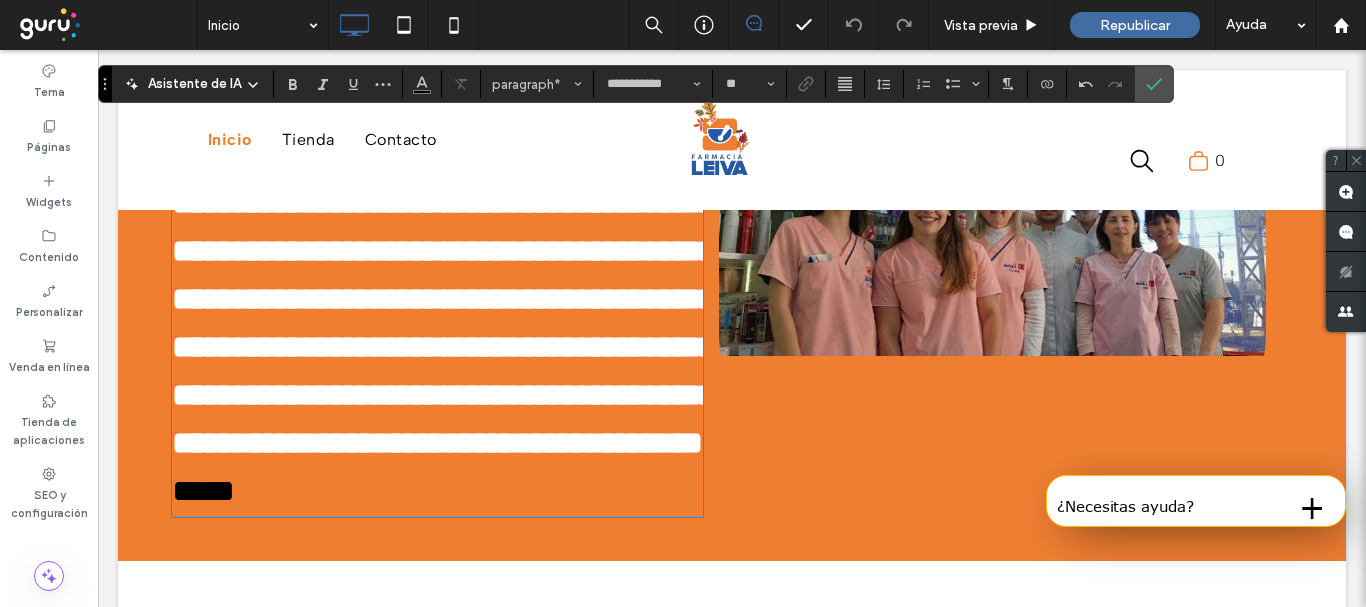 click on "*****" at bounding box center [446, 467] 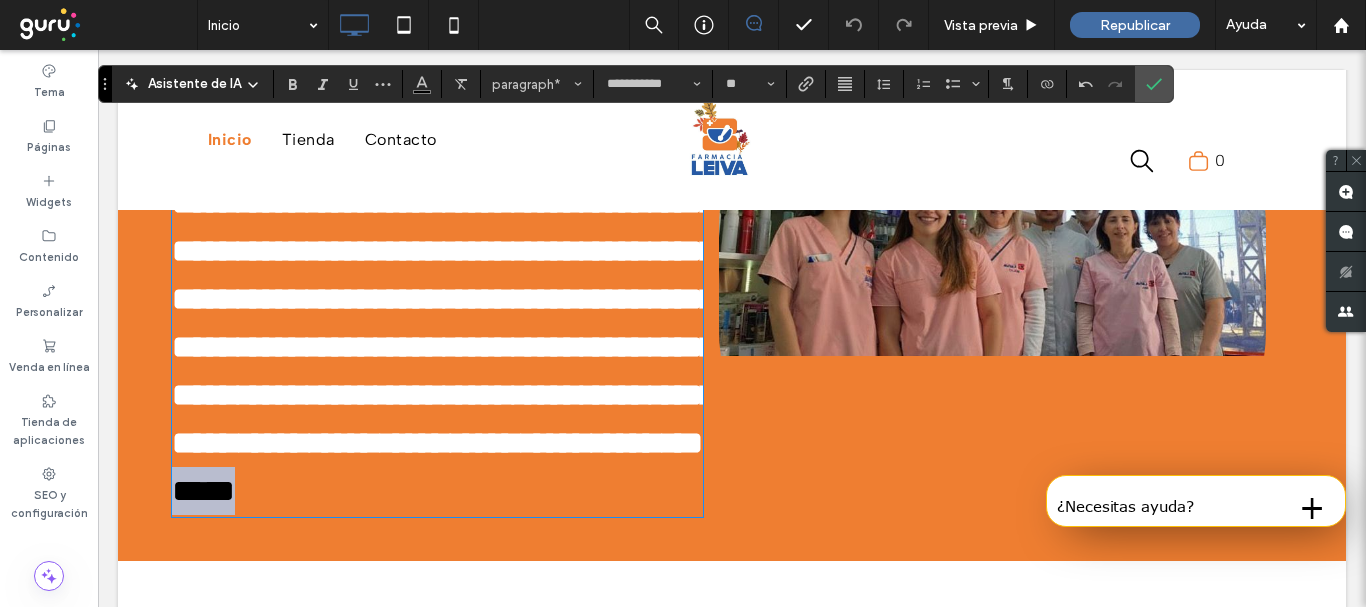 click on "*****" at bounding box center [446, 467] 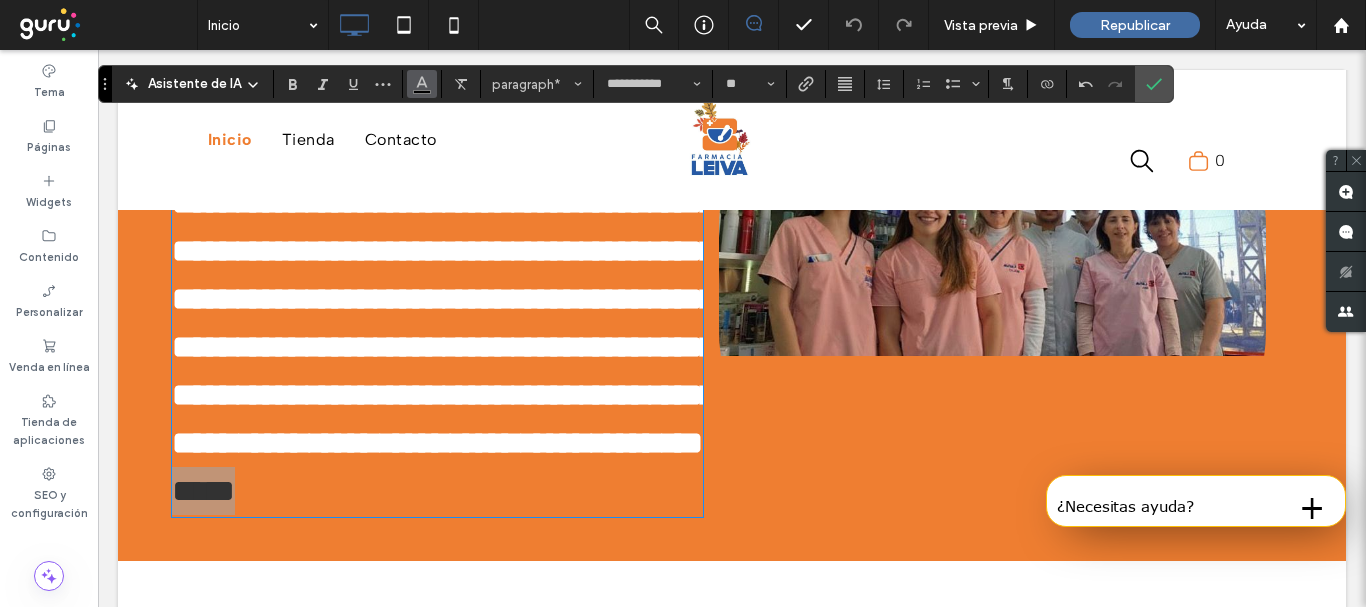 click at bounding box center [422, 84] 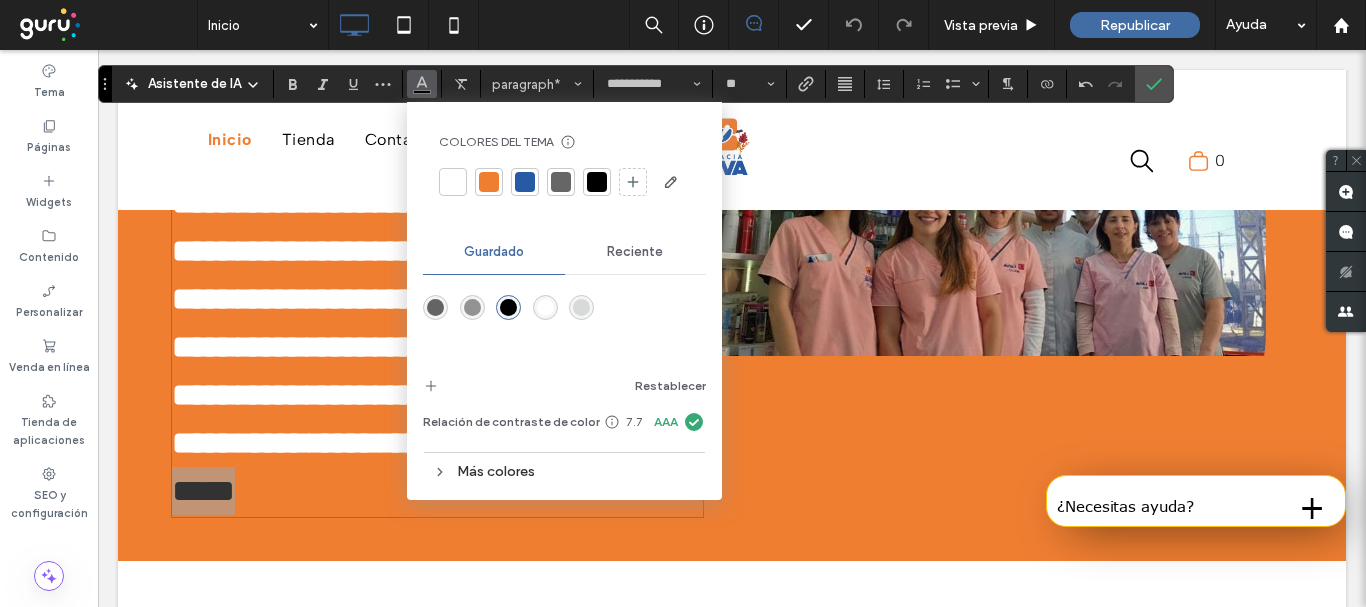 click at bounding box center [453, 182] 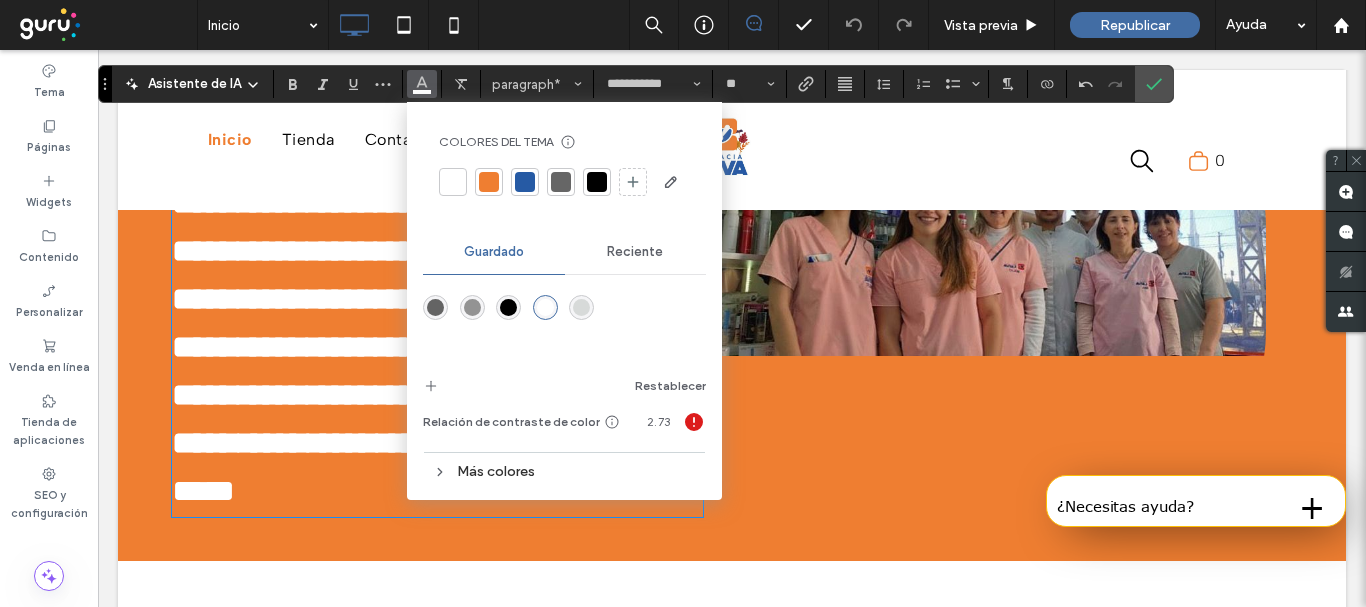 click at bounding box center (453, 182) 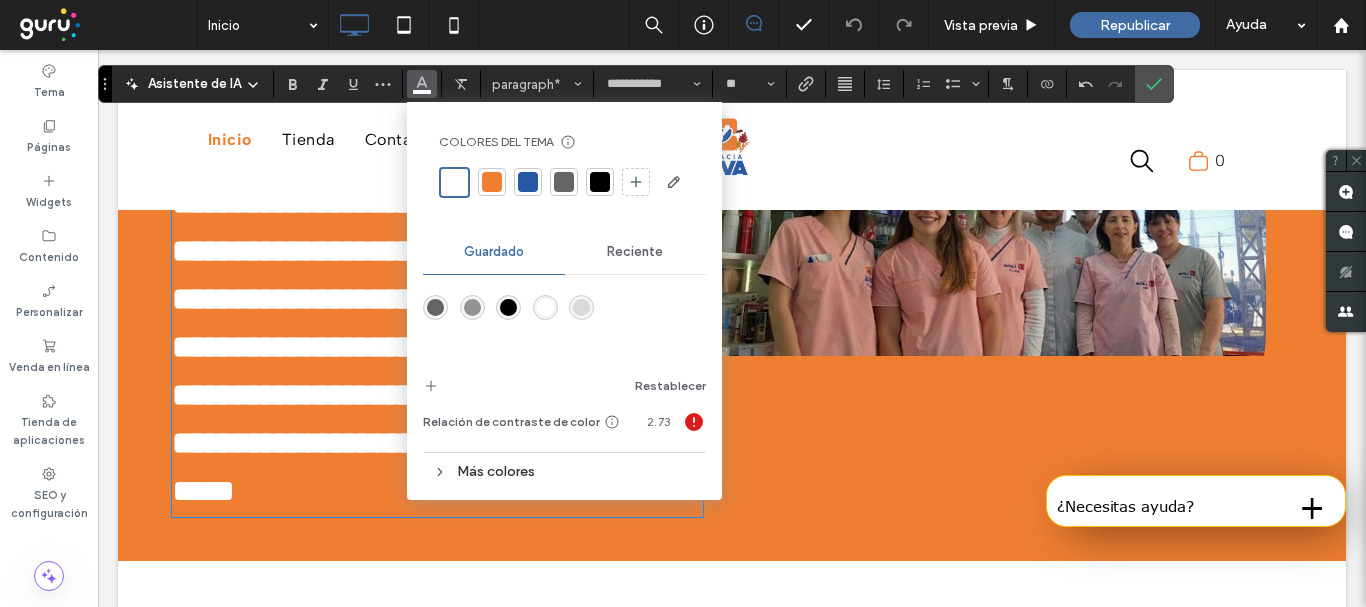 drag, startPoint x: 544, startPoint y: 307, endPoint x: 440, endPoint y: 285, distance: 106.30146 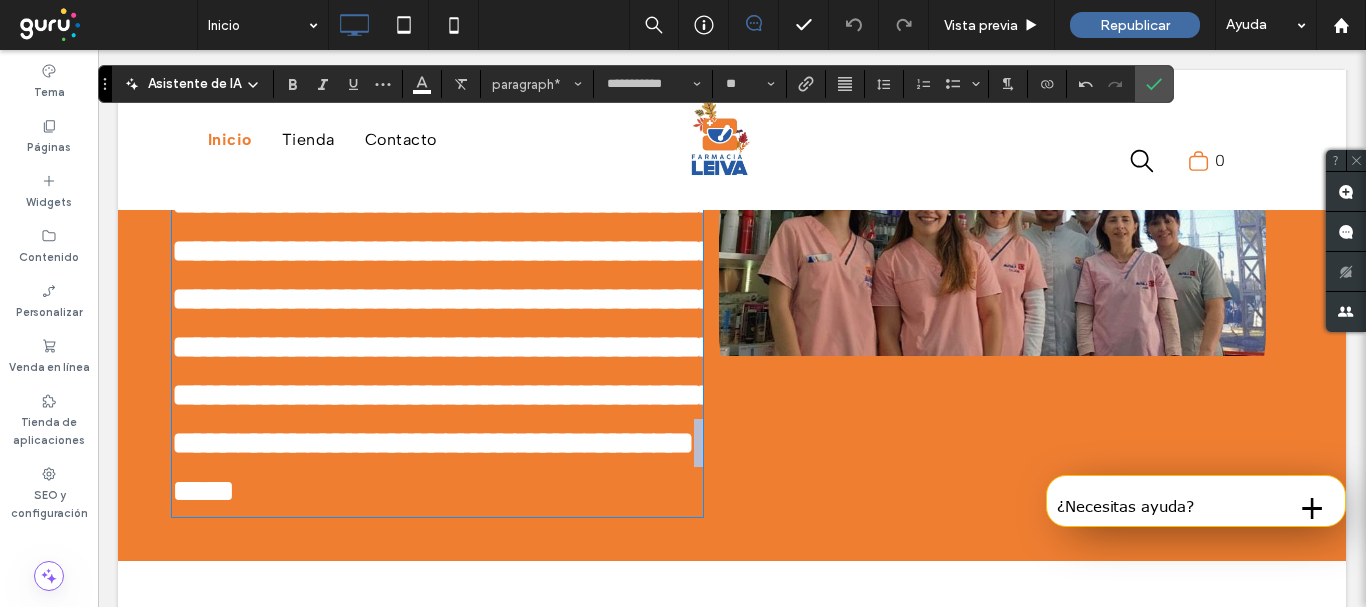 click on "**********" at bounding box center [437, 323] 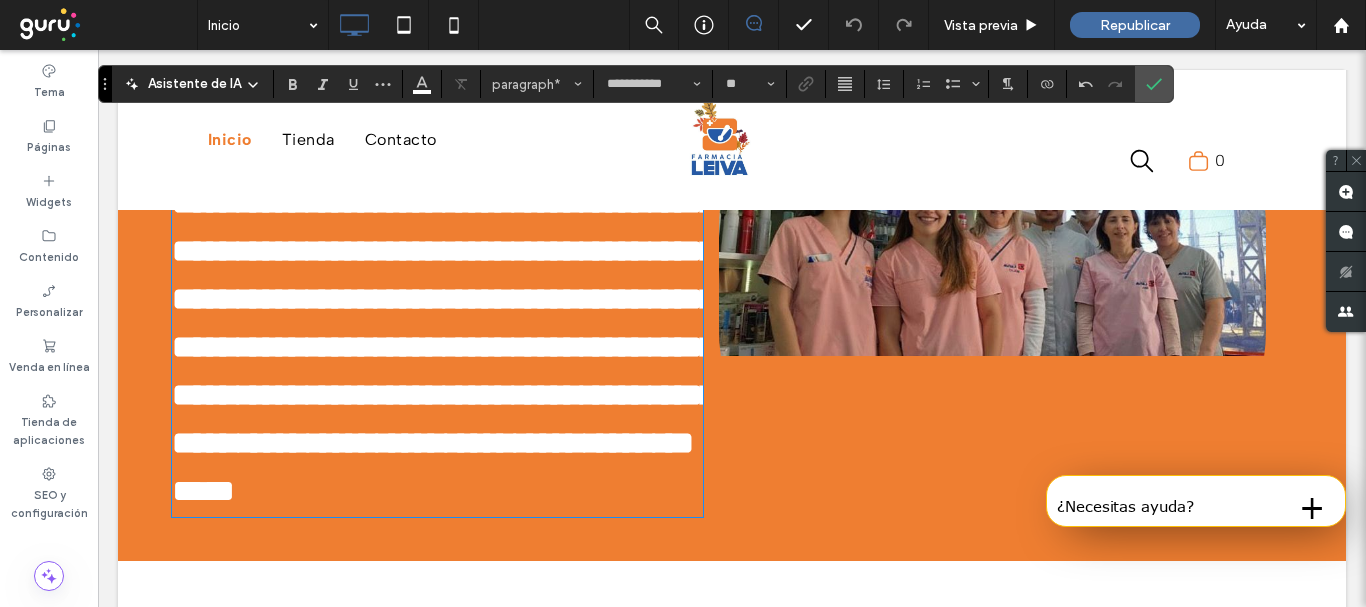 click on "*****" at bounding box center [203, 491] 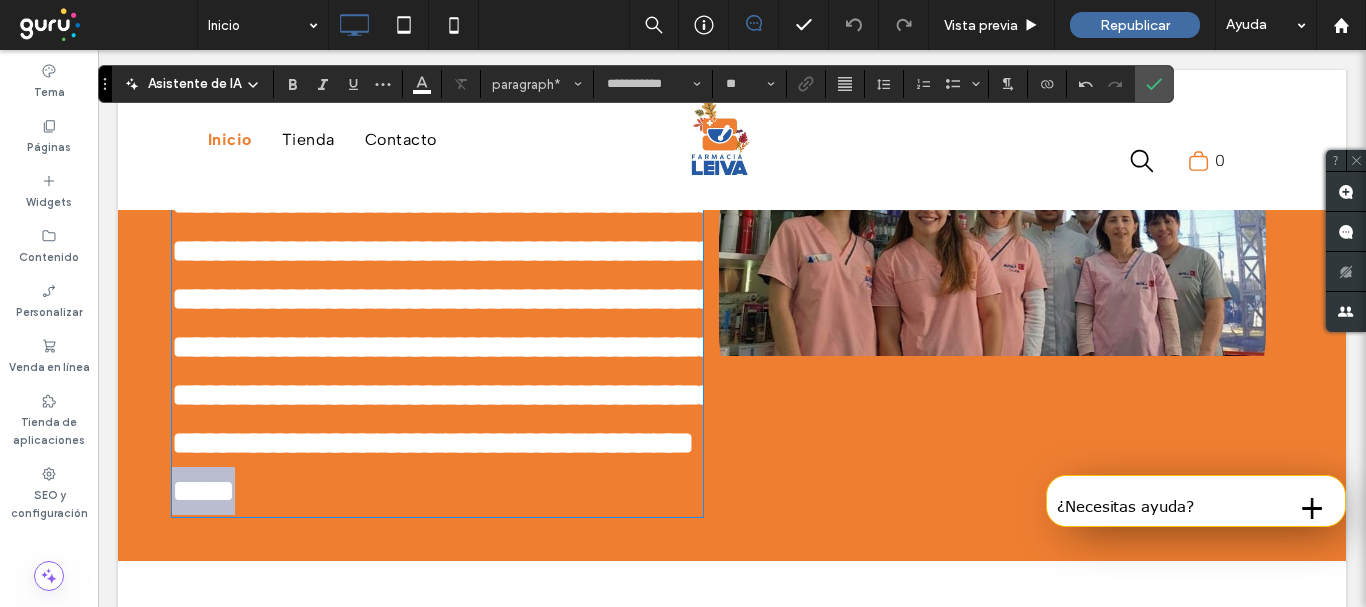 click on "*****" at bounding box center [203, 491] 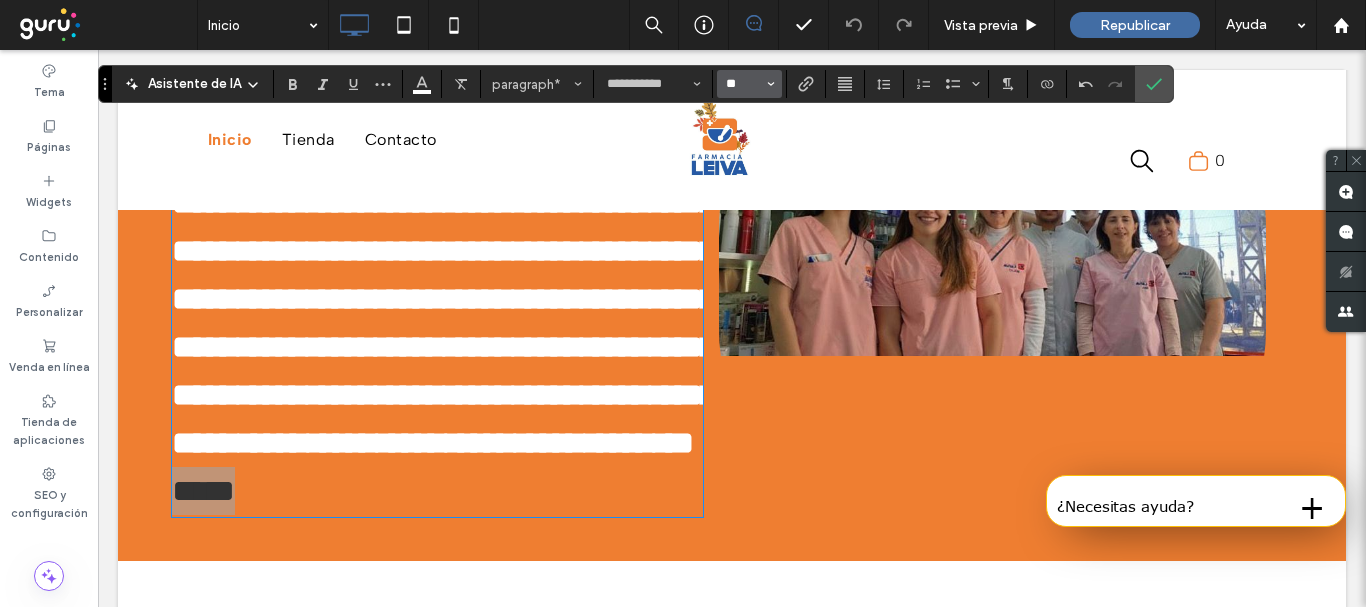 click on "**" at bounding box center (743, 84) 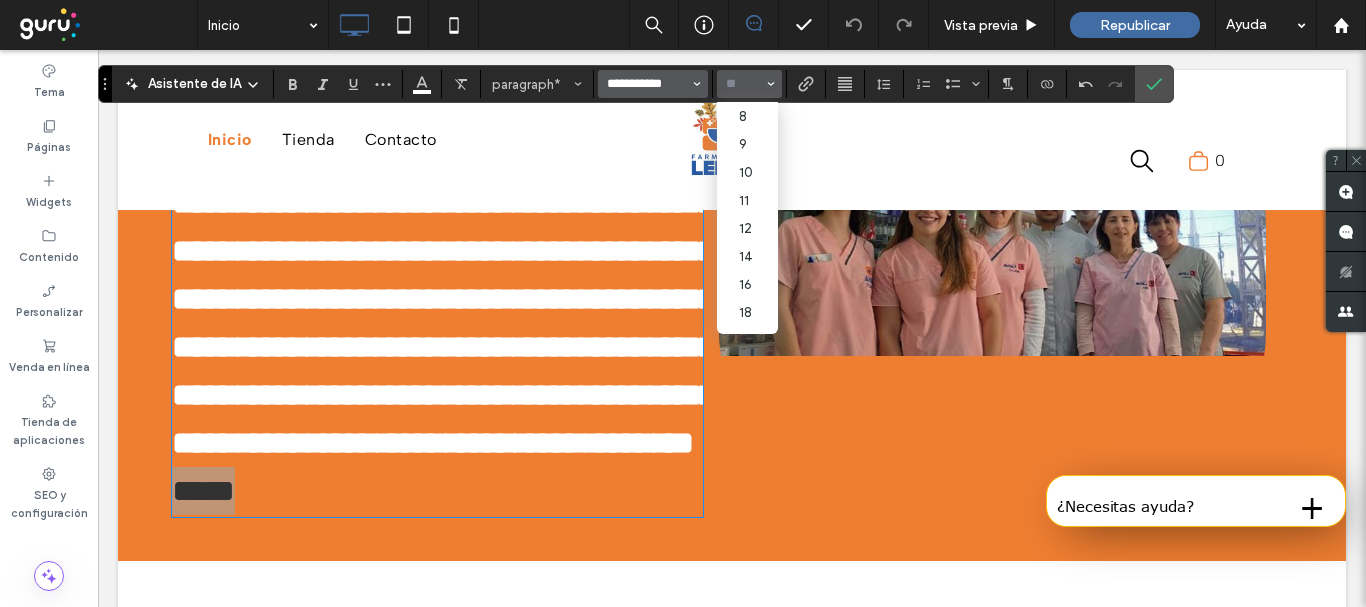 click on "**********" at bounding box center (647, 84) 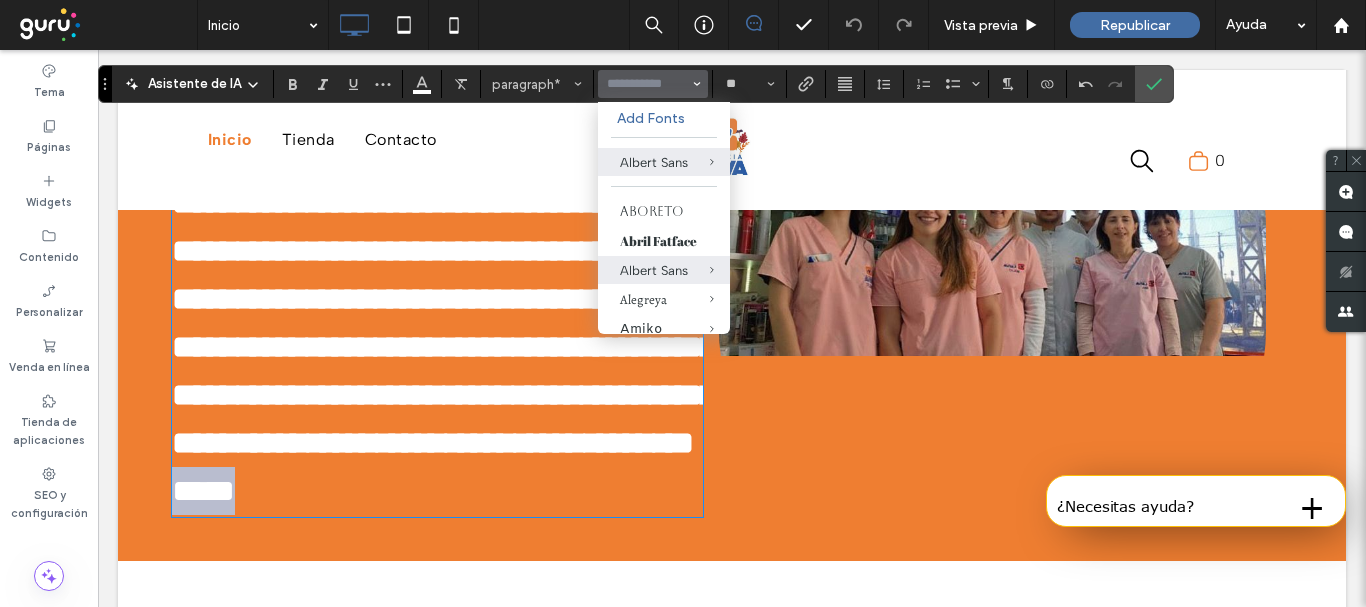 click on "**********" at bounding box center [437, 323] 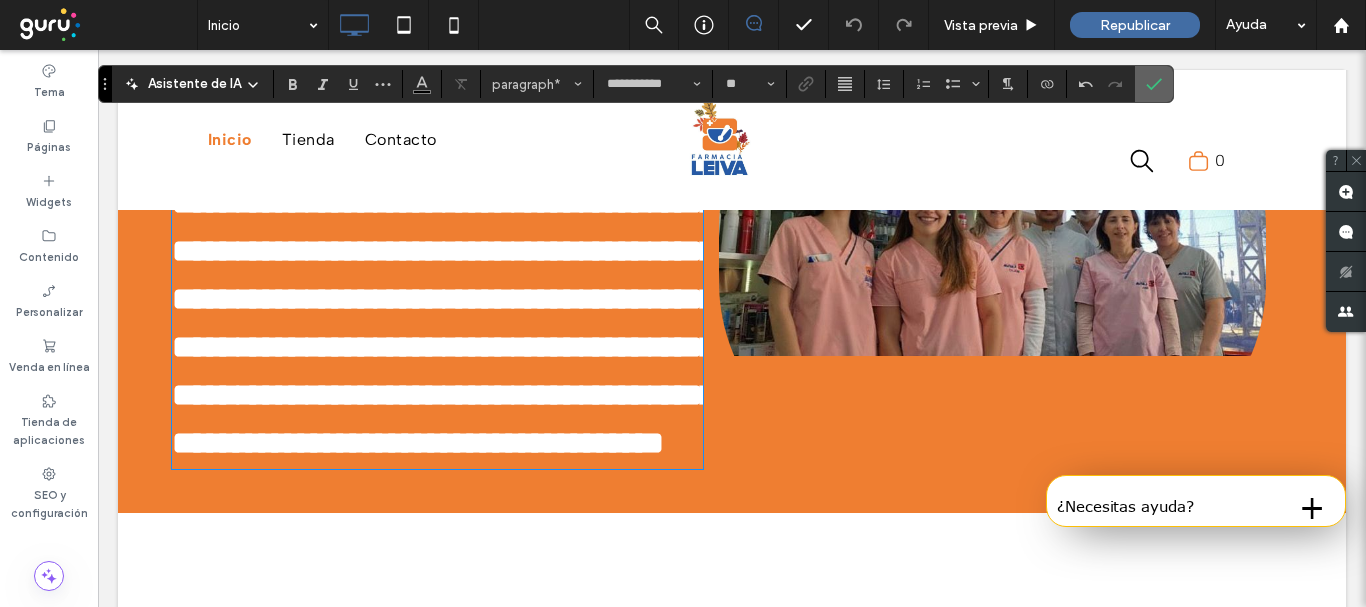 click at bounding box center (1154, 84) 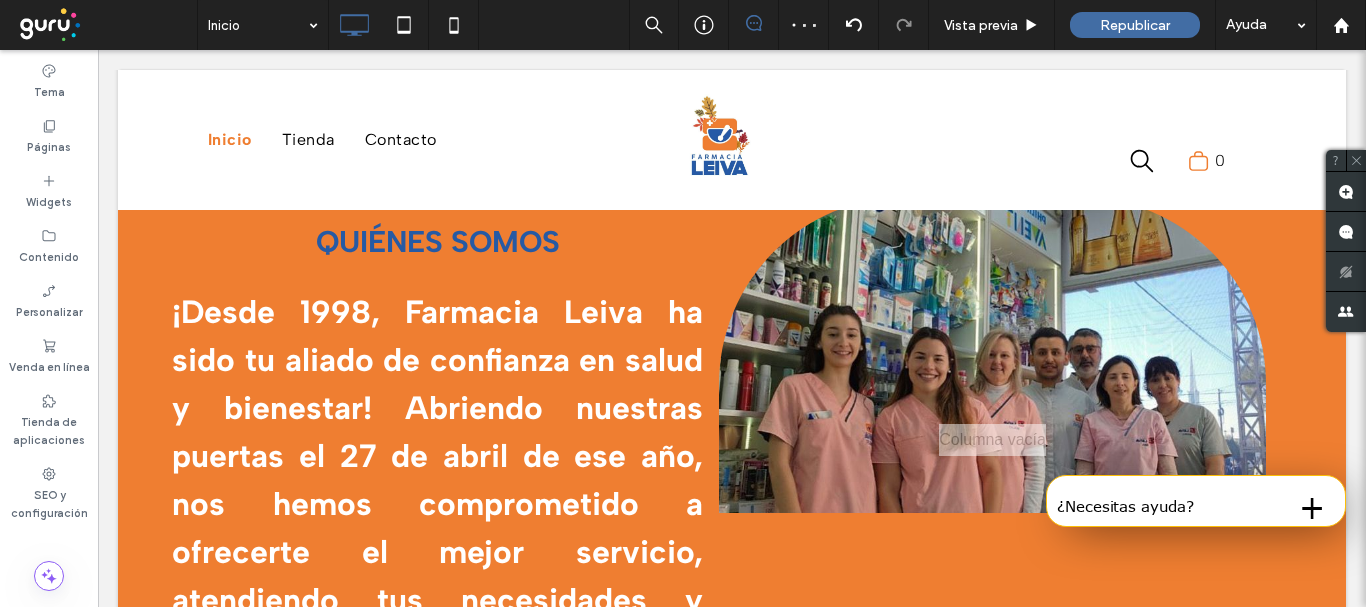 scroll, scrollTop: 1482, scrollLeft: 0, axis: vertical 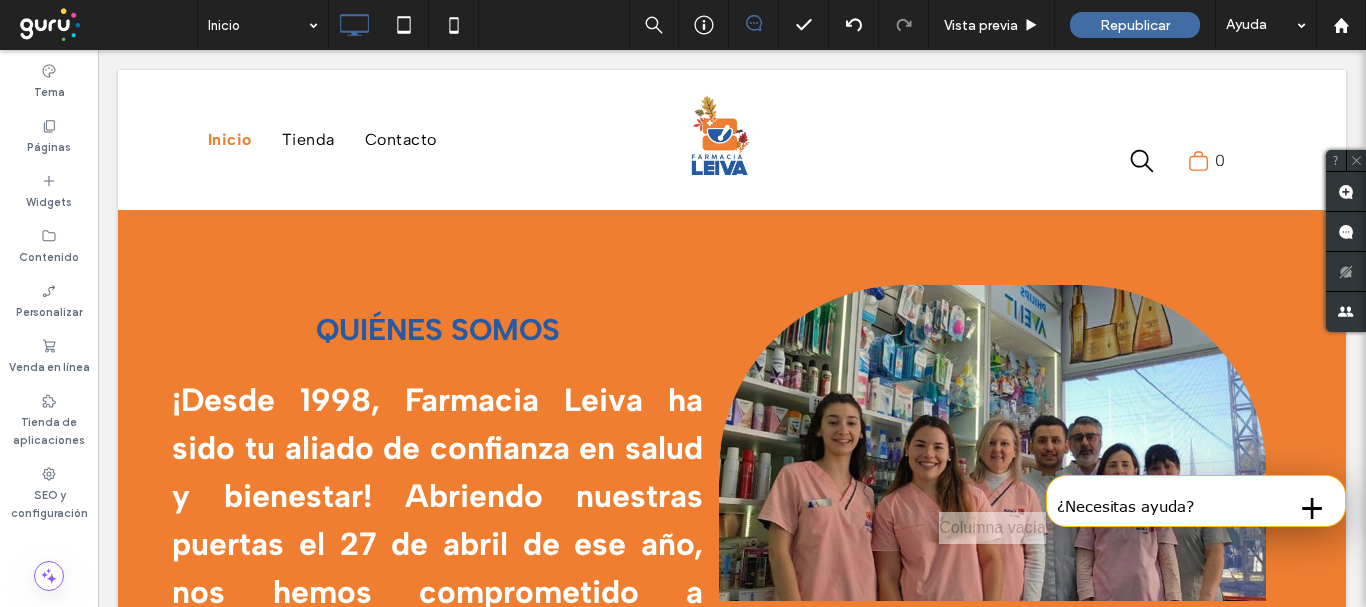 drag, startPoint x: 1362, startPoint y: 333, endPoint x: 1447, endPoint y: 280, distance: 100.16985 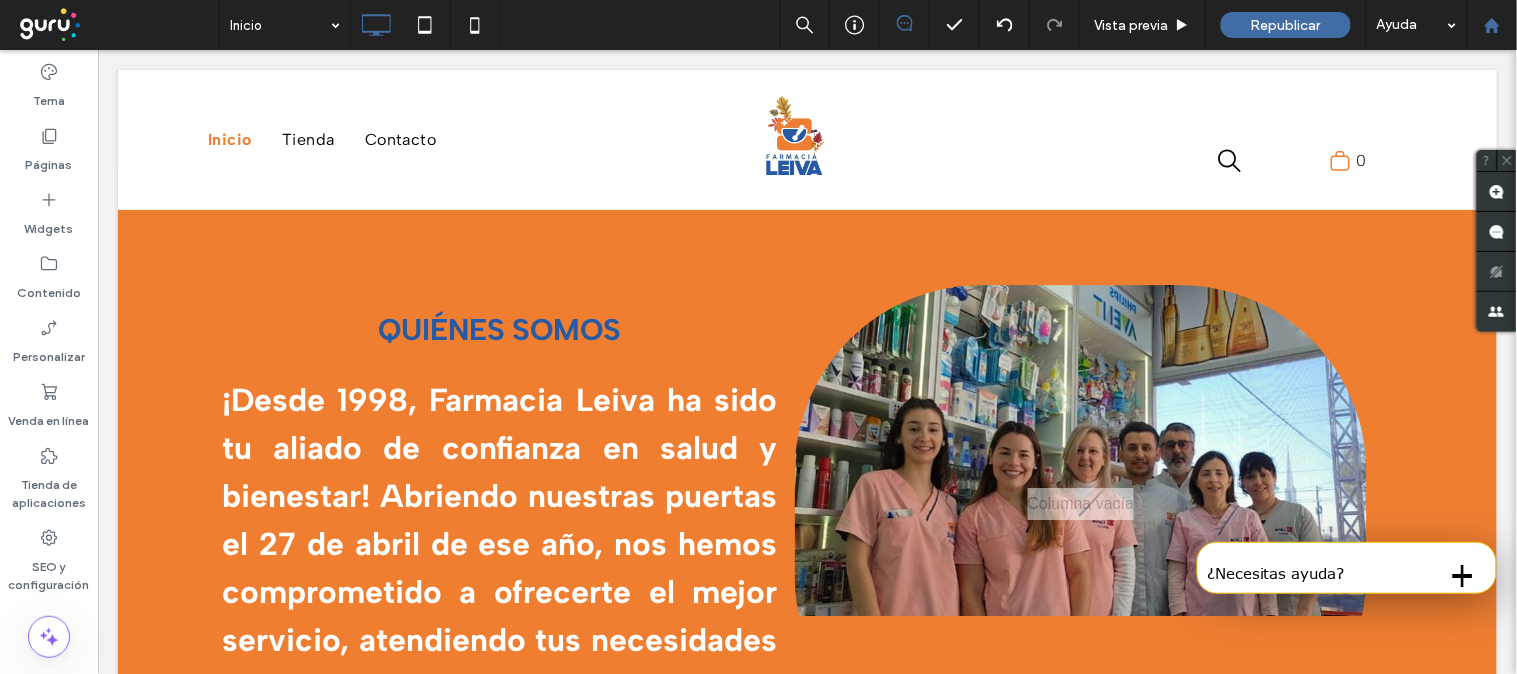 scroll, scrollTop: 1482, scrollLeft: 0, axis: vertical 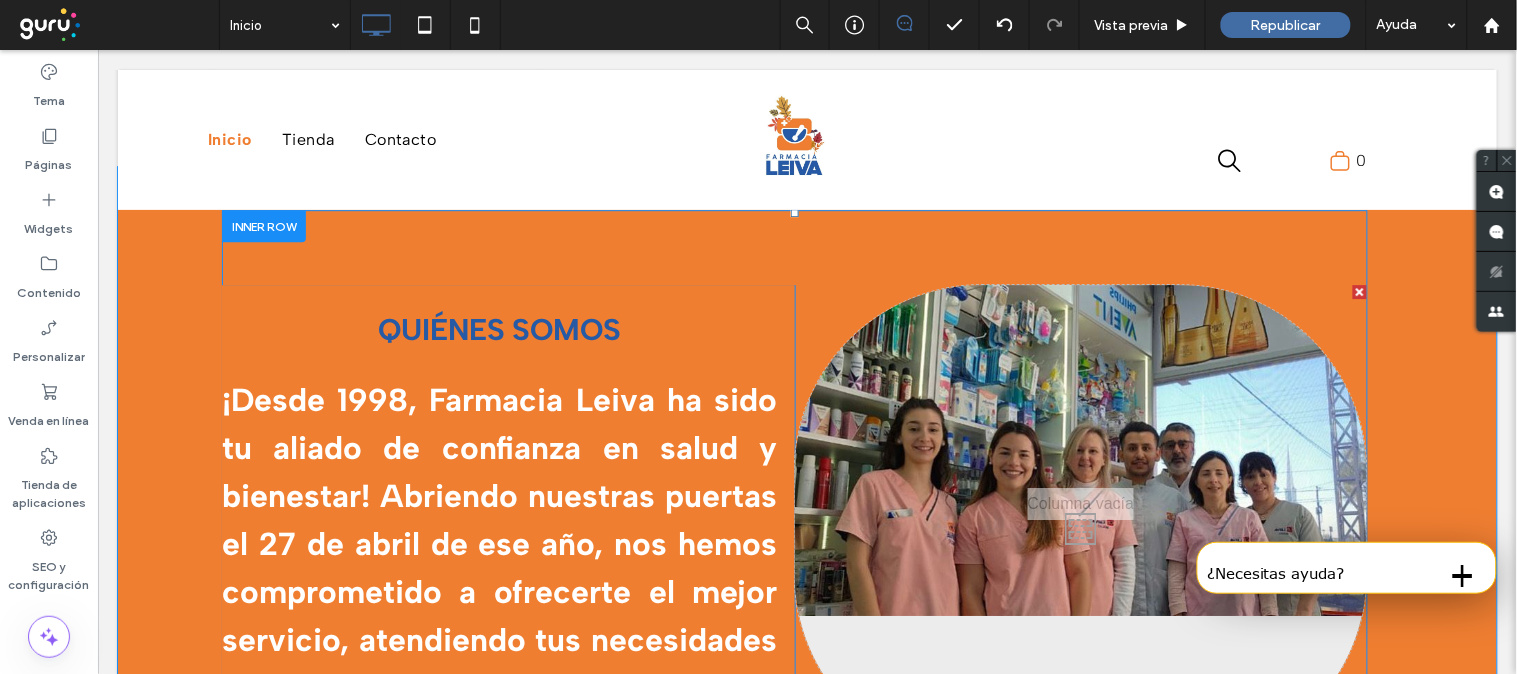drag, startPoint x: 1425, startPoint y: 50, endPoint x: 1009, endPoint y: 302, distance: 486.37433 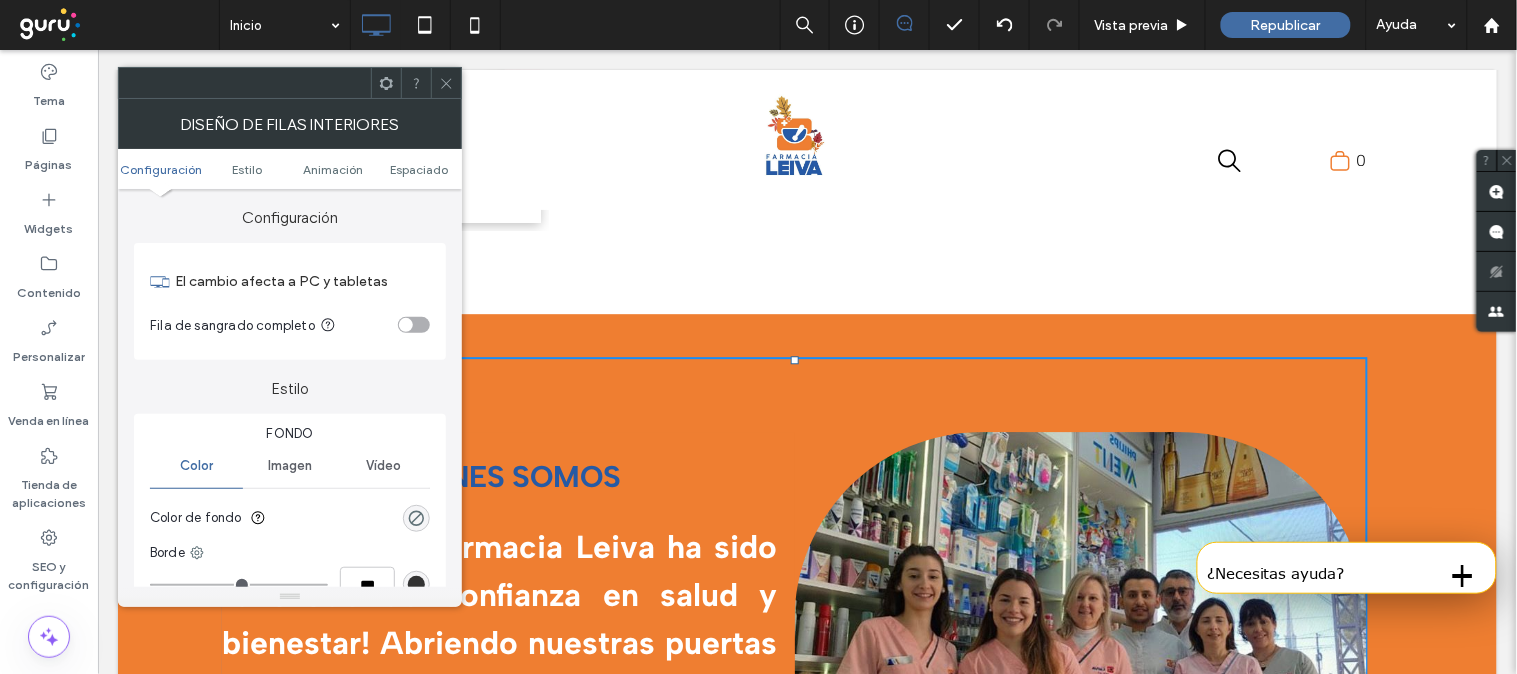 scroll, scrollTop: 1441, scrollLeft: 0, axis: vertical 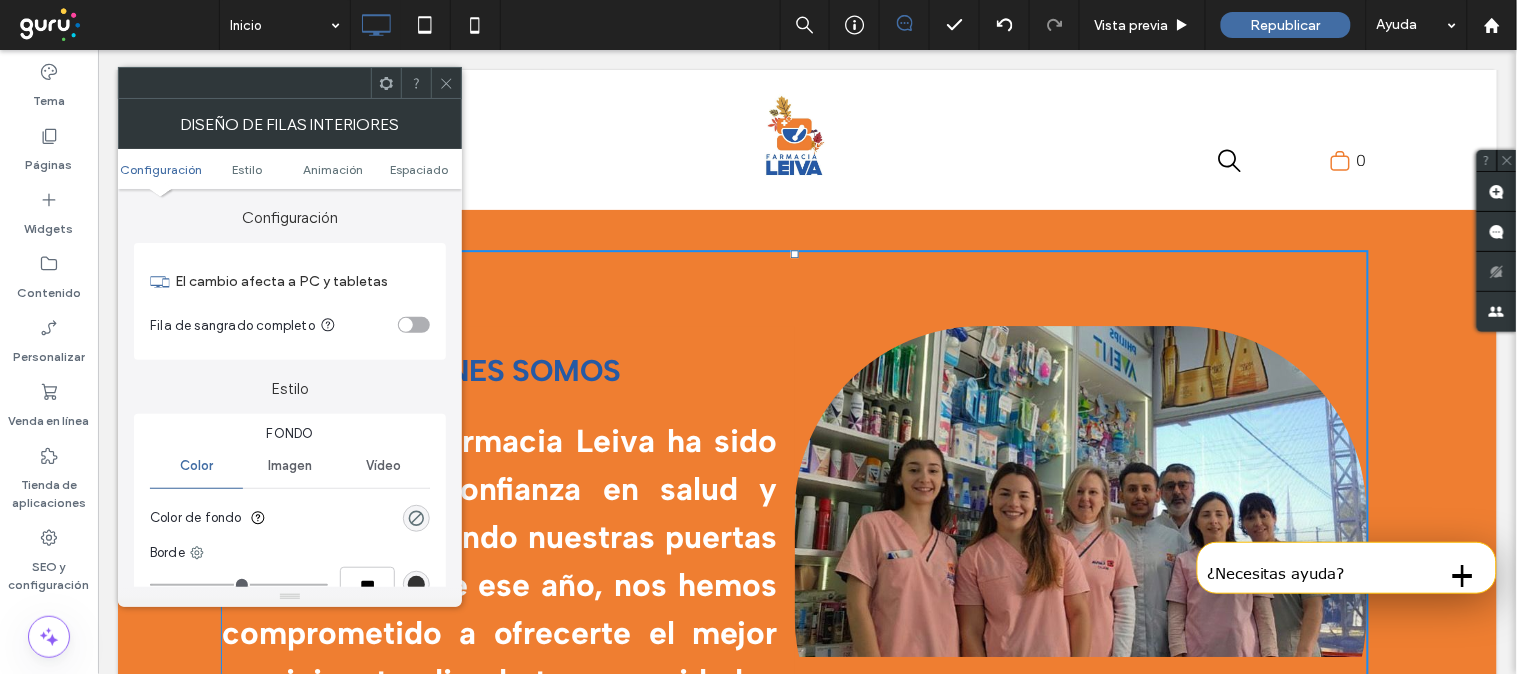 click on "Click To Paste" at bounding box center (1080, 563) 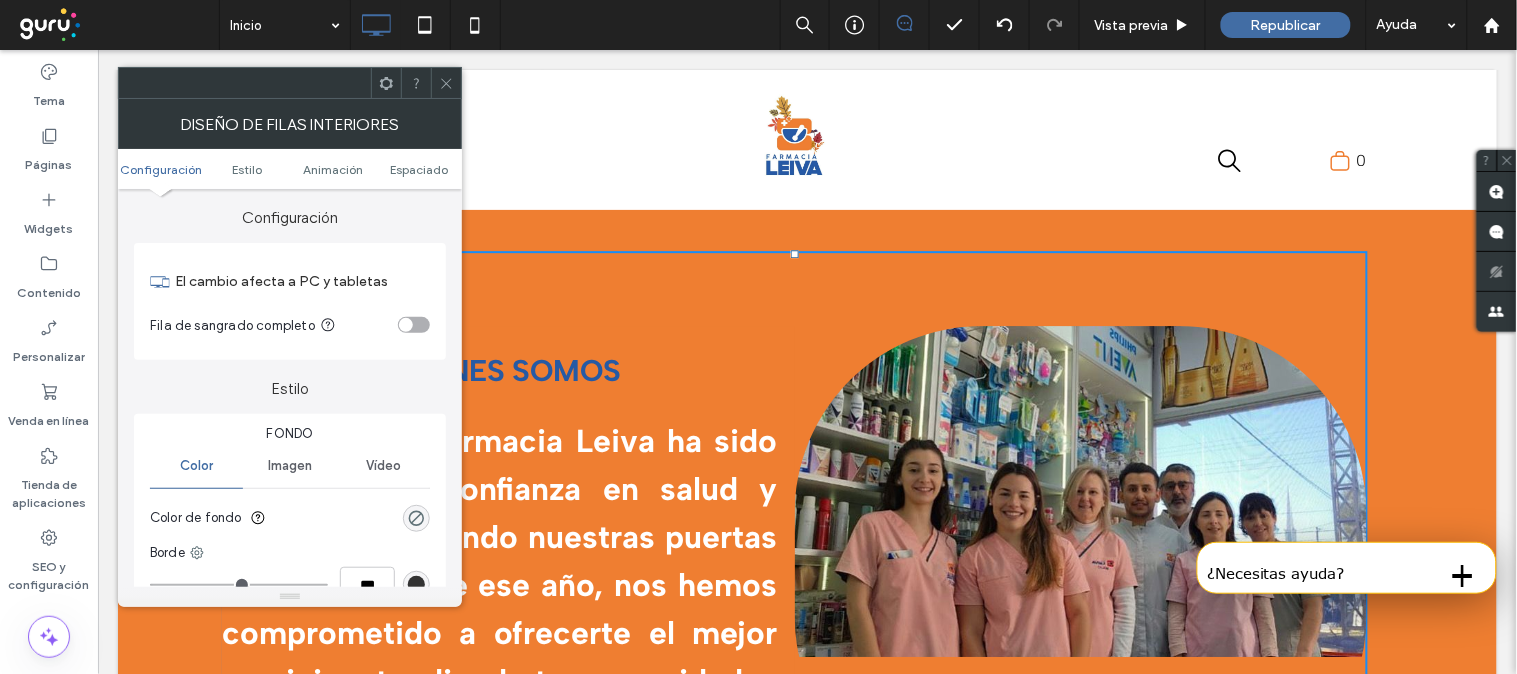 click on "QUIÉNES SOMOS ¡Desde 1998, Farmacia Leiva ha sido tu aliado de confianza en salud y bienestar! Abriendo nuestras puertas el 27 de abril de ese año, nos hemos comprometido a ofrecerte el mejor servicio, atendiendo tus necesidades y resolviendo todas tus dudas con la dedicación que te mereces.   Click To Paste
Click To Paste
Click To Paste
Fila + Añadir sección" at bounding box center (806, 526) 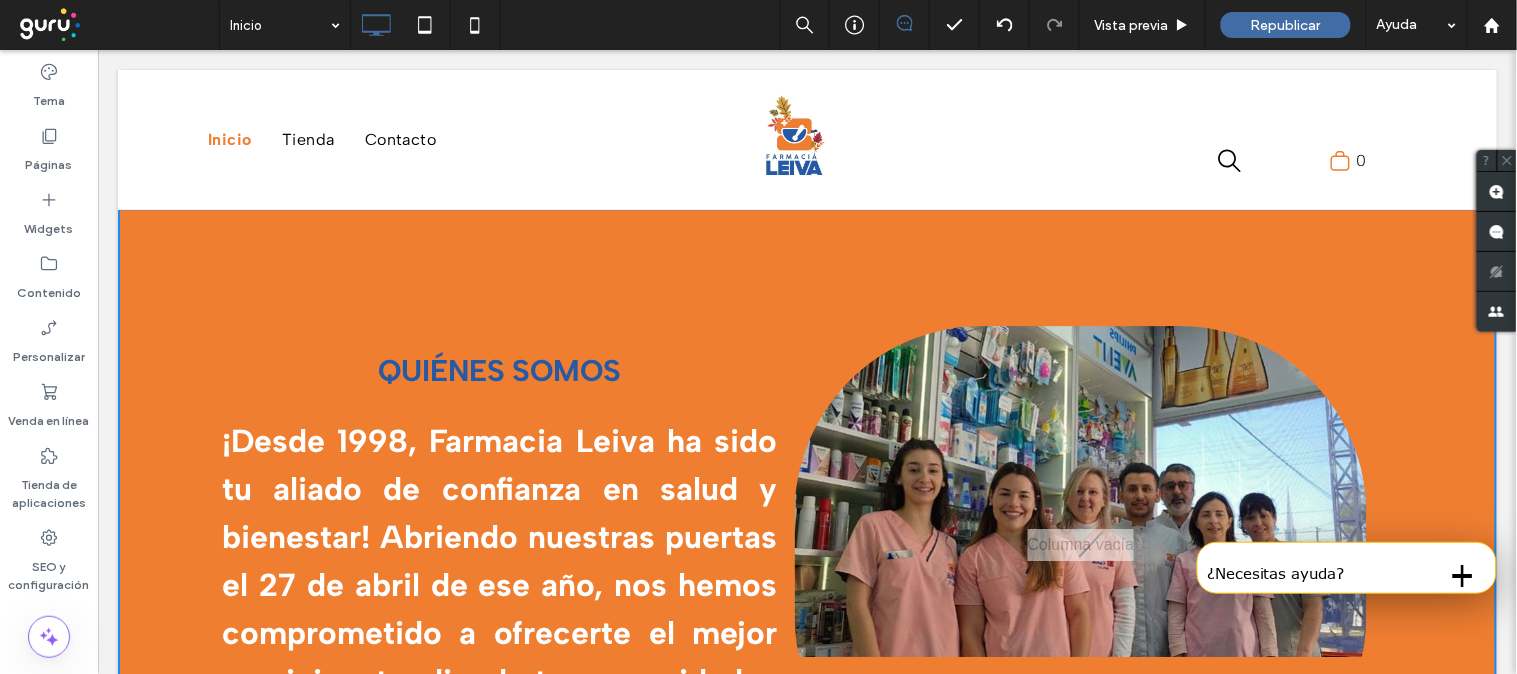 scroll, scrollTop: 1547, scrollLeft: 0, axis: vertical 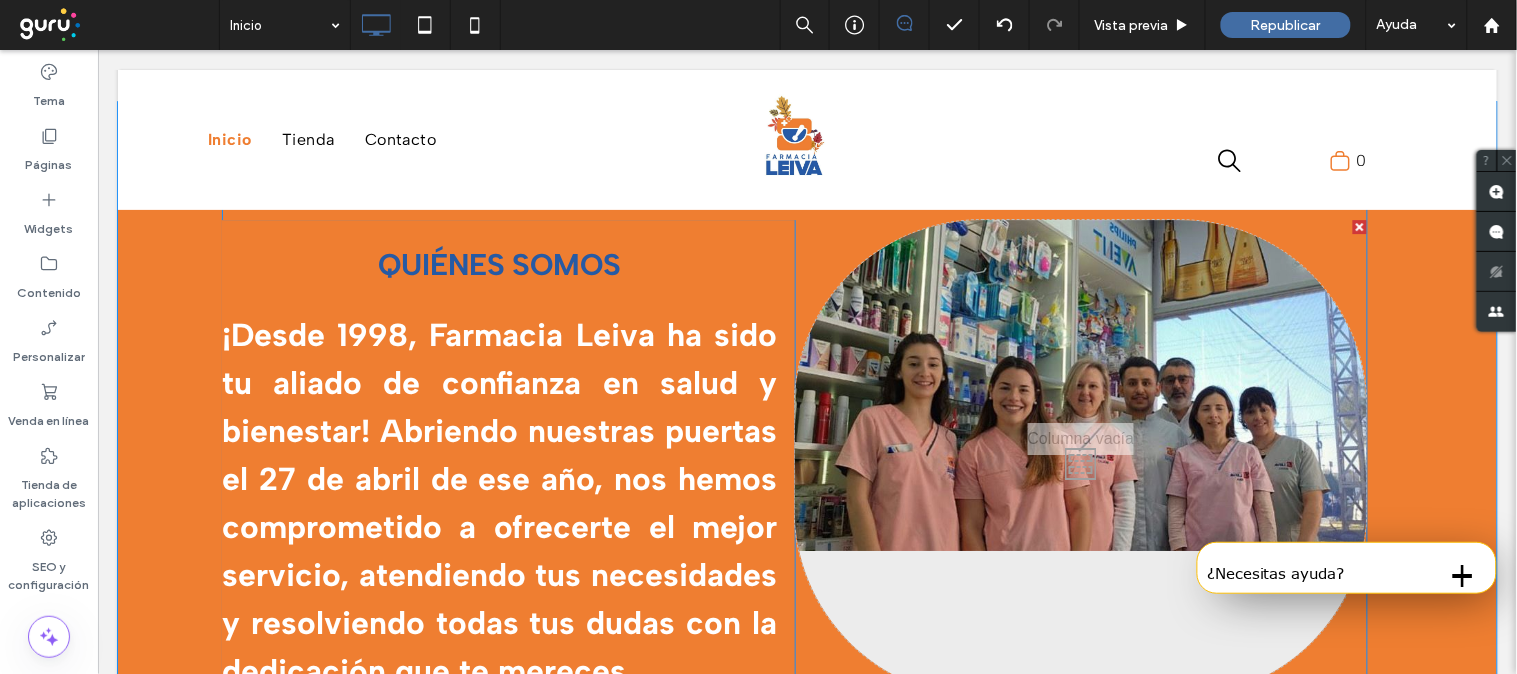 click at bounding box center (1359, 226) 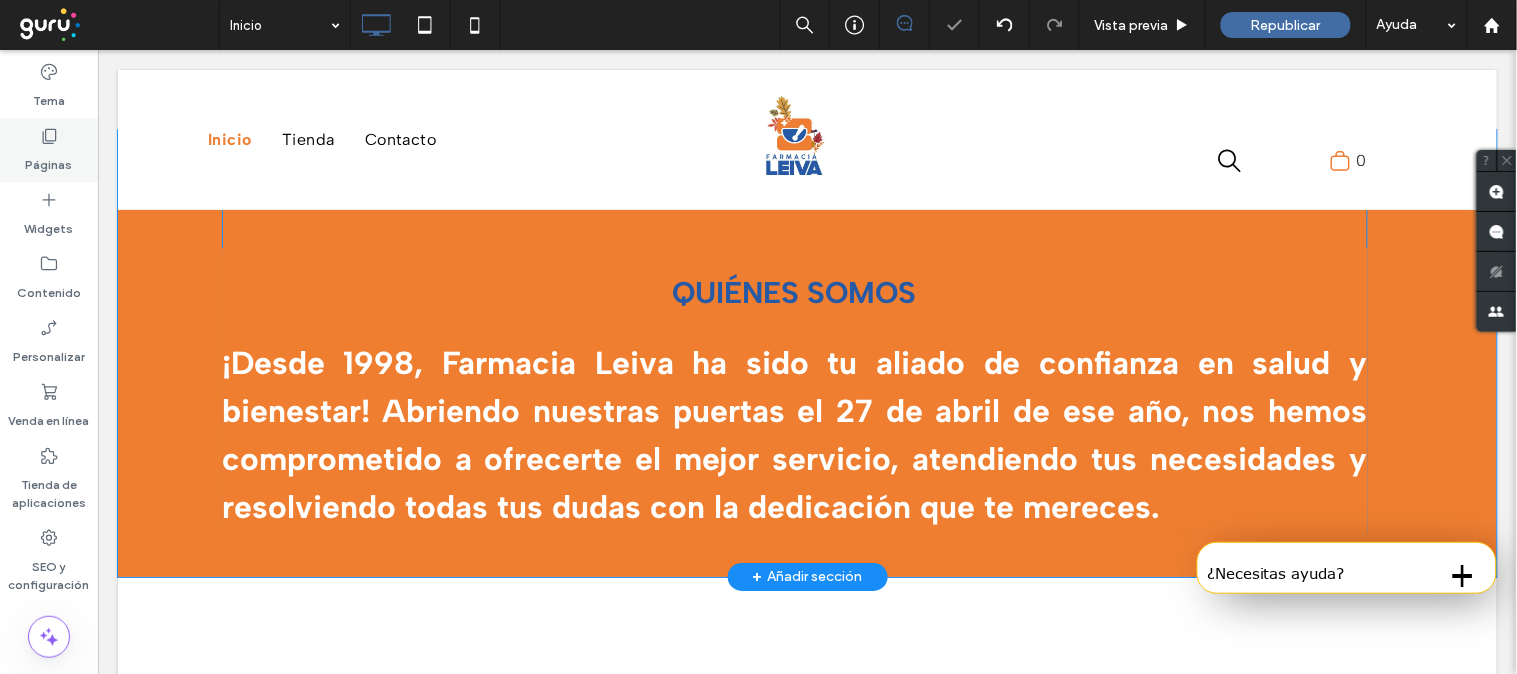 scroll, scrollTop: 1576, scrollLeft: 0, axis: vertical 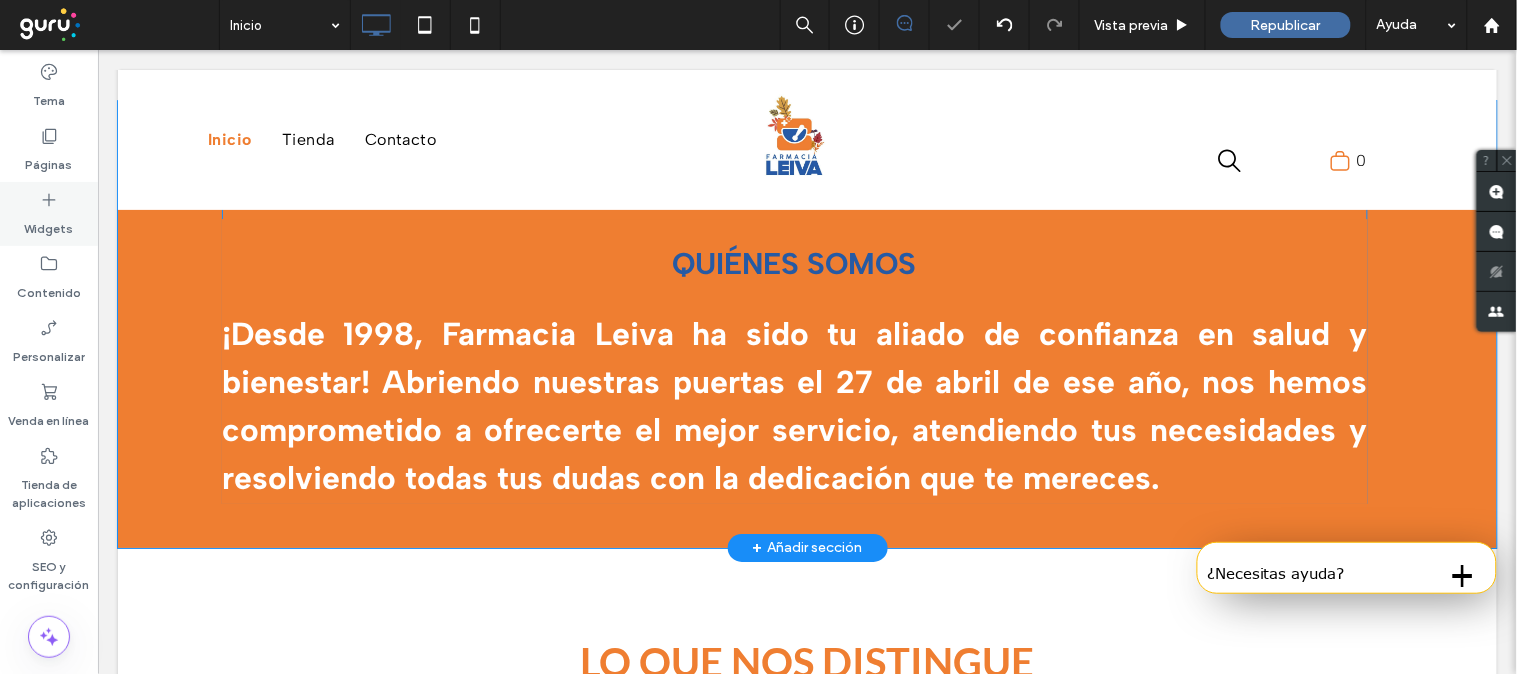 click on "Widgets" at bounding box center (49, 224) 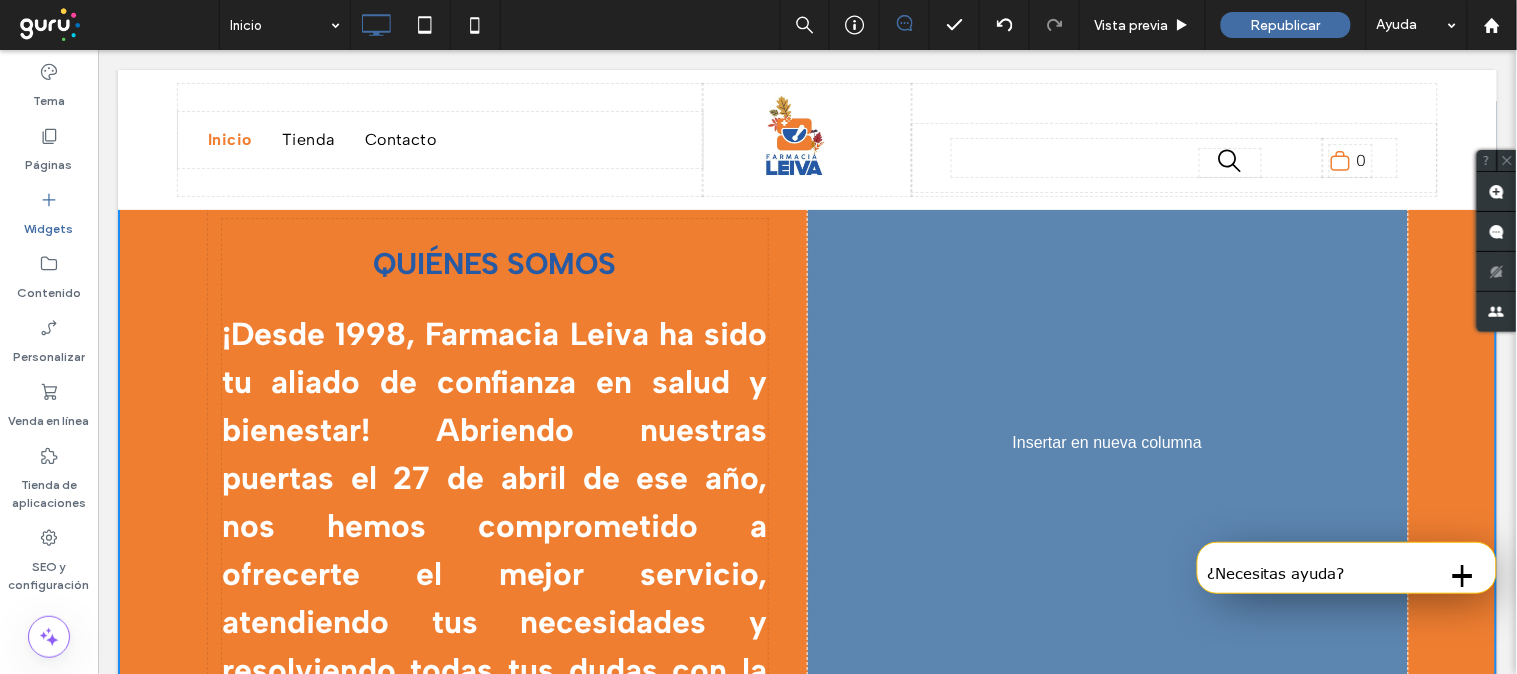 scroll, scrollTop: 1604, scrollLeft: 0, axis: vertical 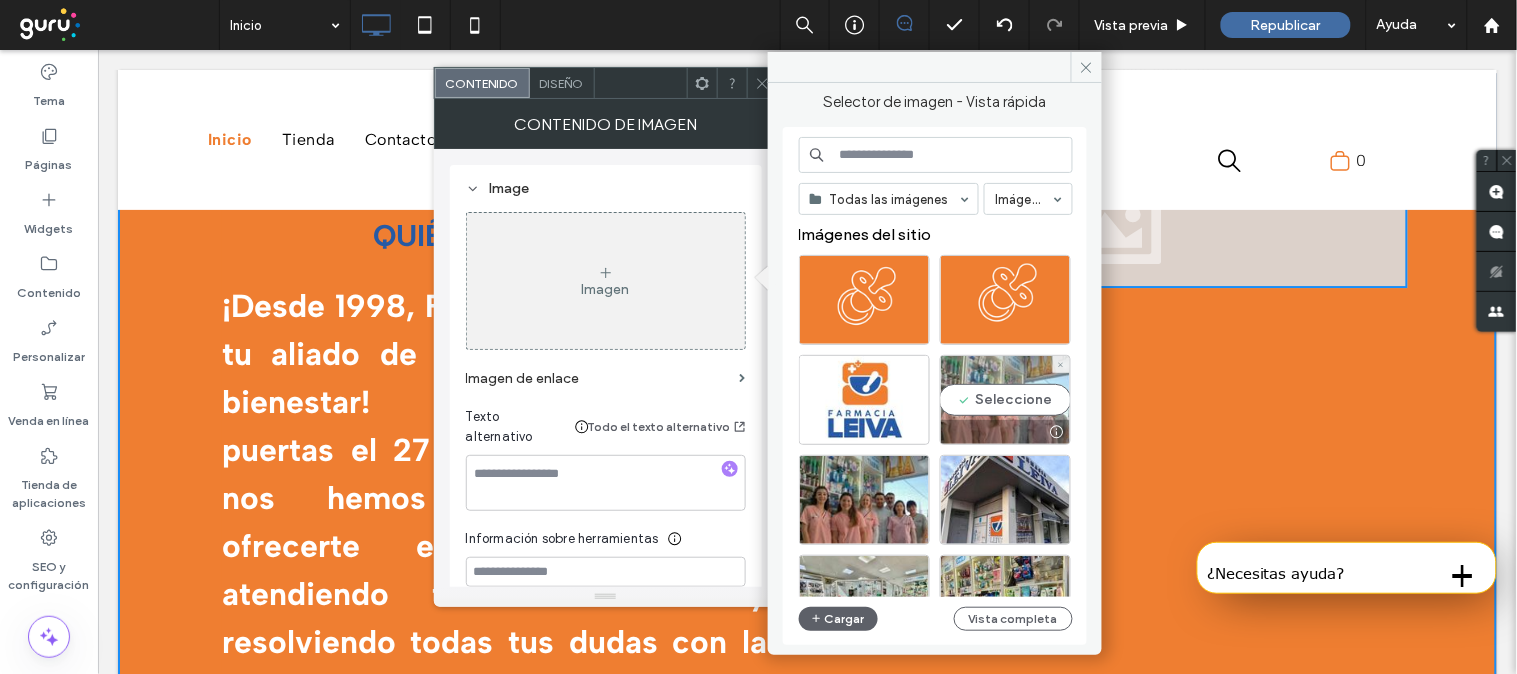 click on "Seleccione" at bounding box center (1005, 400) 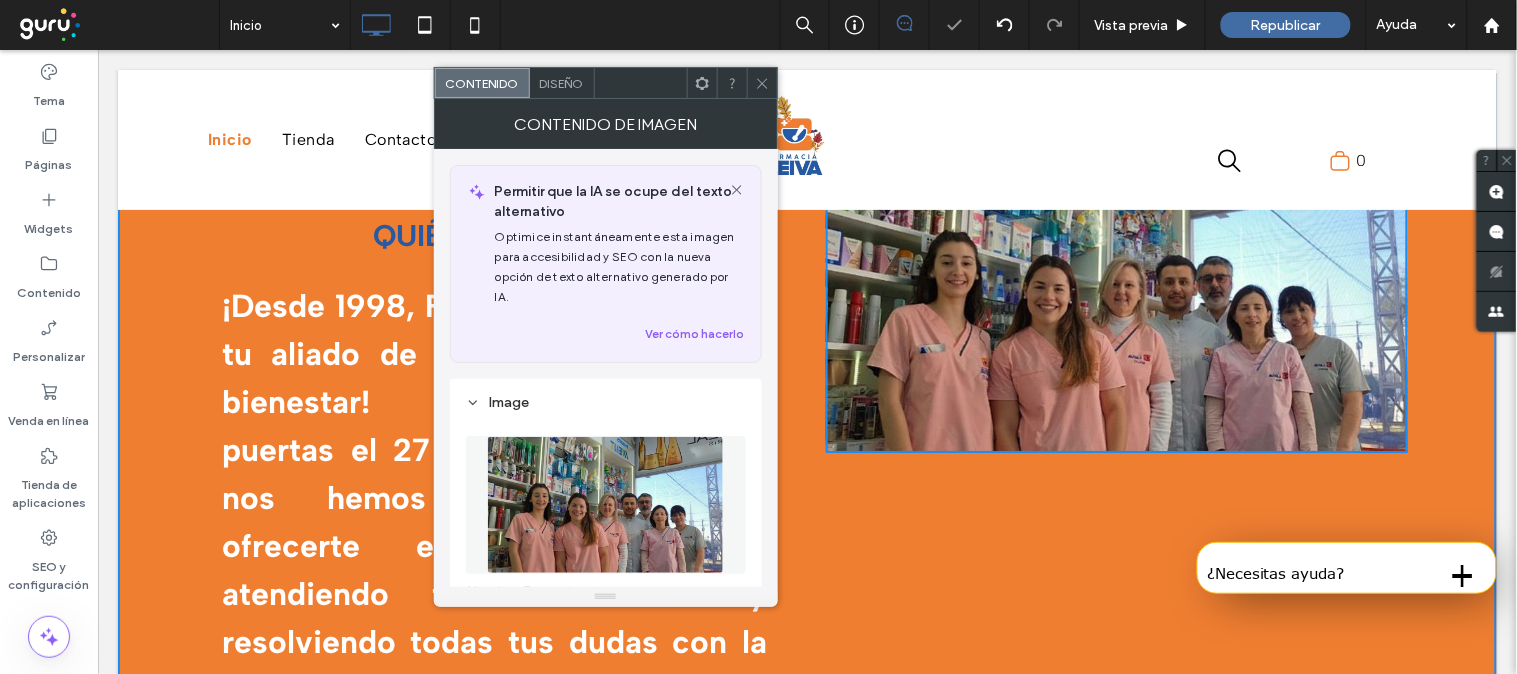 click at bounding box center [762, 83] 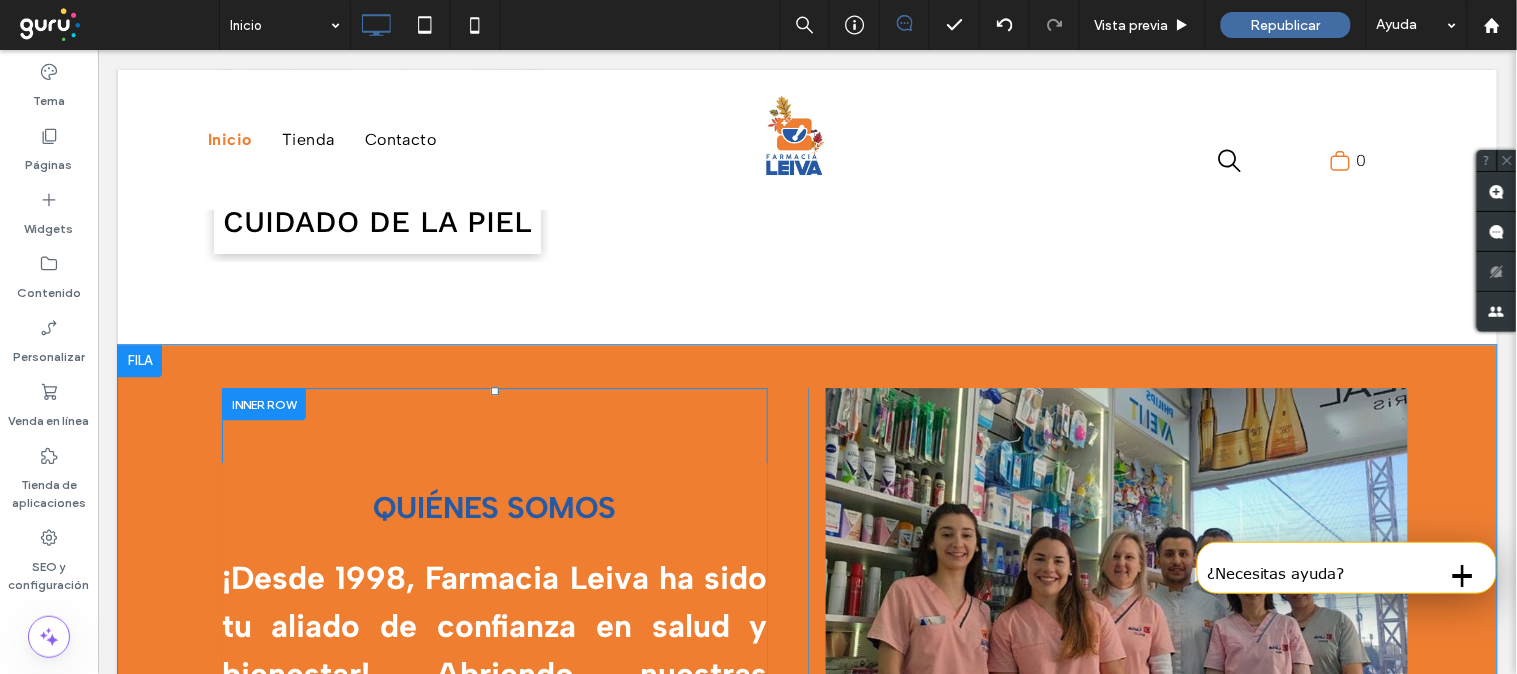 scroll, scrollTop: 1426, scrollLeft: 0, axis: vertical 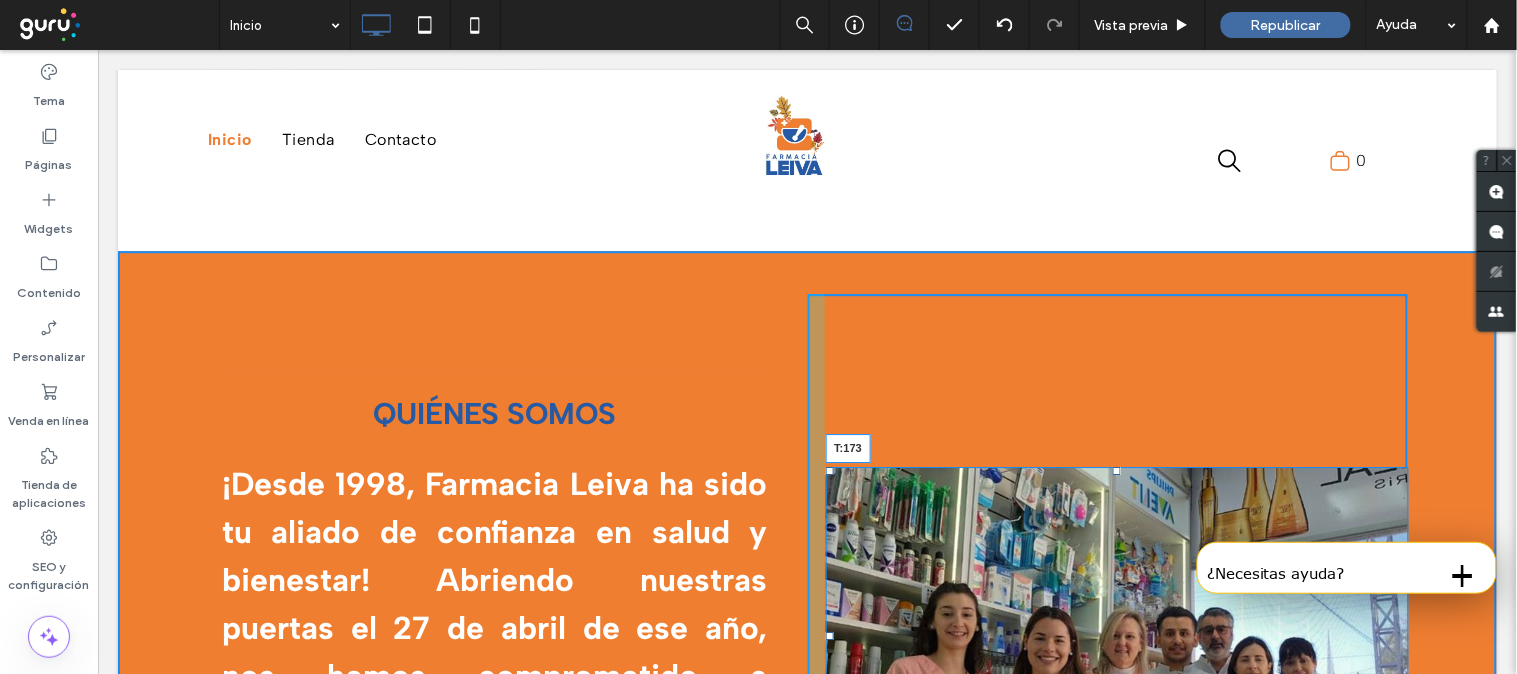 drag, startPoint x: 1111, startPoint y: 297, endPoint x: 1117, endPoint y: 472, distance: 175.10283 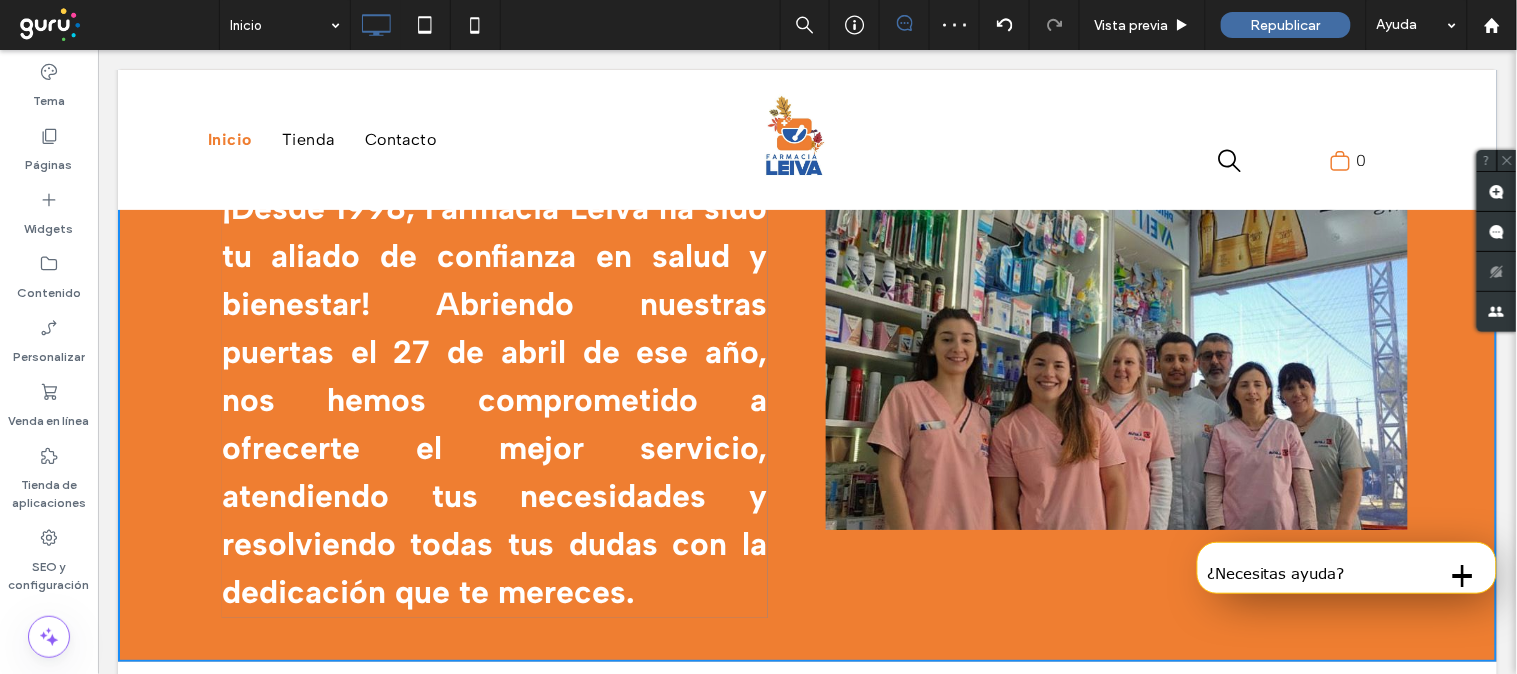 scroll, scrollTop: 1601, scrollLeft: 0, axis: vertical 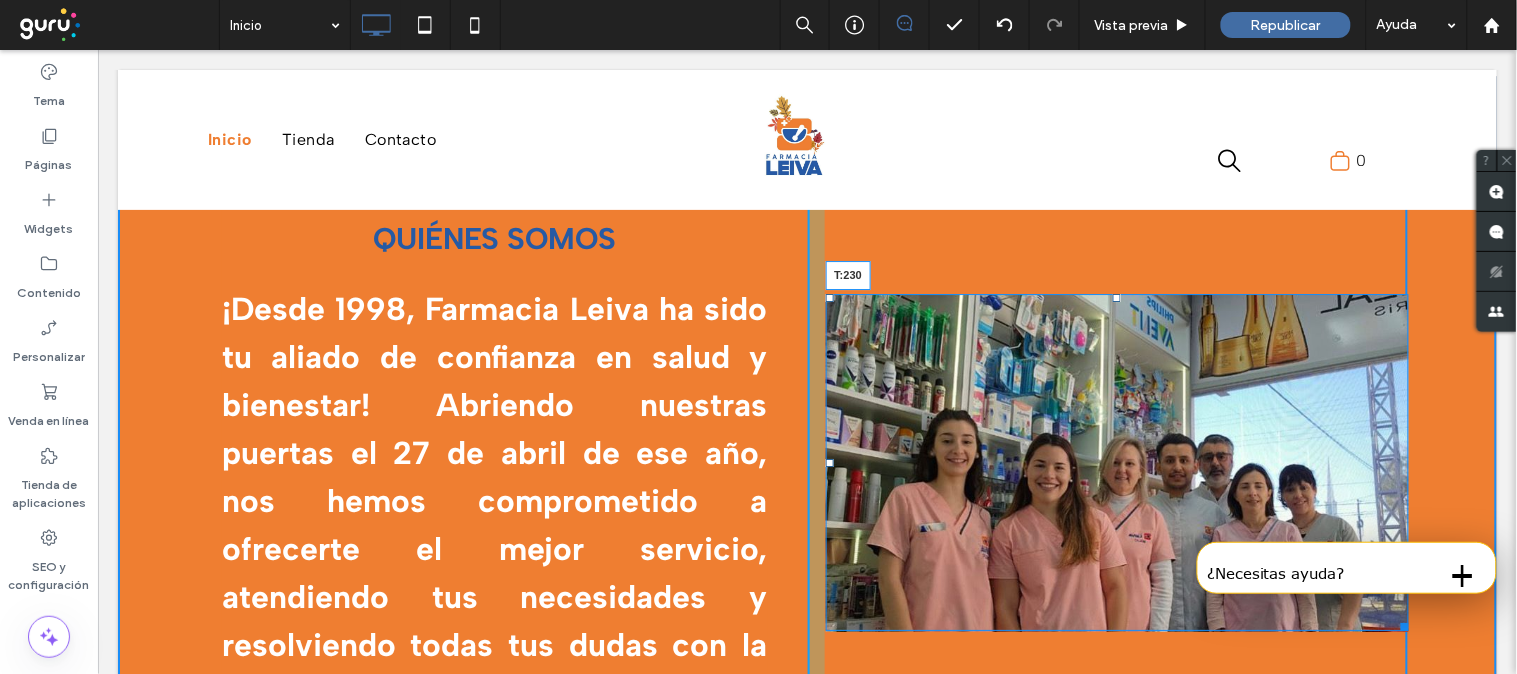 drag, startPoint x: 1107, startPoint y: 294, endPoint x: 1552, endPoint y: 426, distance: 464.16486 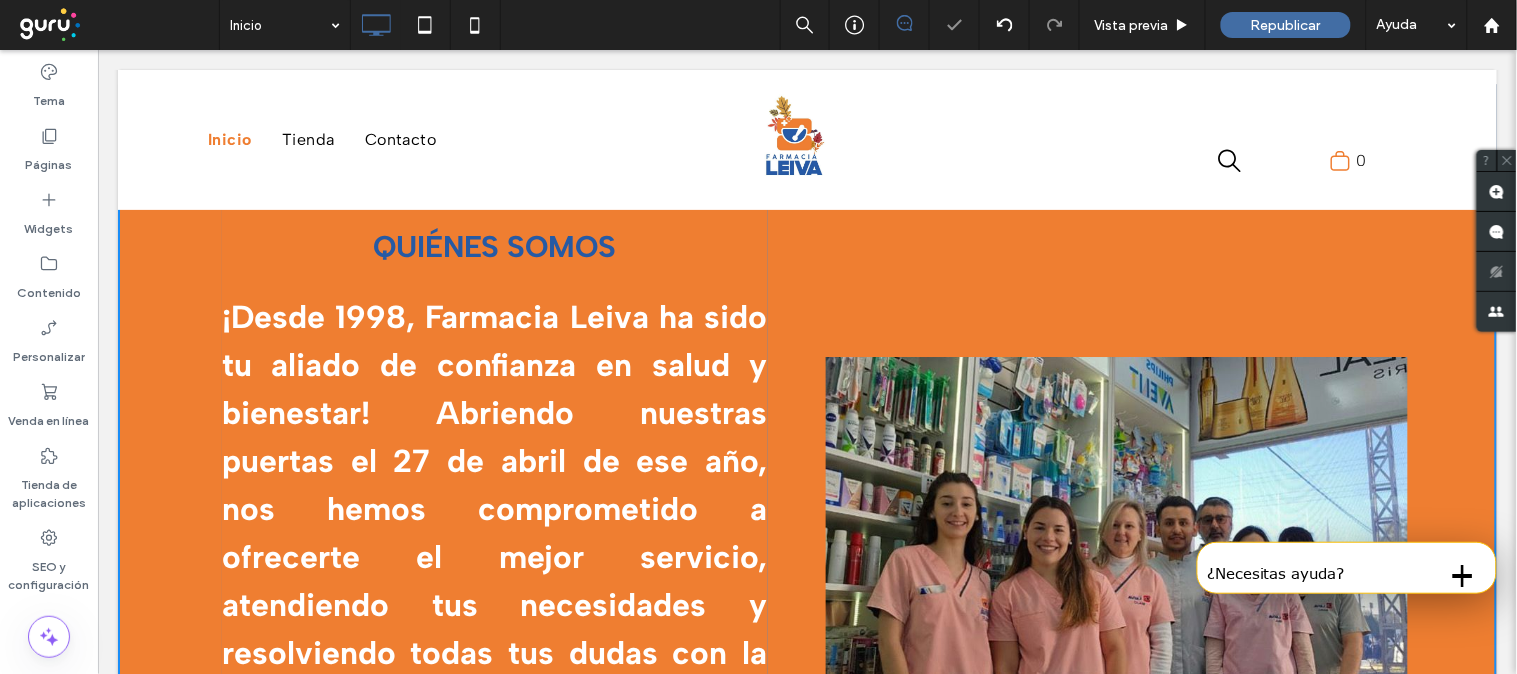 scroll, scrollTop: 1556, scrollLeft: 0, axis: vertical 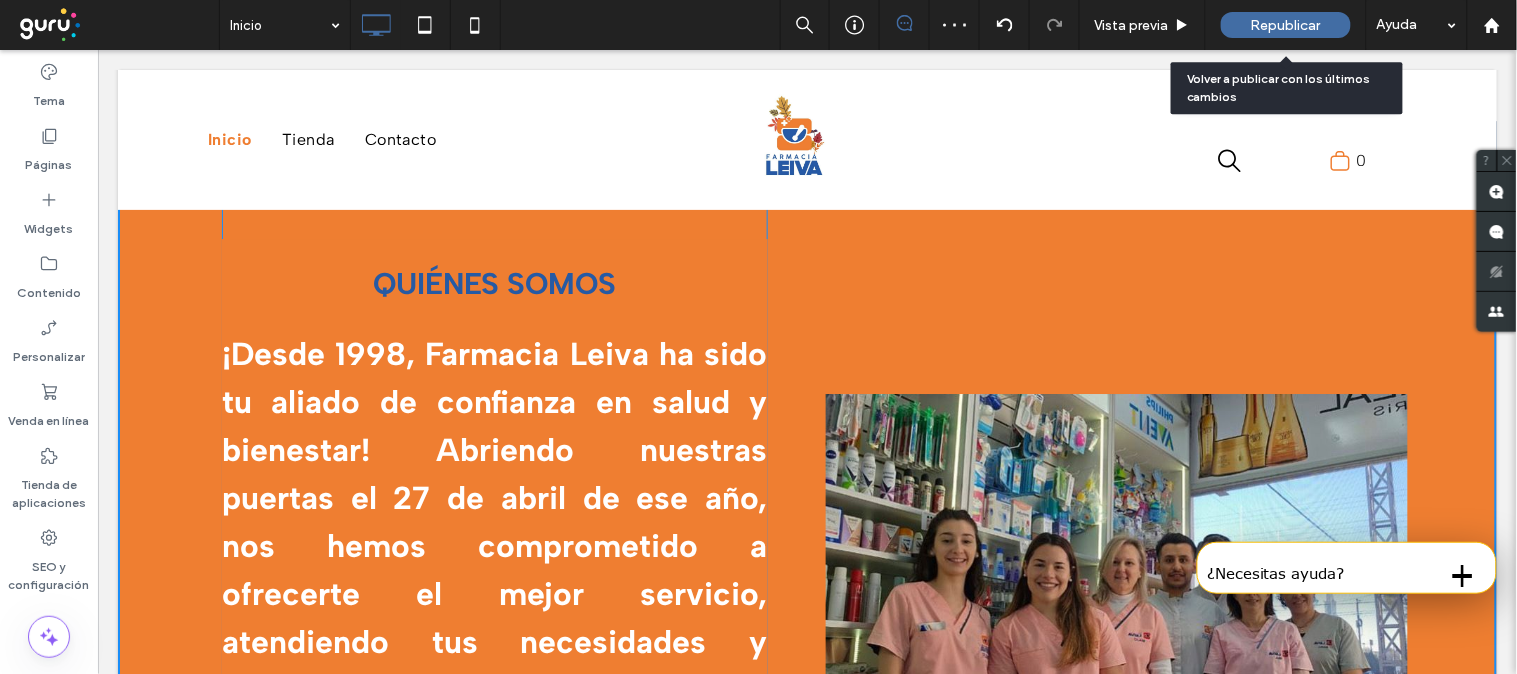 click on "Republicar" at bounding box center (1286, 25) 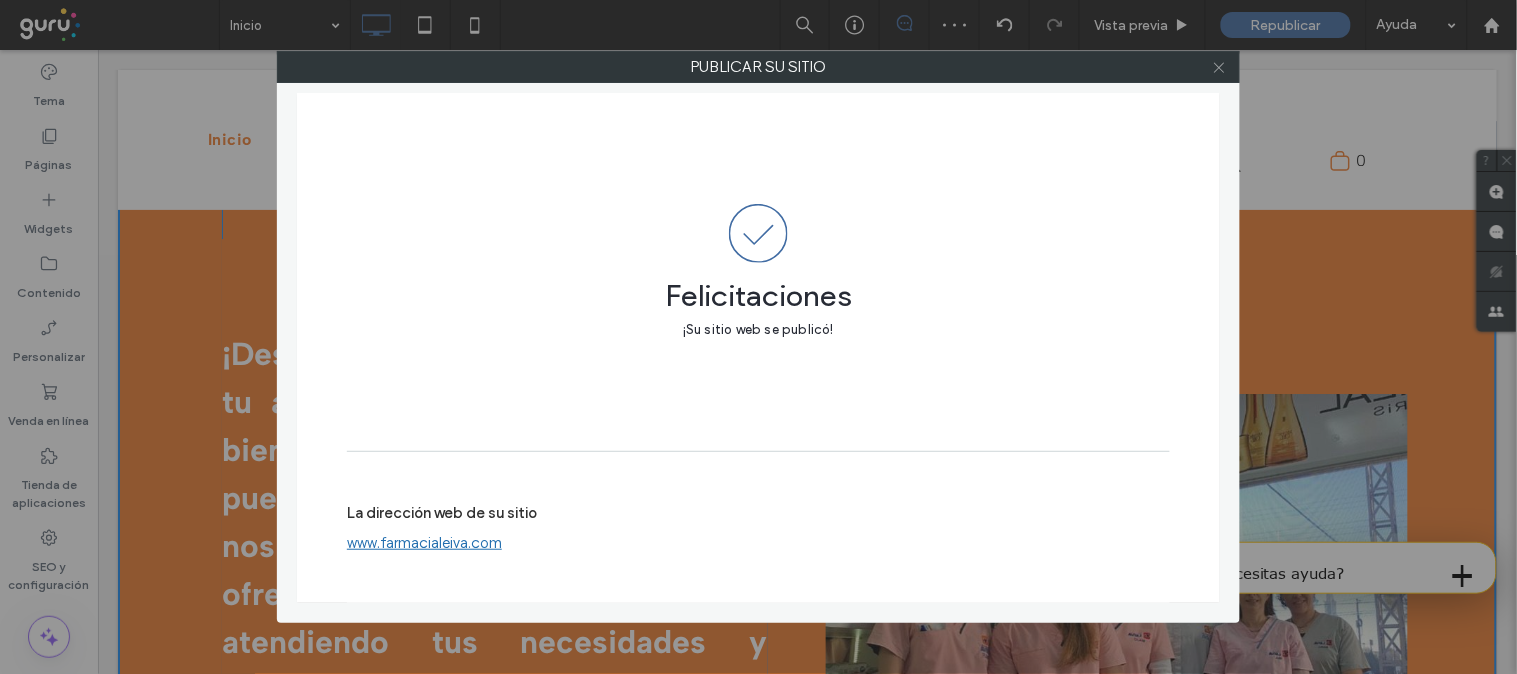 click 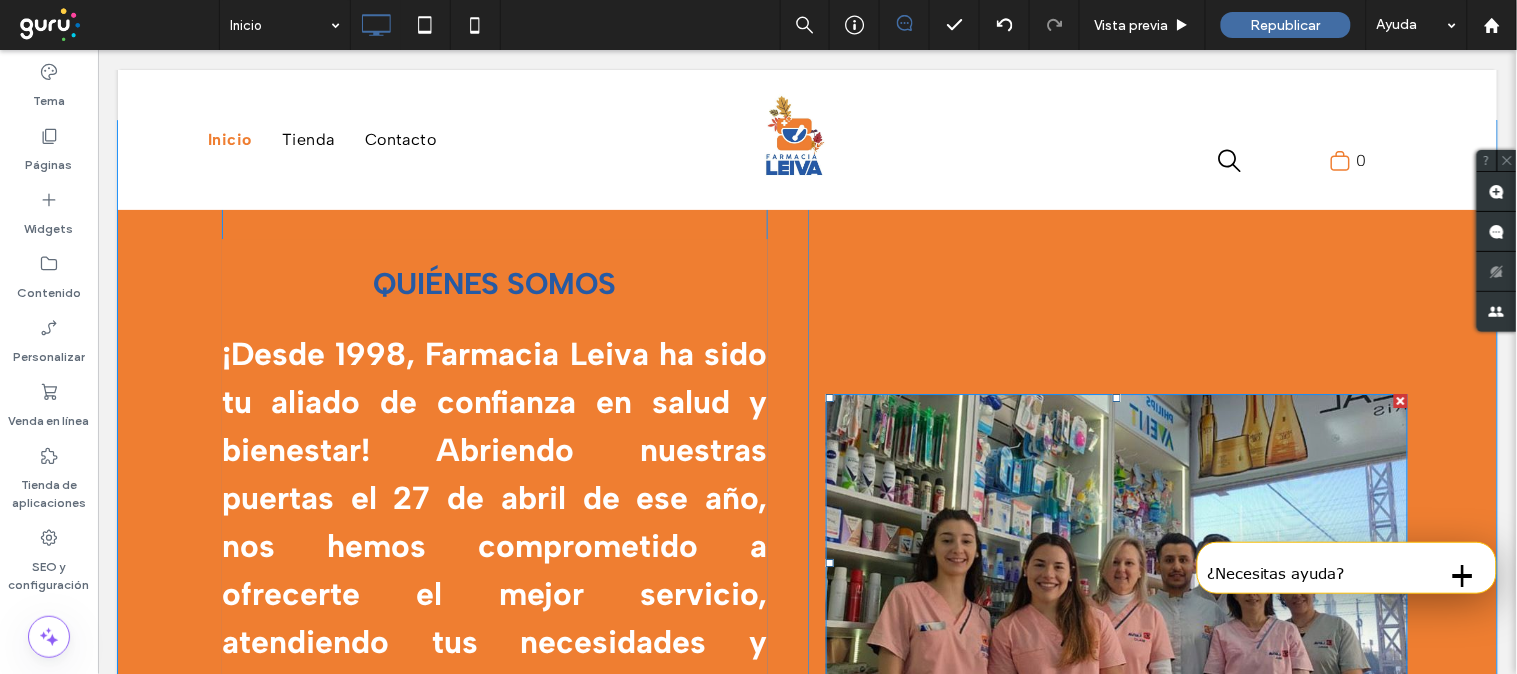 click at bounding box center [1116, 561] 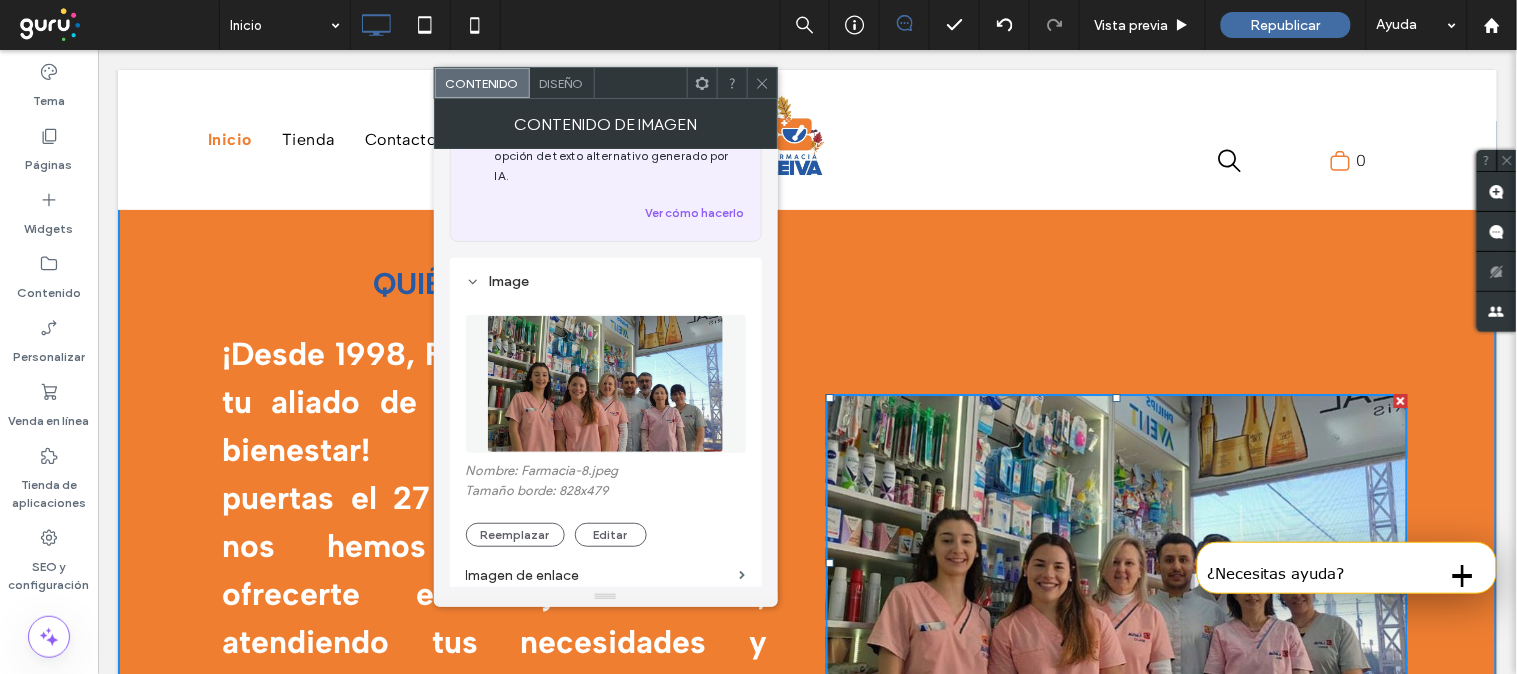 scroll, scrollTop: 151, scrollLeft: 0, axis: vertical 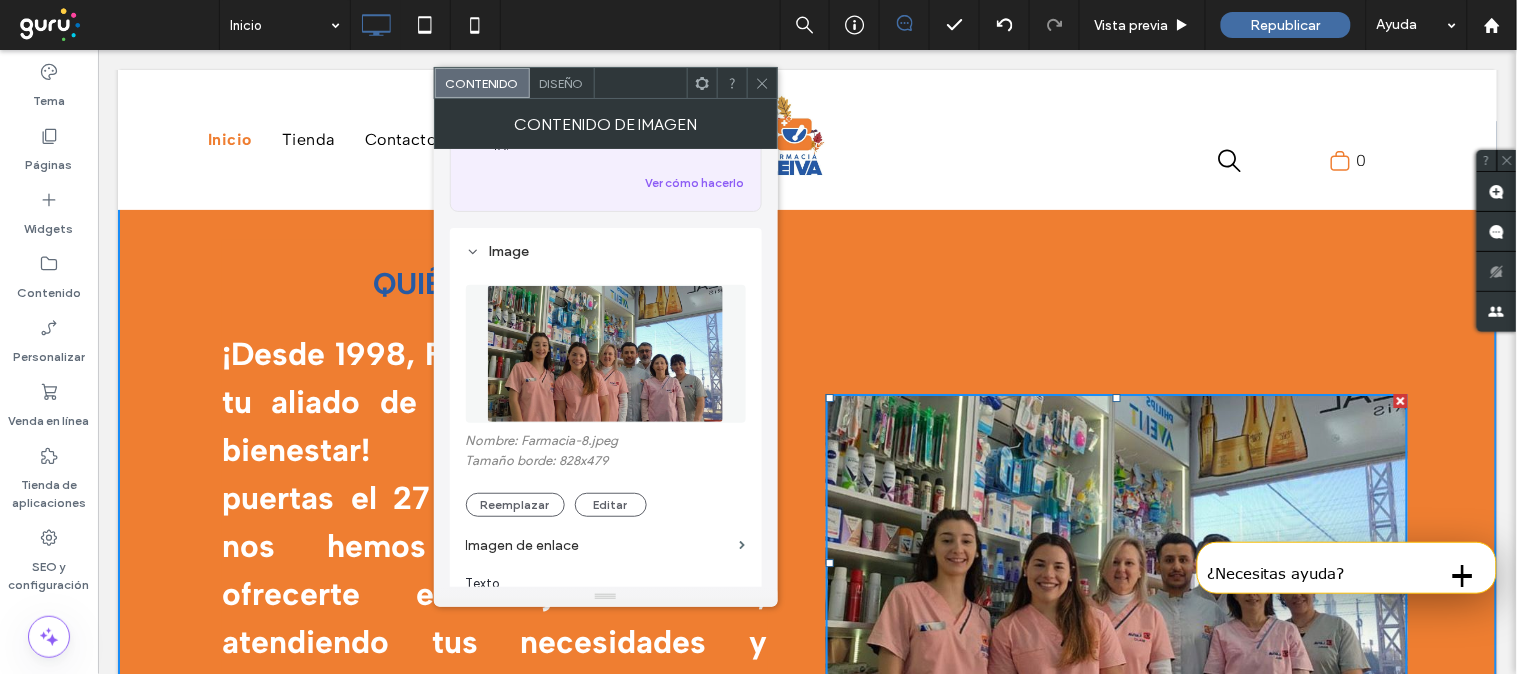 click 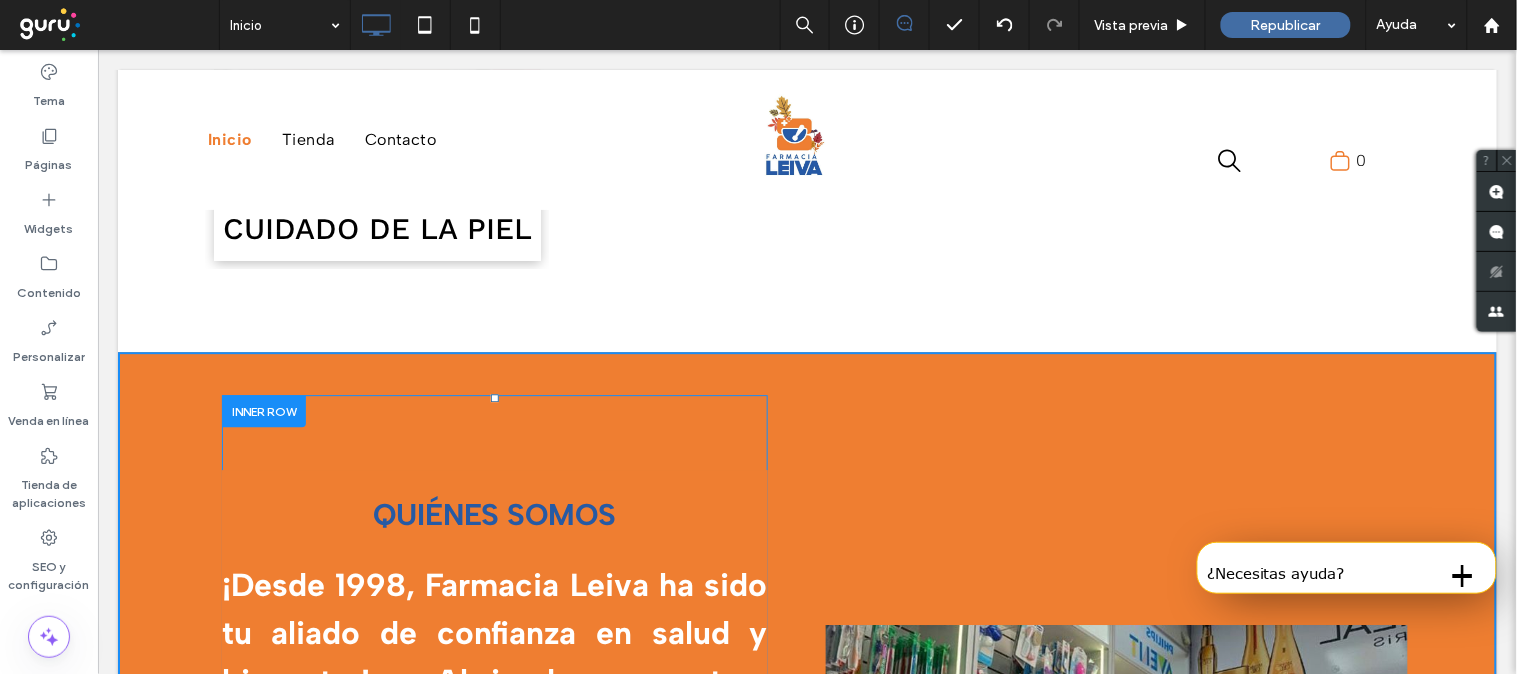 scroll, scrollTop: 1282, scrollLeft: 0, axis: vertical 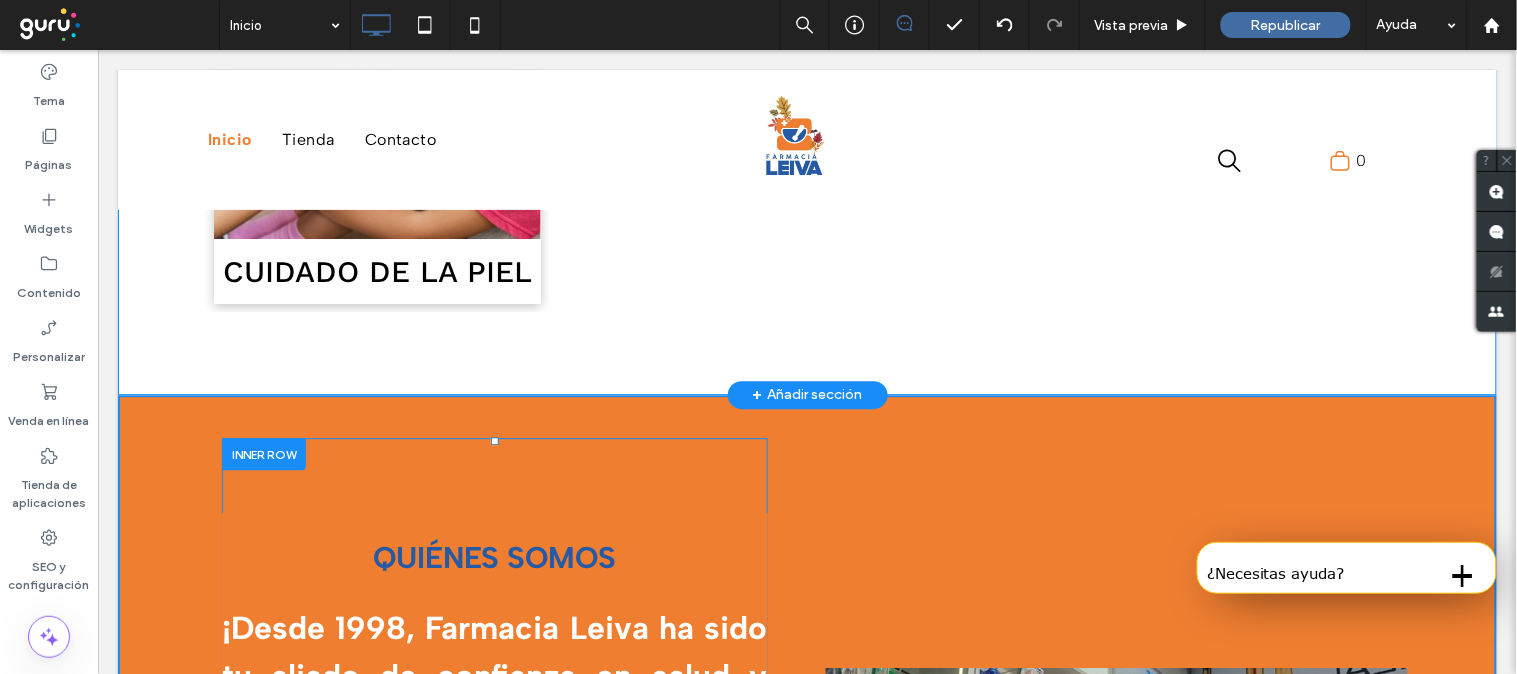 click on "+ Añadir sección" at bounding box center (807, 394) 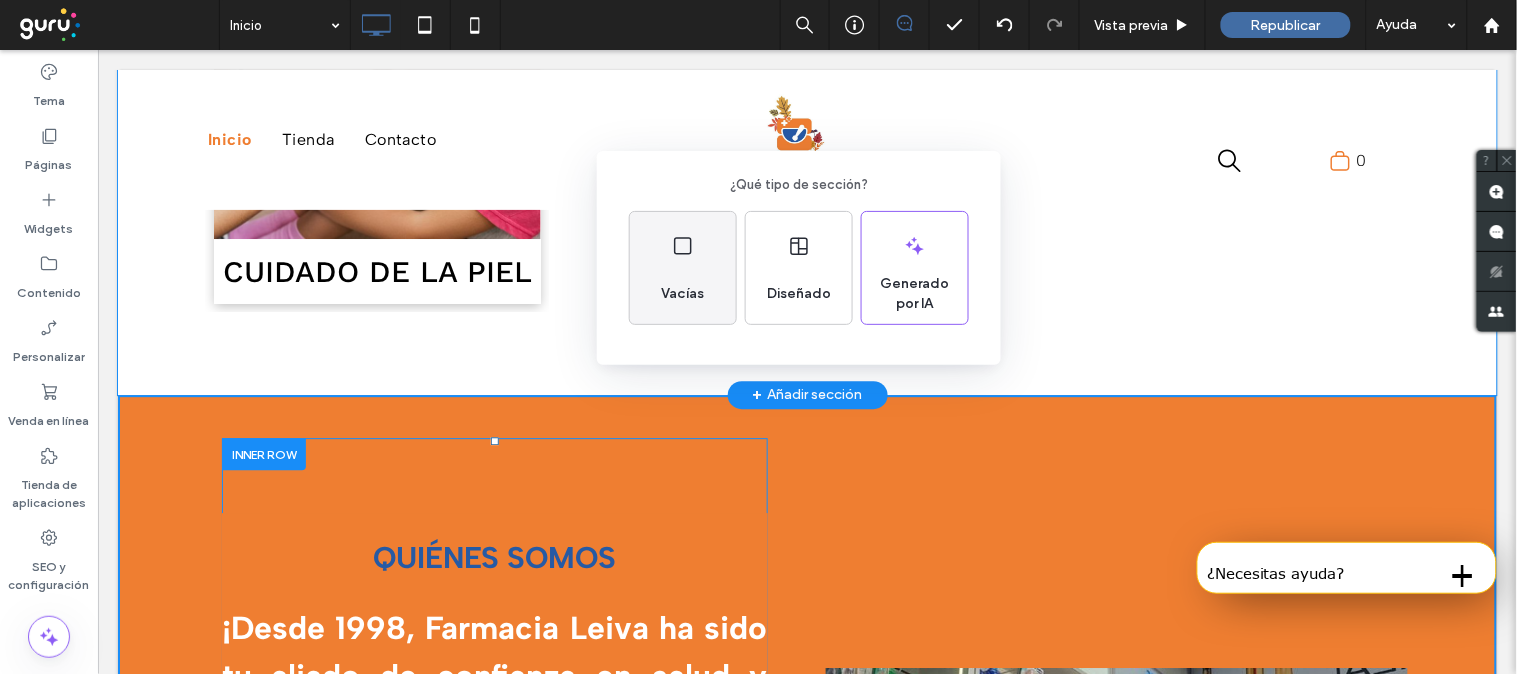 click on "Vacías" at bounding box center [683, 268] 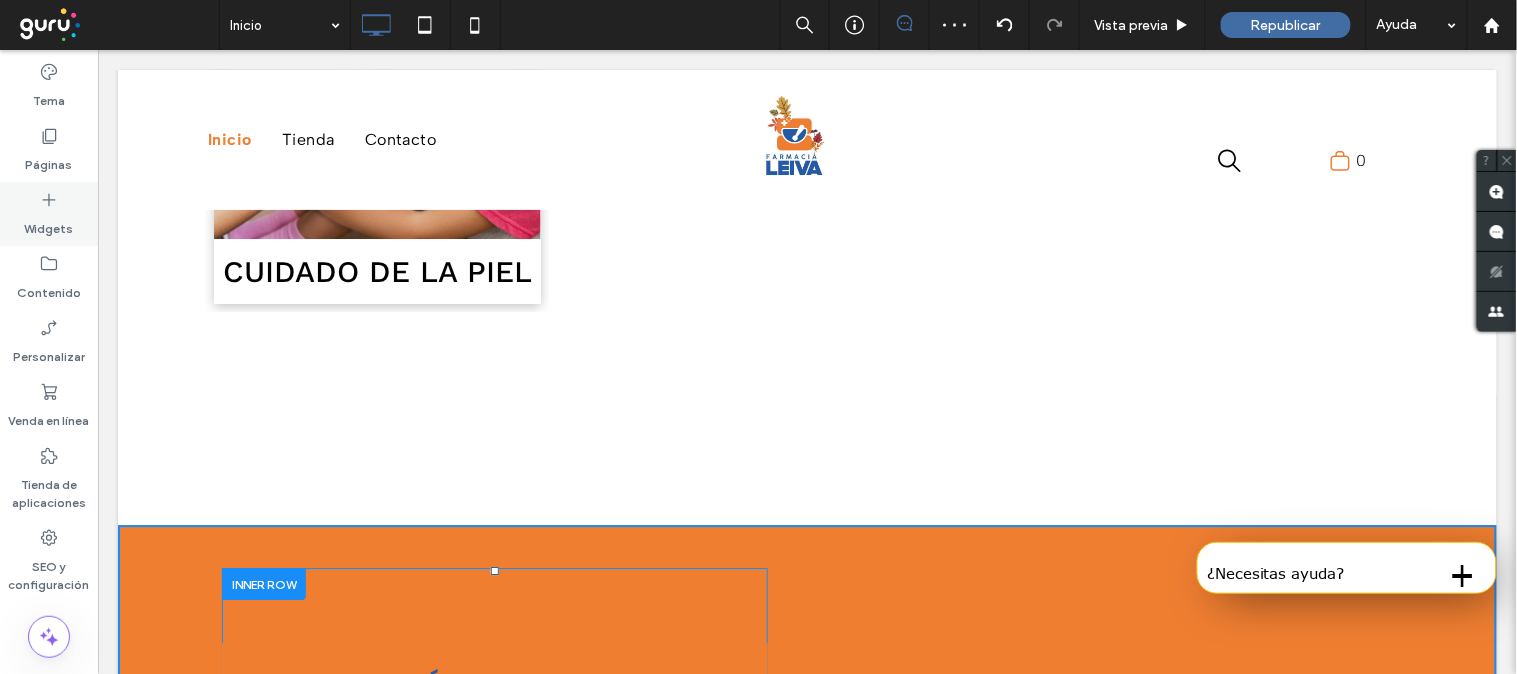 click on "Widgets" at bounding box center [49, 224] 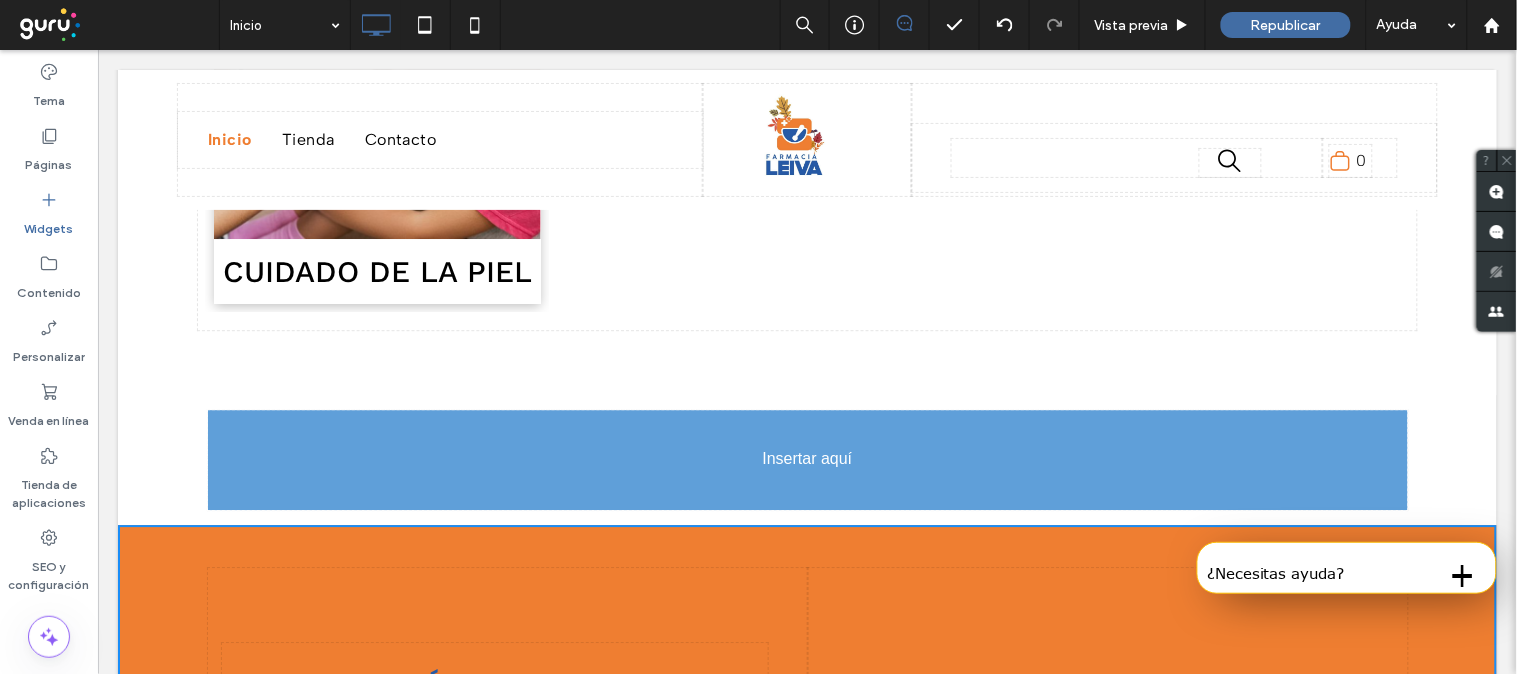 scroll, scrollTop: 1287, scrollLeft: 0, axis: vertical 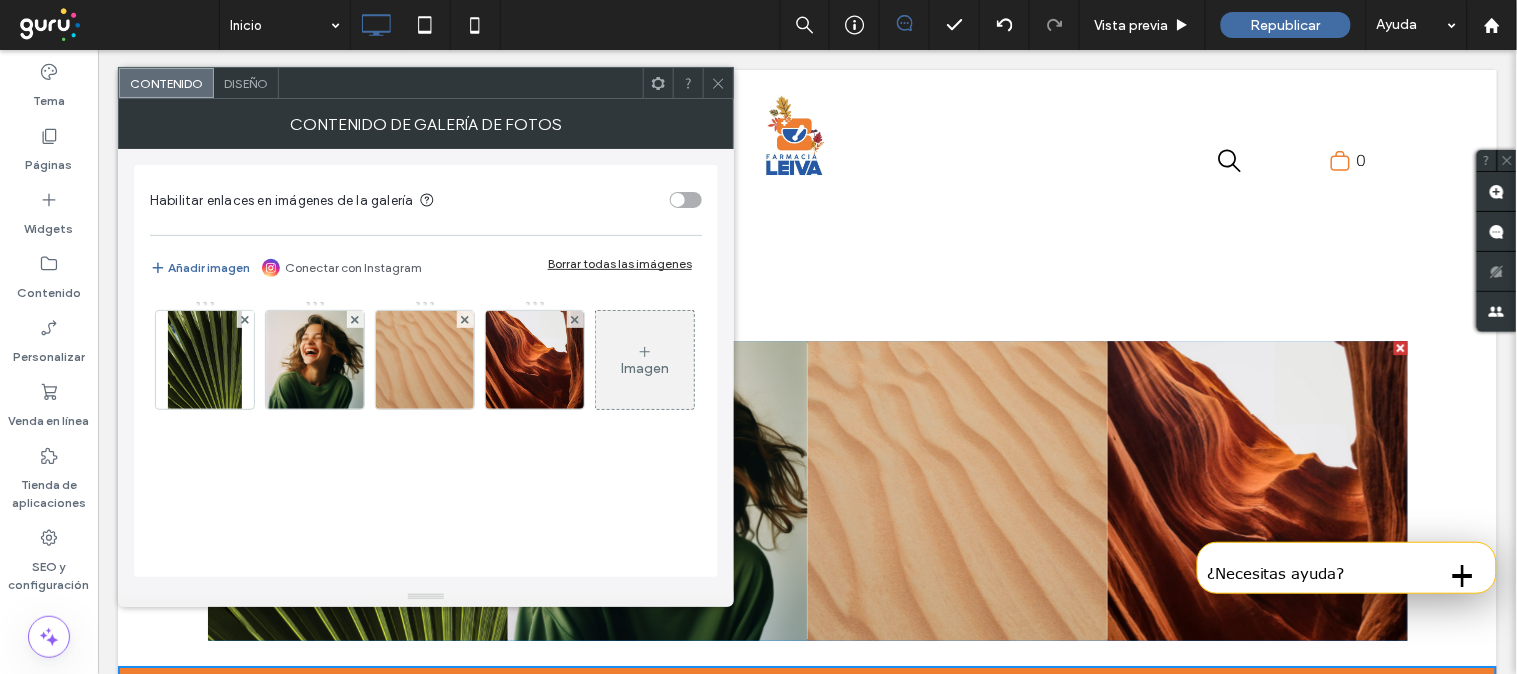 drag, startPoint x: 1511, startPoint y: 357, endPoint x: 1580, endPoint y: 366, distance: 69.58448 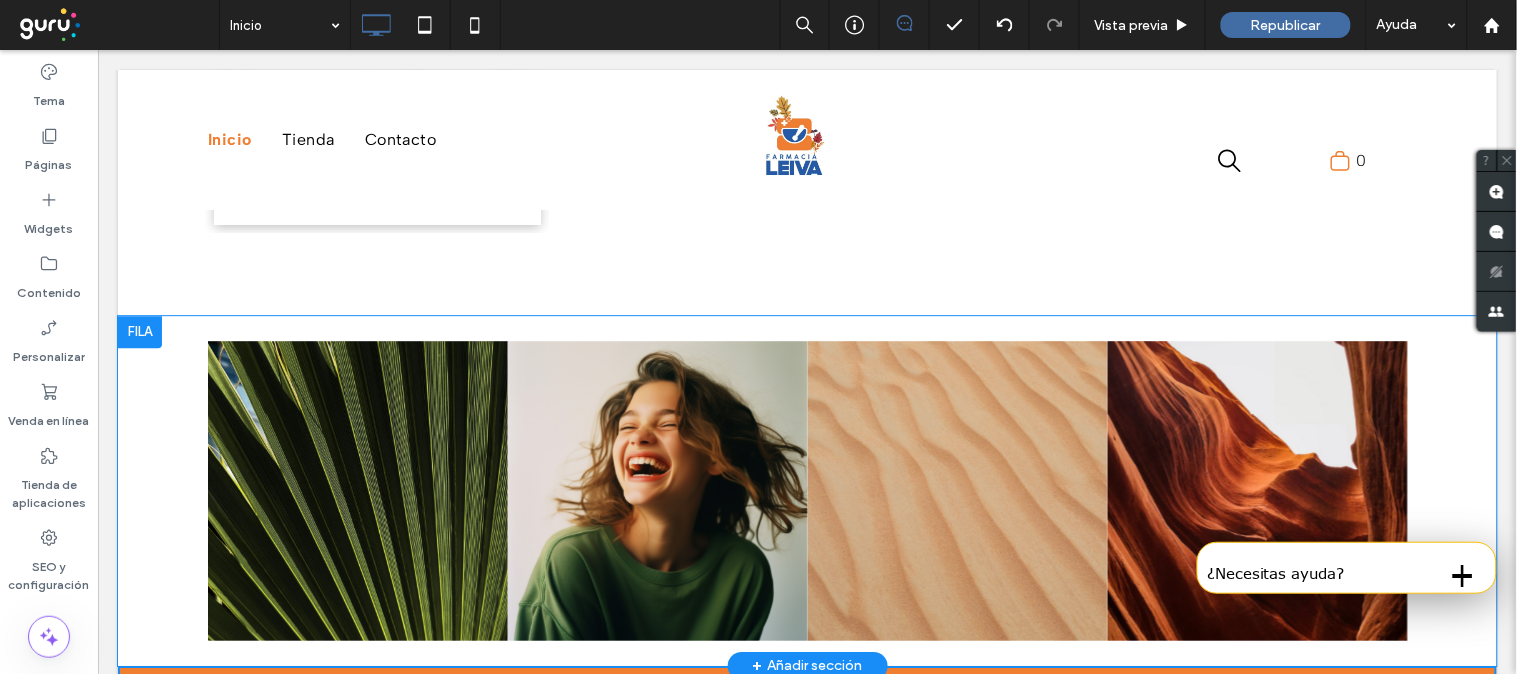 click at bounding box center (139, 331) 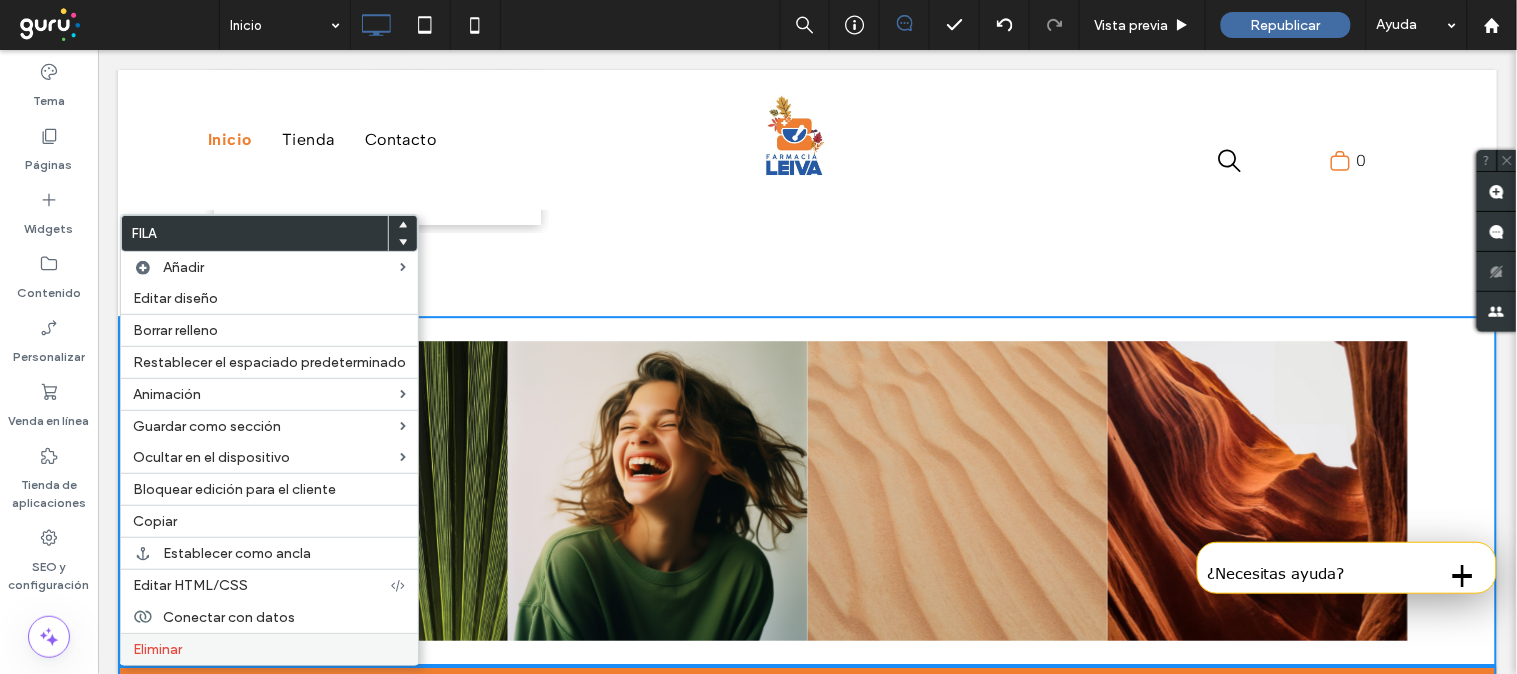 click on "Eliminar" at bounding box center (269, 649) 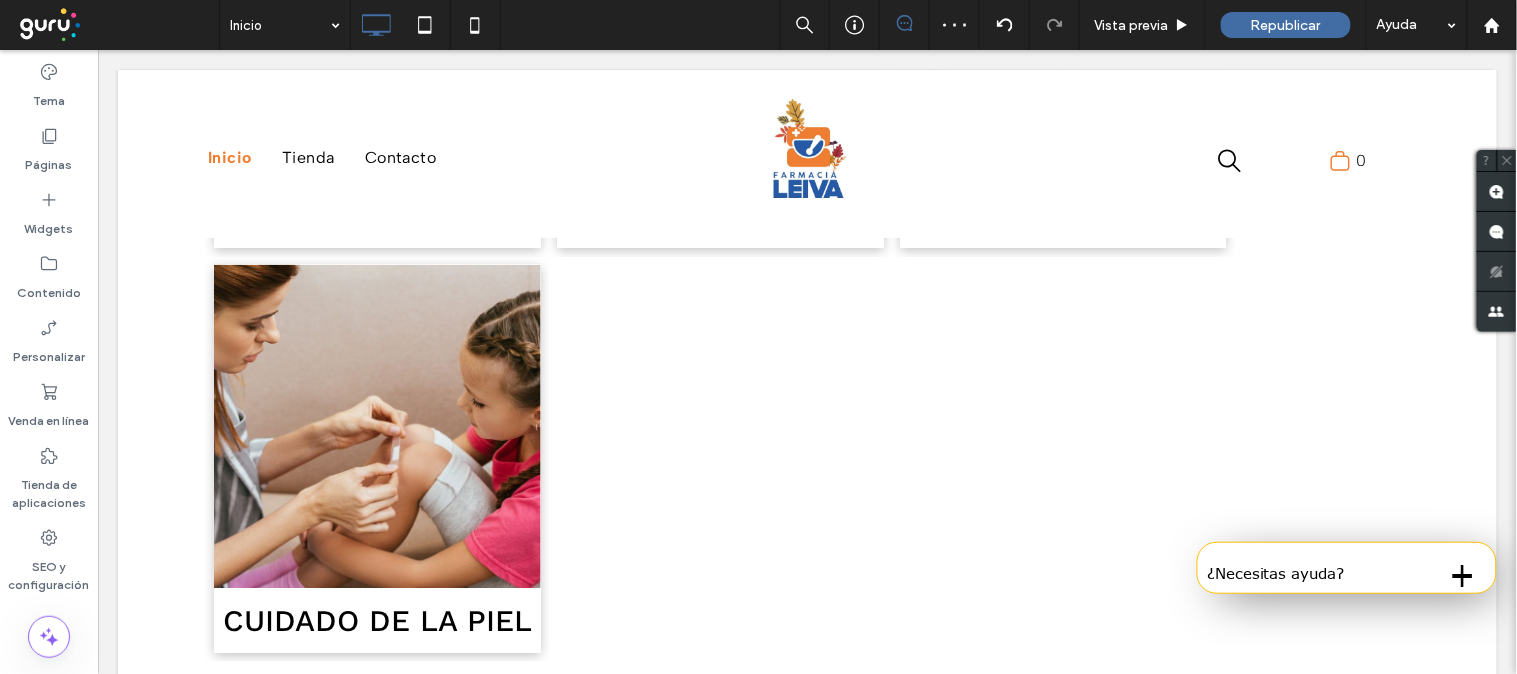 scroll, scrollTop: 0, scrollLeft: 0, axis: both 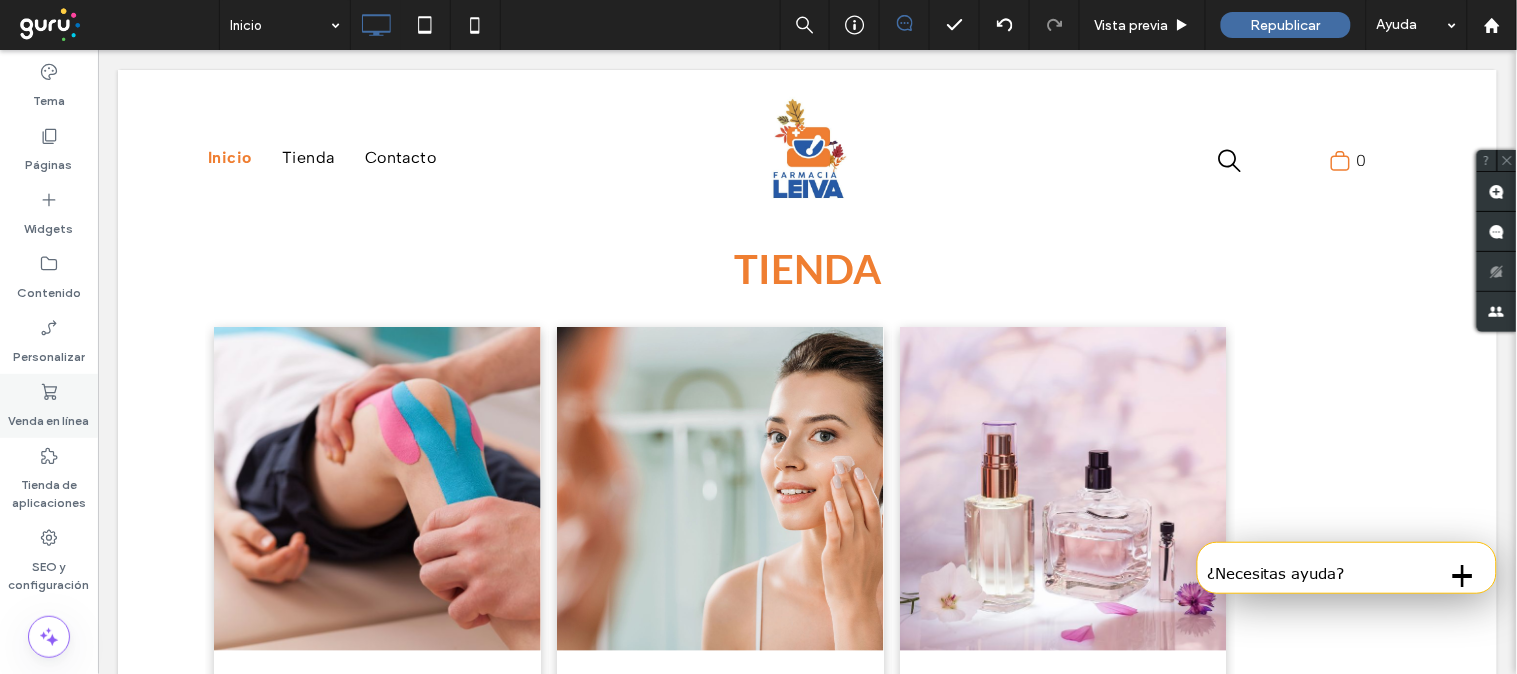 click on "Venda en línea" at bounding box center [49, 416] 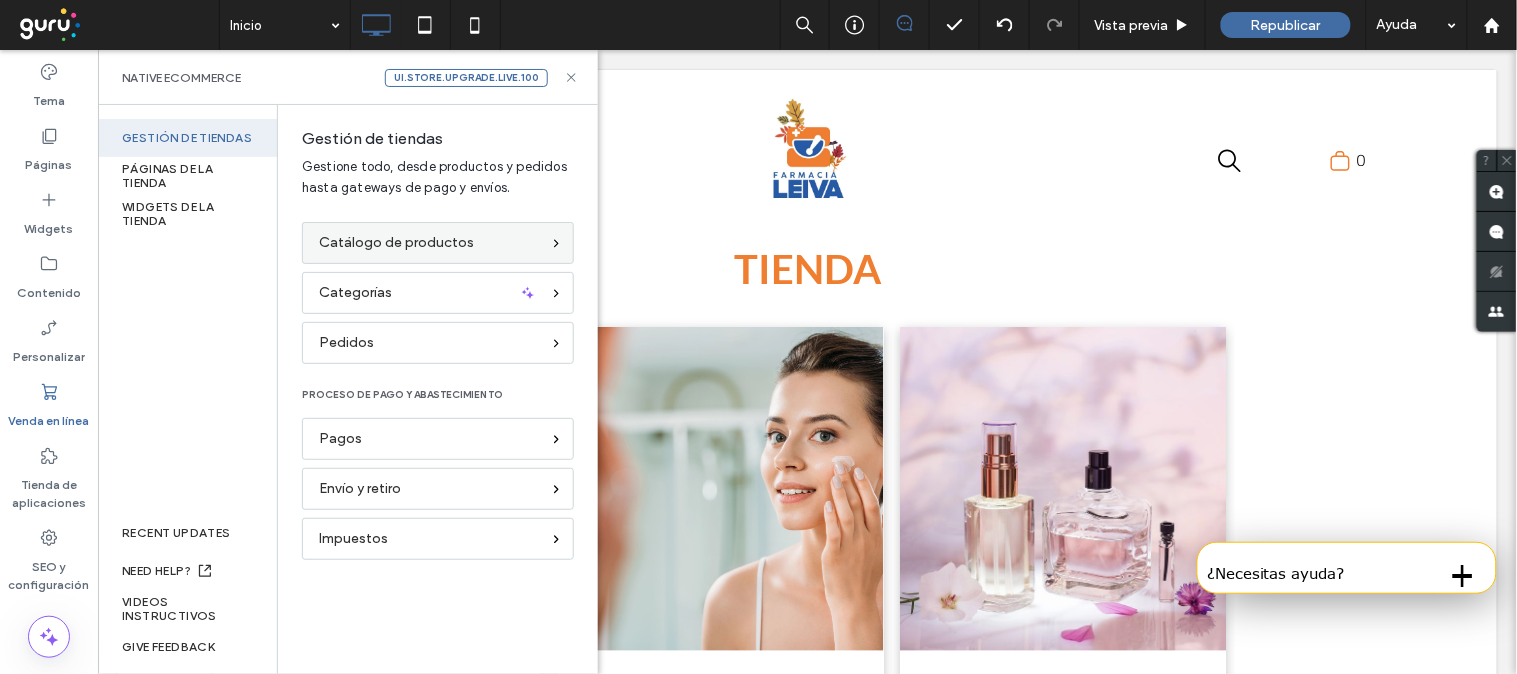 click on "Catálogo de productos" at bounding box center [396, 243] 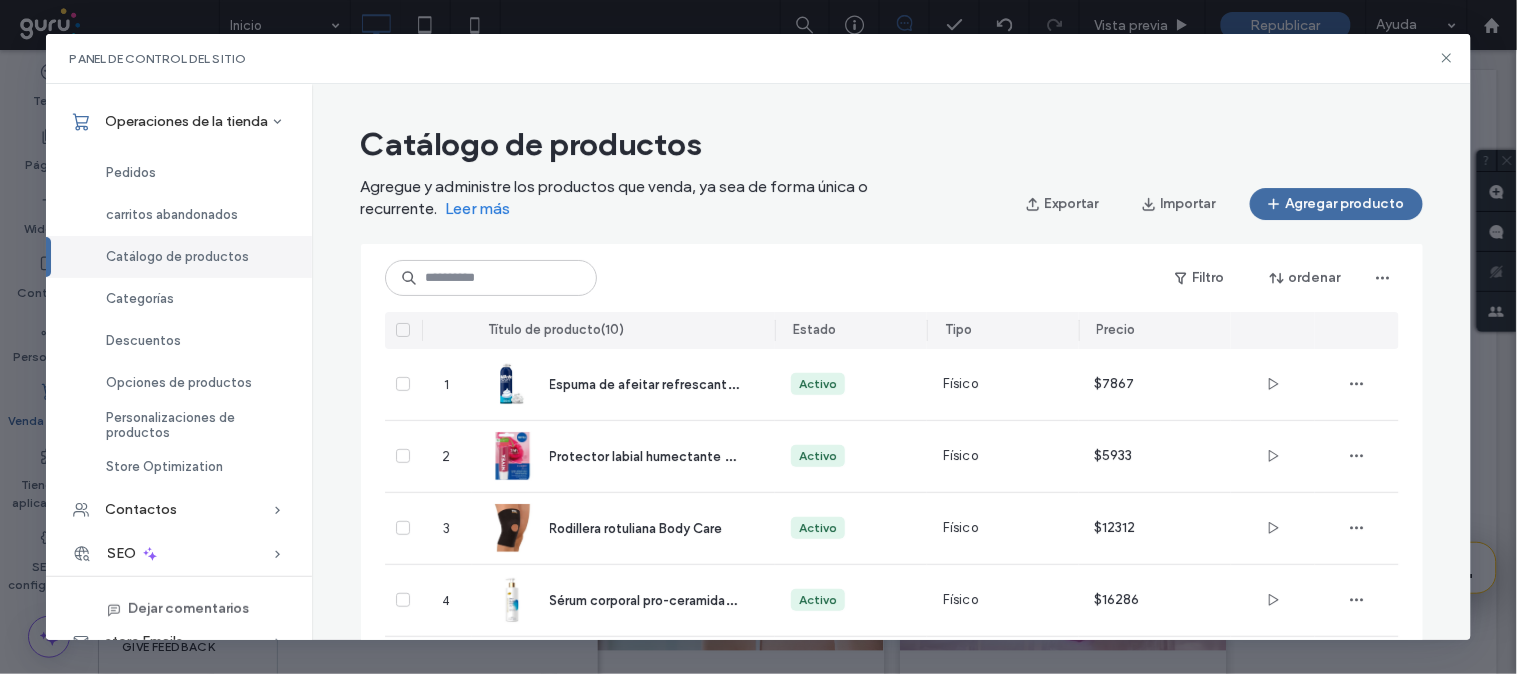 click on "Catálogo de productos" at bounding box center [532, 144] 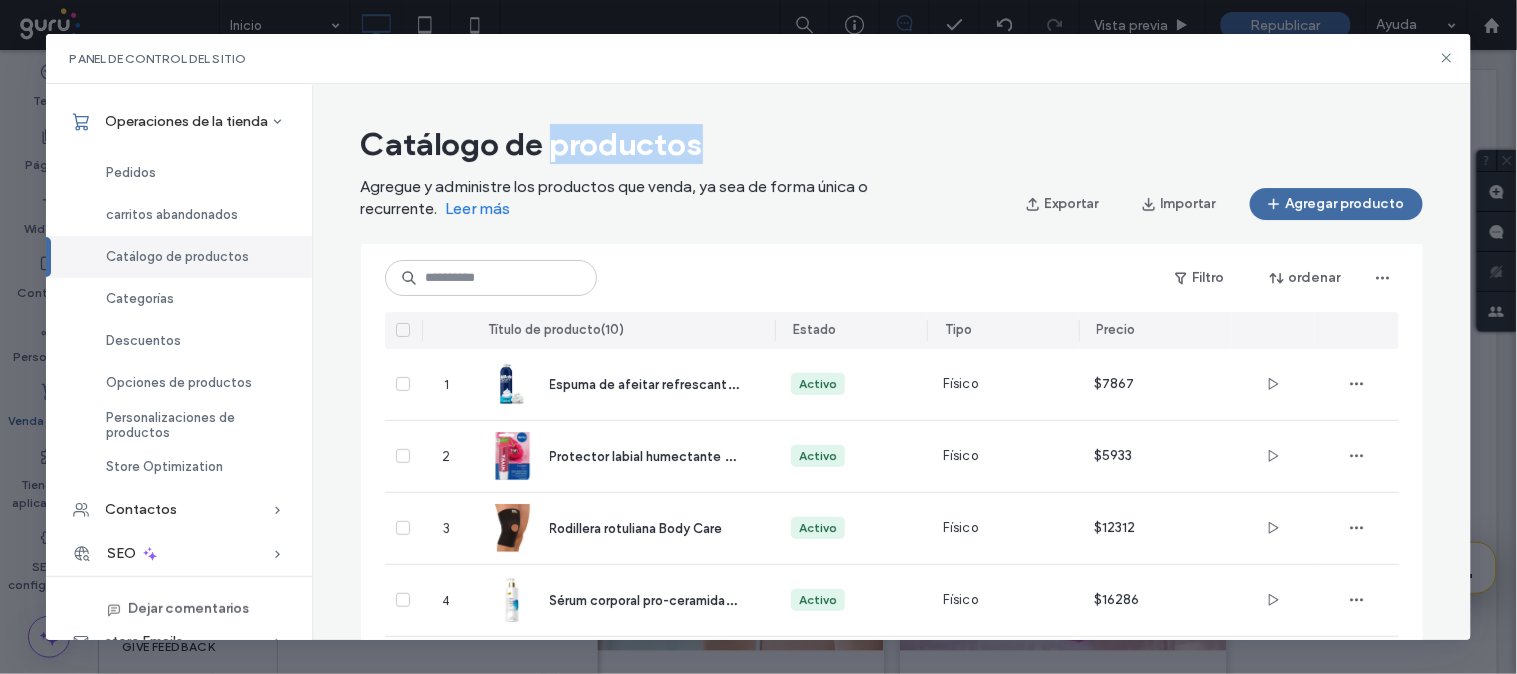 click on "Catálogo de productos" at bounding box center [532, 144] 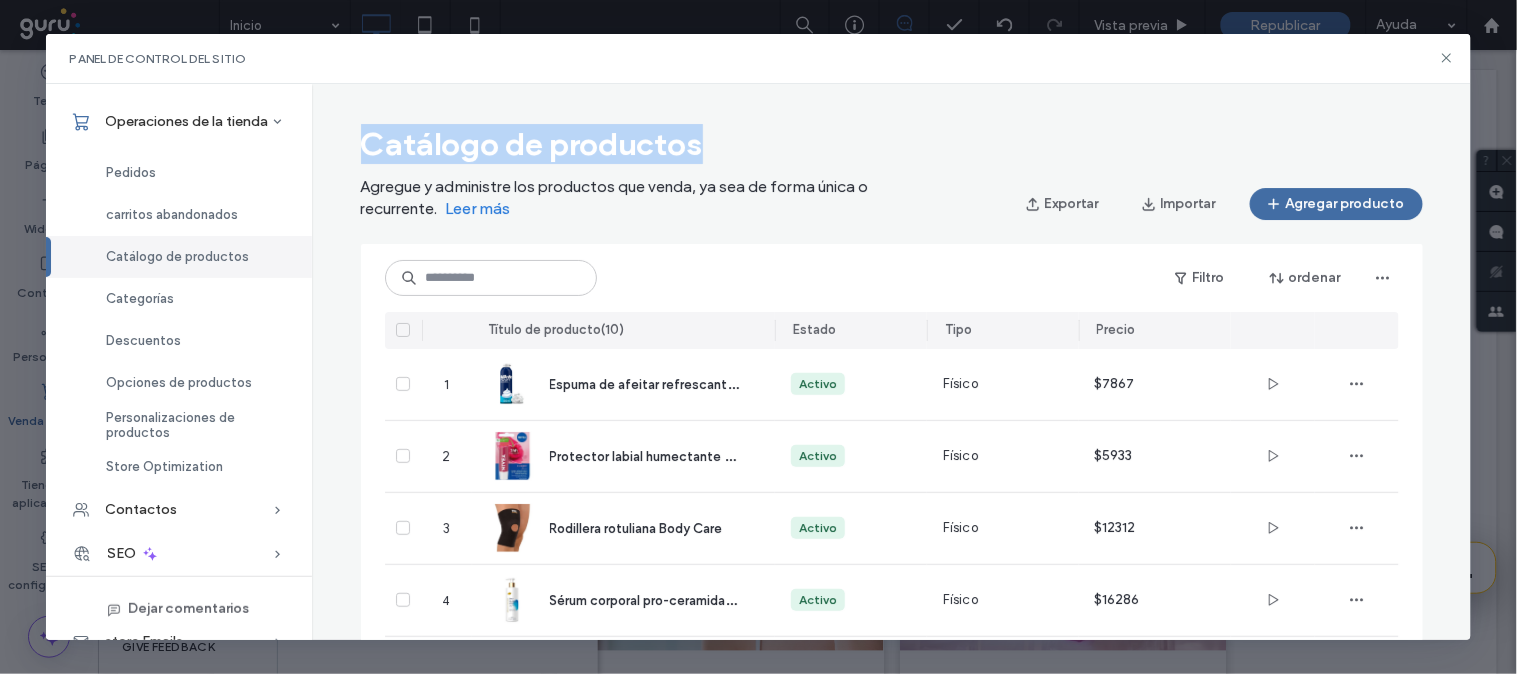 click on "Catálogo de productos" at bounding box center [532, 144] 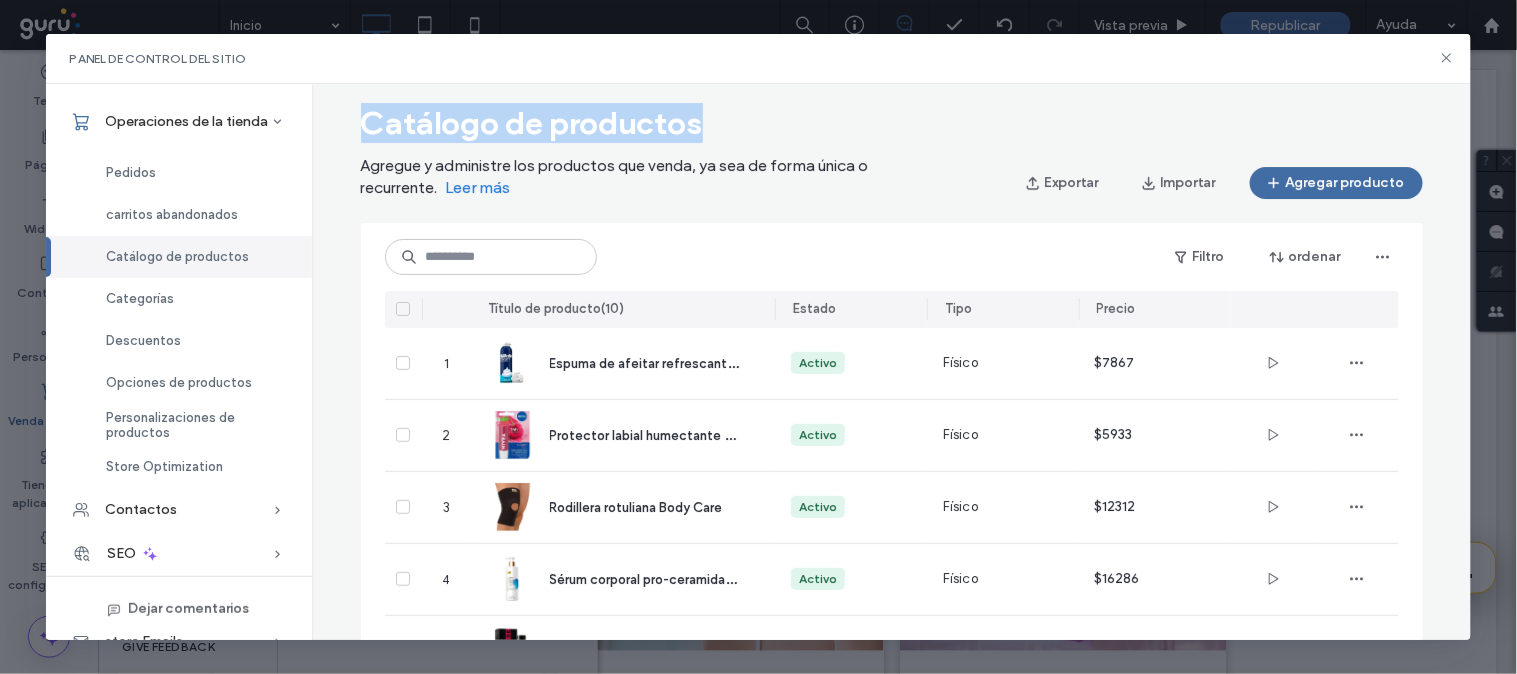 scroll, scrollTop: 0, scrollLeft: 0, axis: both 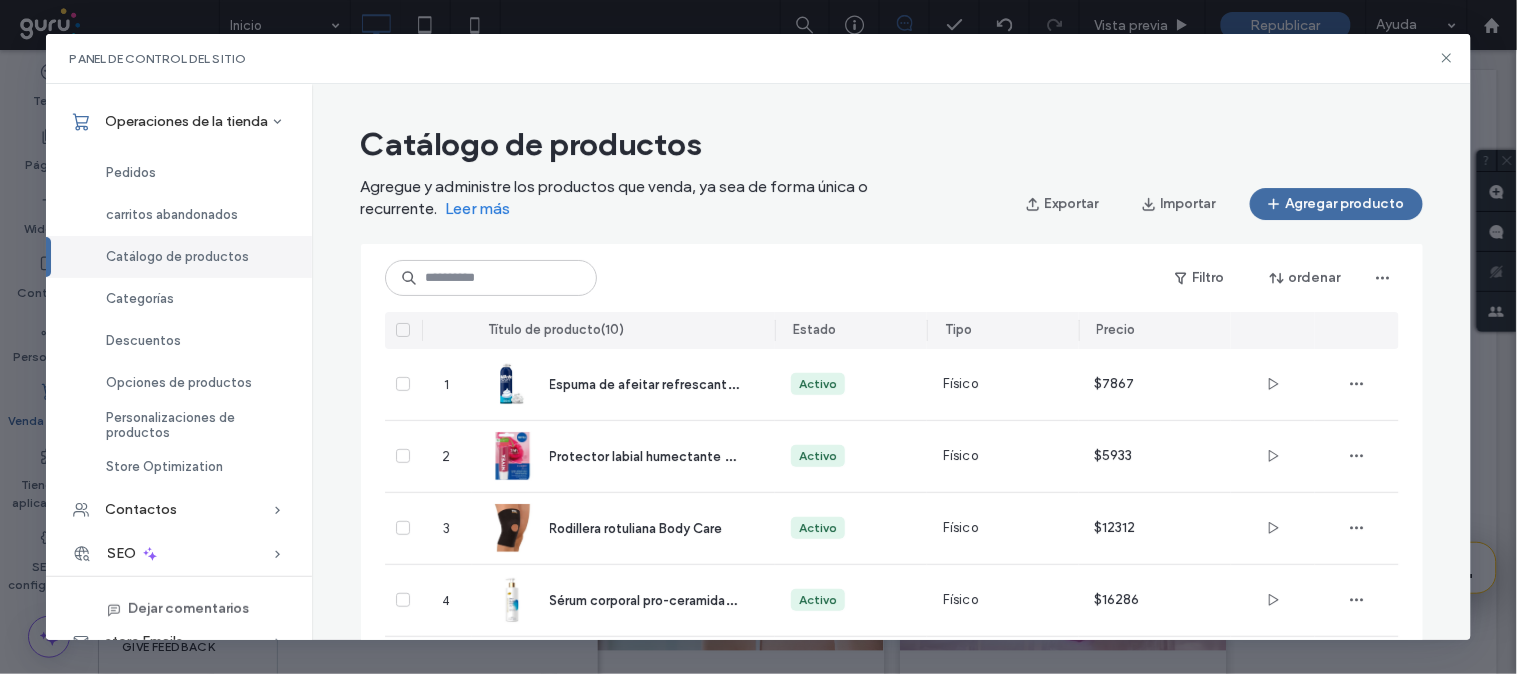 click on "Filtro ordenar" at bounding box center [892, 278] 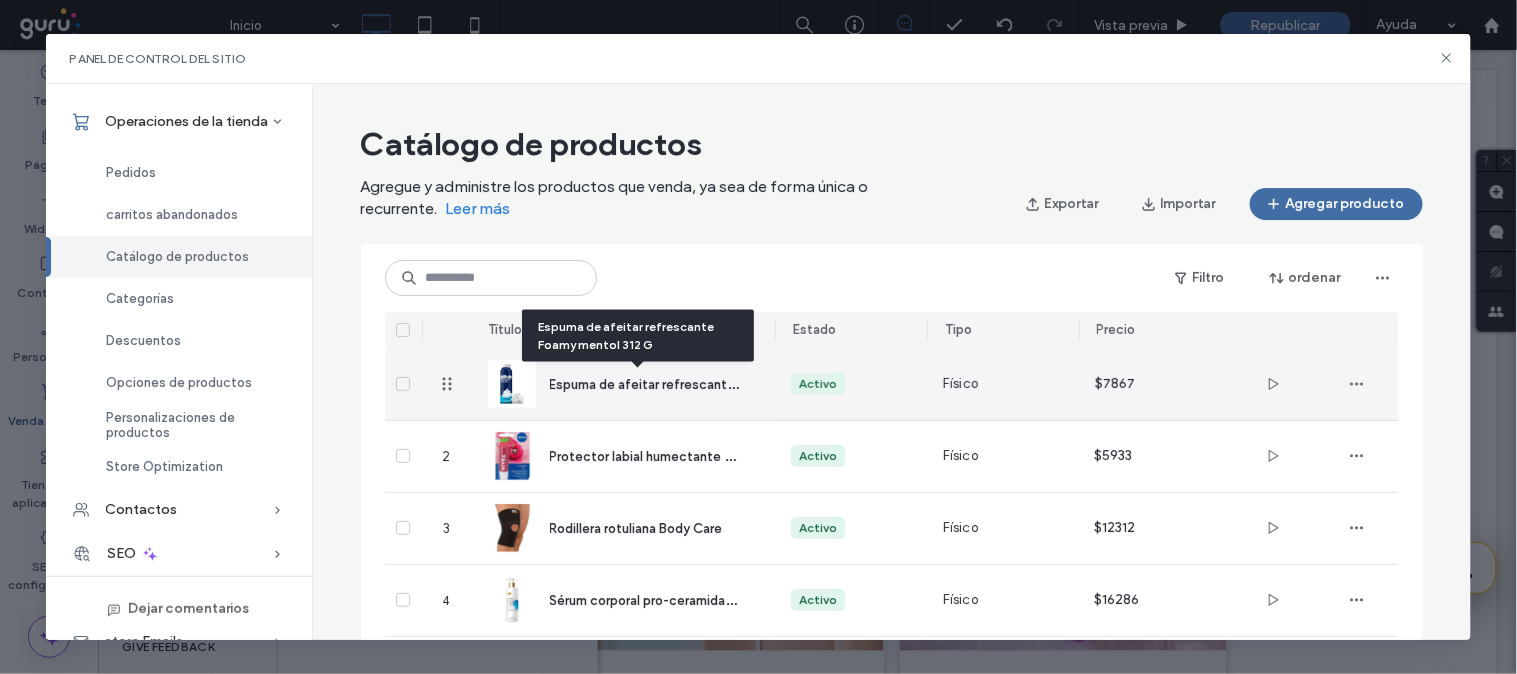 click on "Espuma de afeitar refrescante Foamy mentol 312 G" at bounding box center [706, 383] 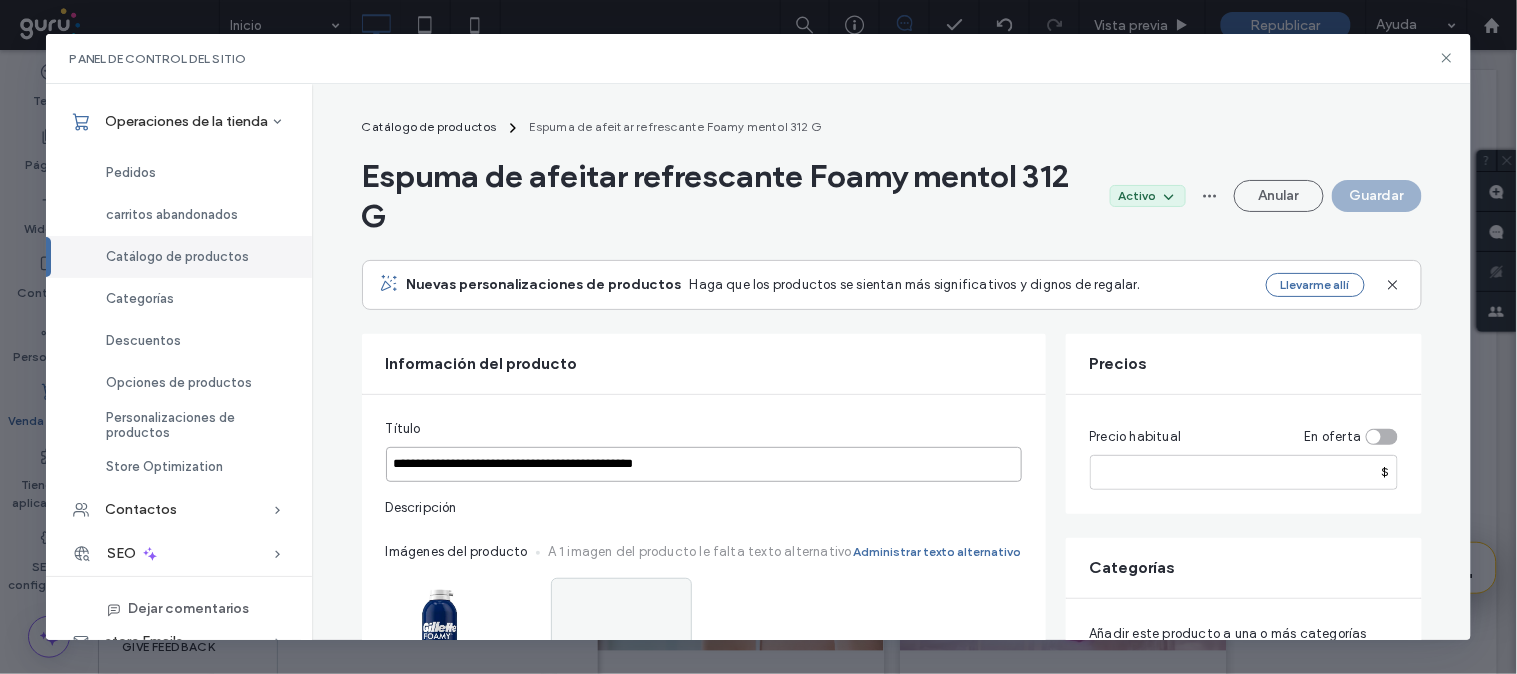 scroll, scrollTop: 101, scrollLeft: 0, axis: vertical 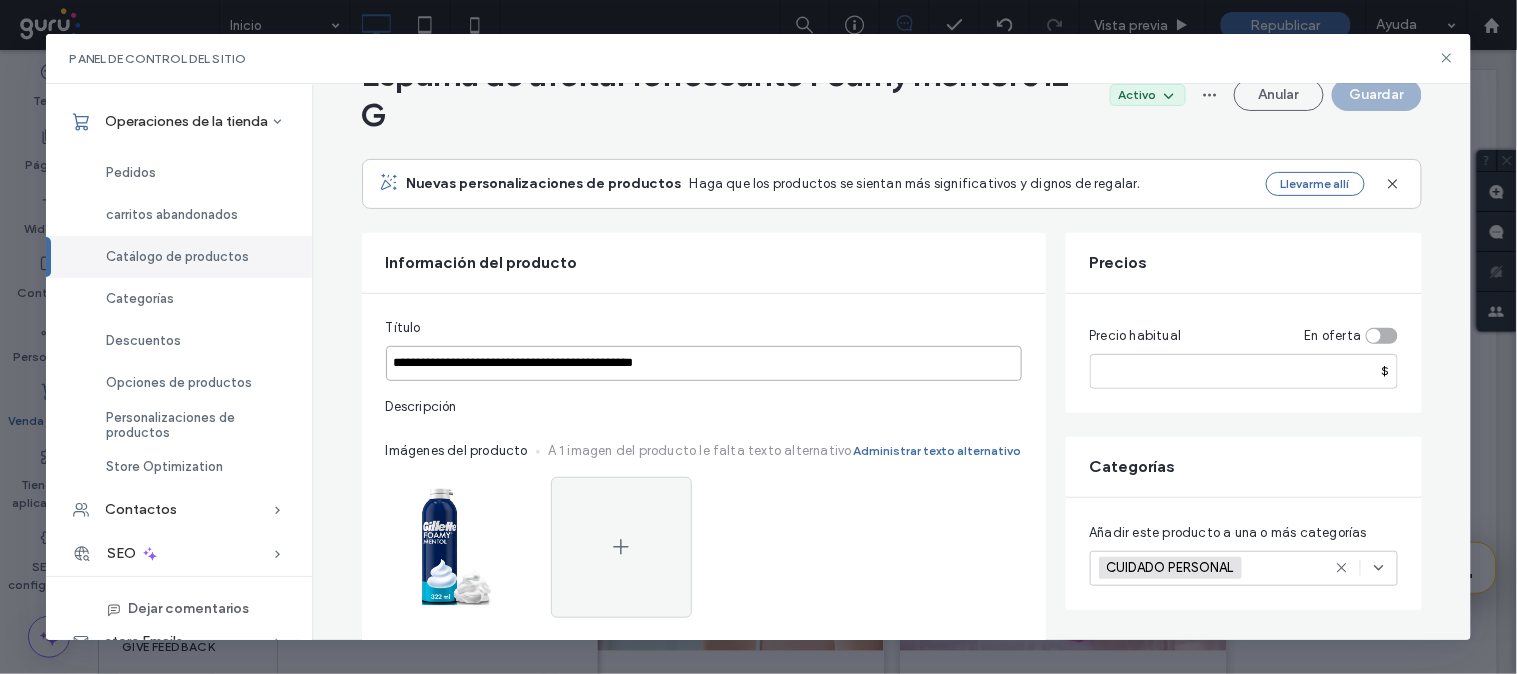 click on "**********" at bounding box center [704, 363] 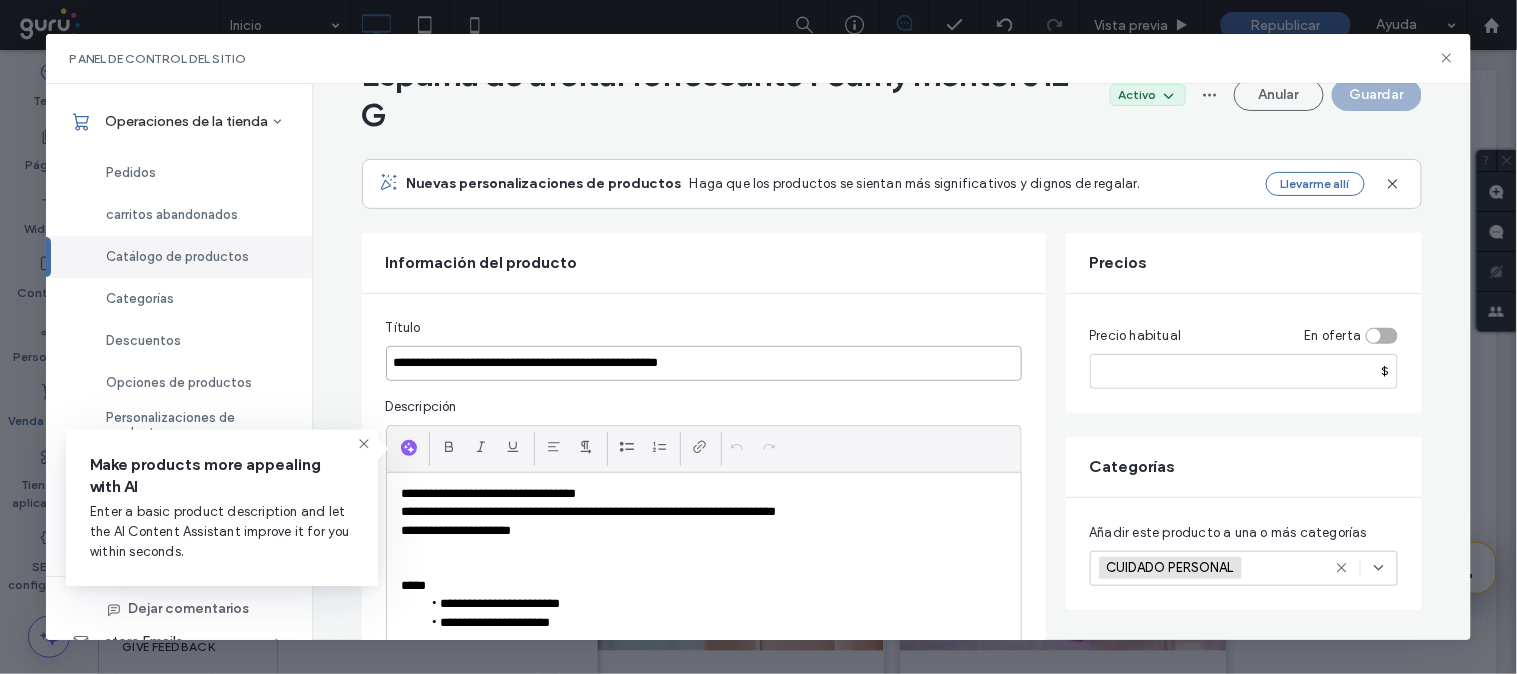 click on "**********" at bounding box center (704, 363) 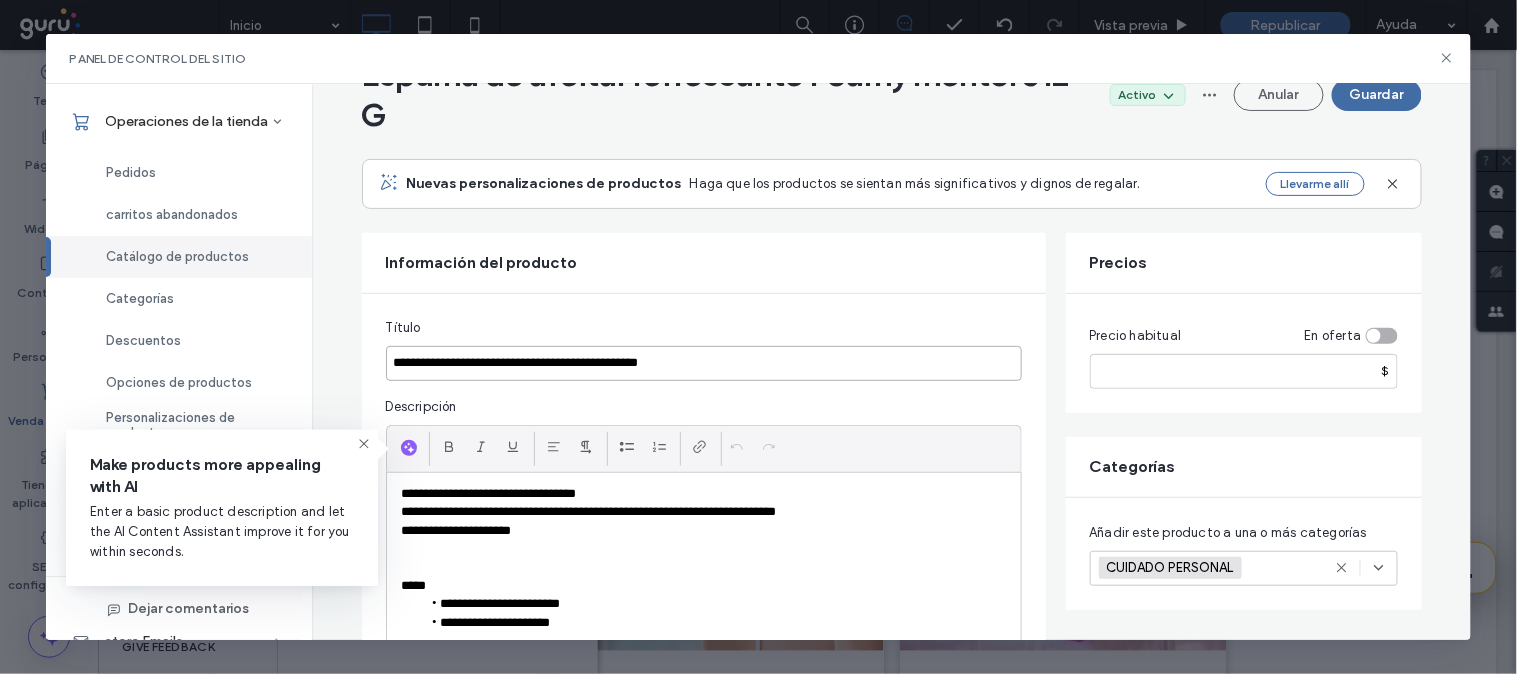 type on "**********" 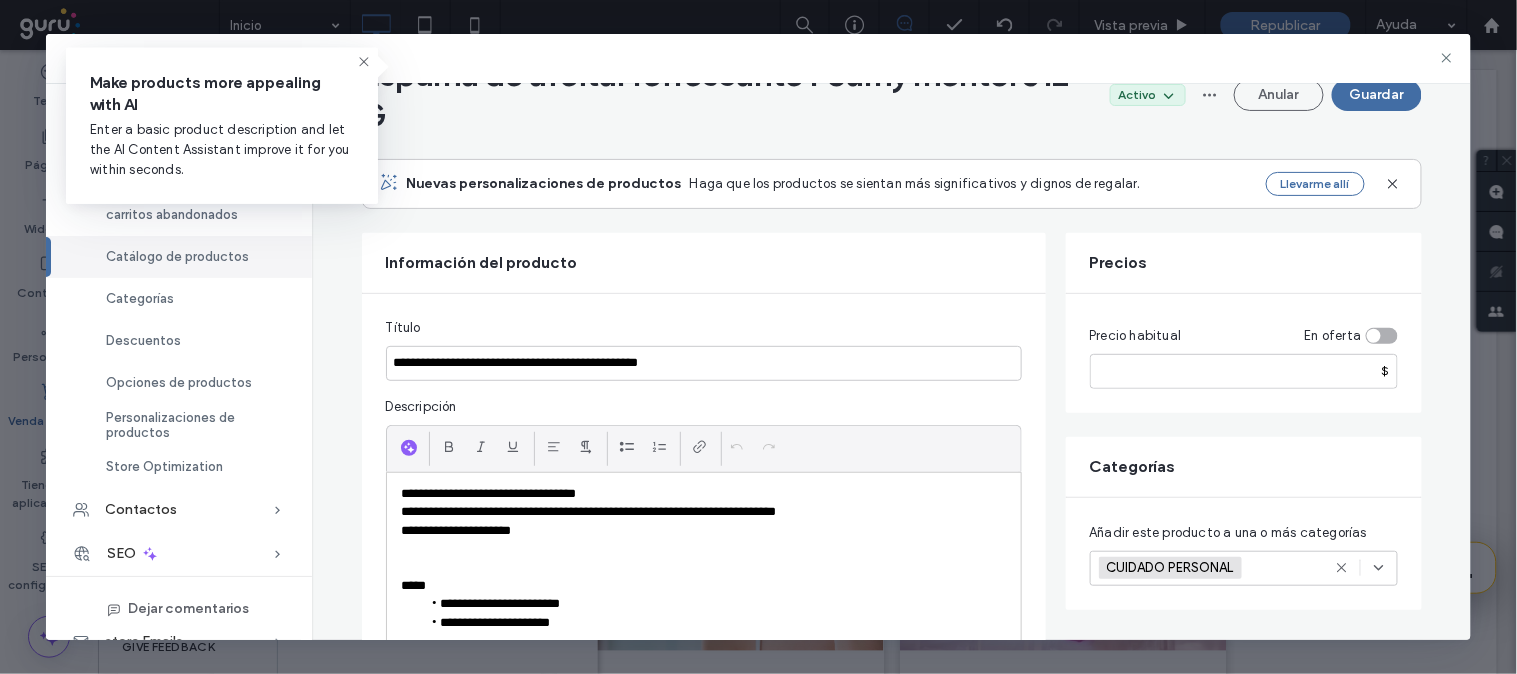 scroll, scrollTop: 483, scrollLeft: 0, axis: vertical 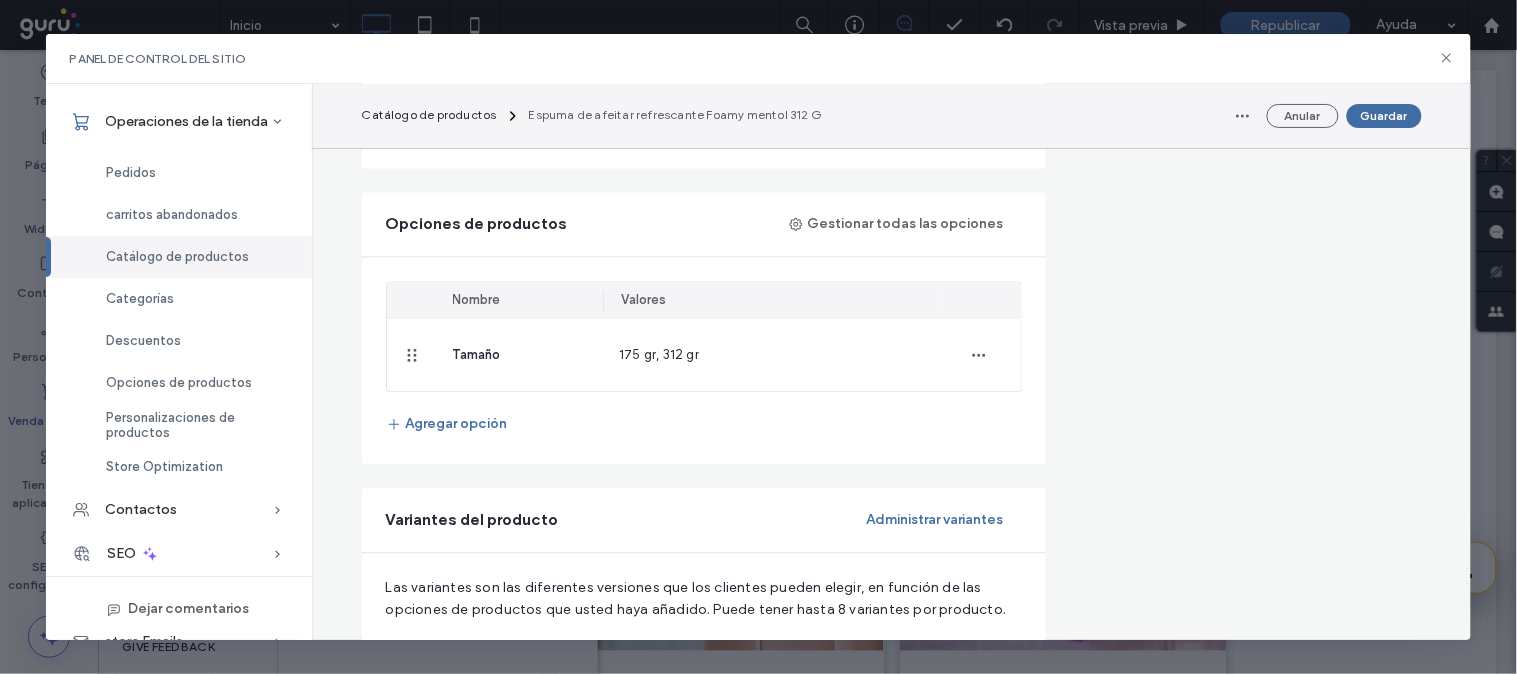 click on "Opciones de productos" at bounding box center [477, 224] 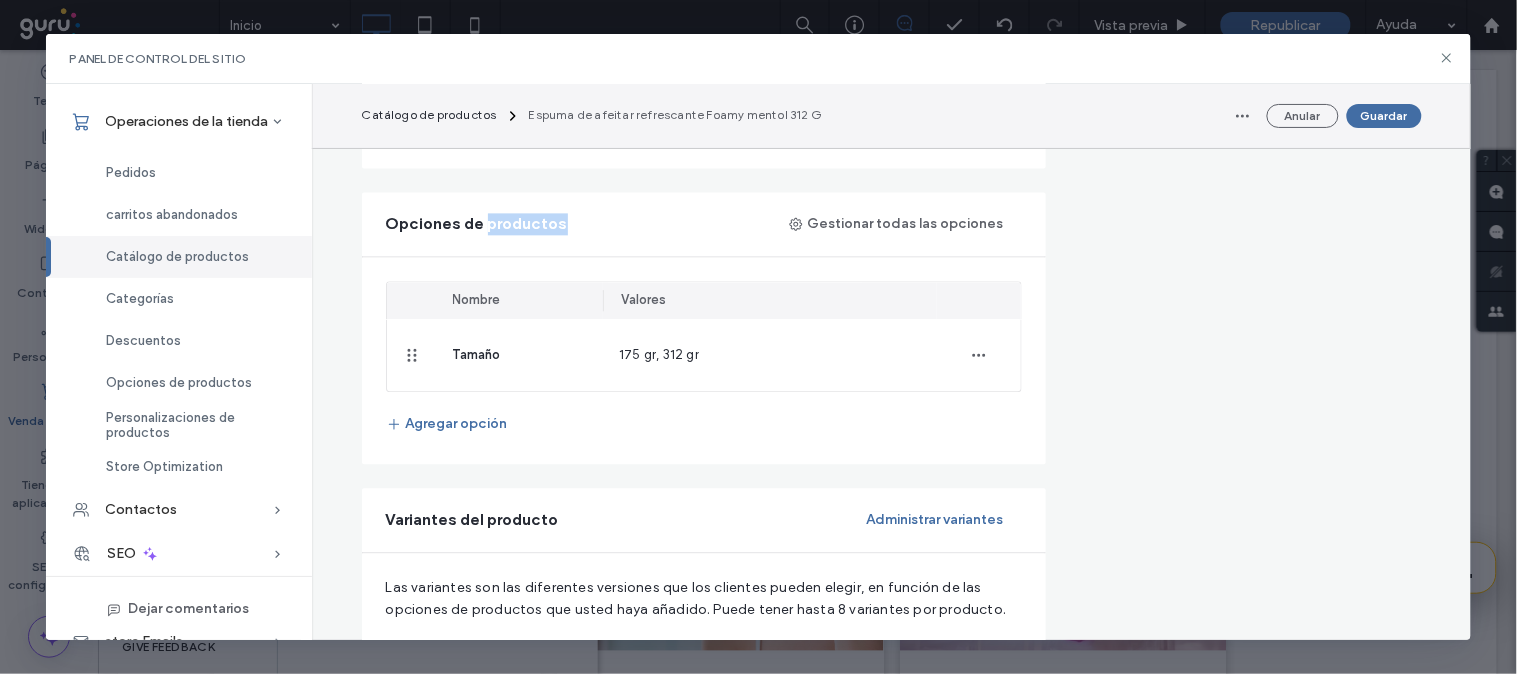 click on "Opciones de productos" at bounding box center (477, 224) 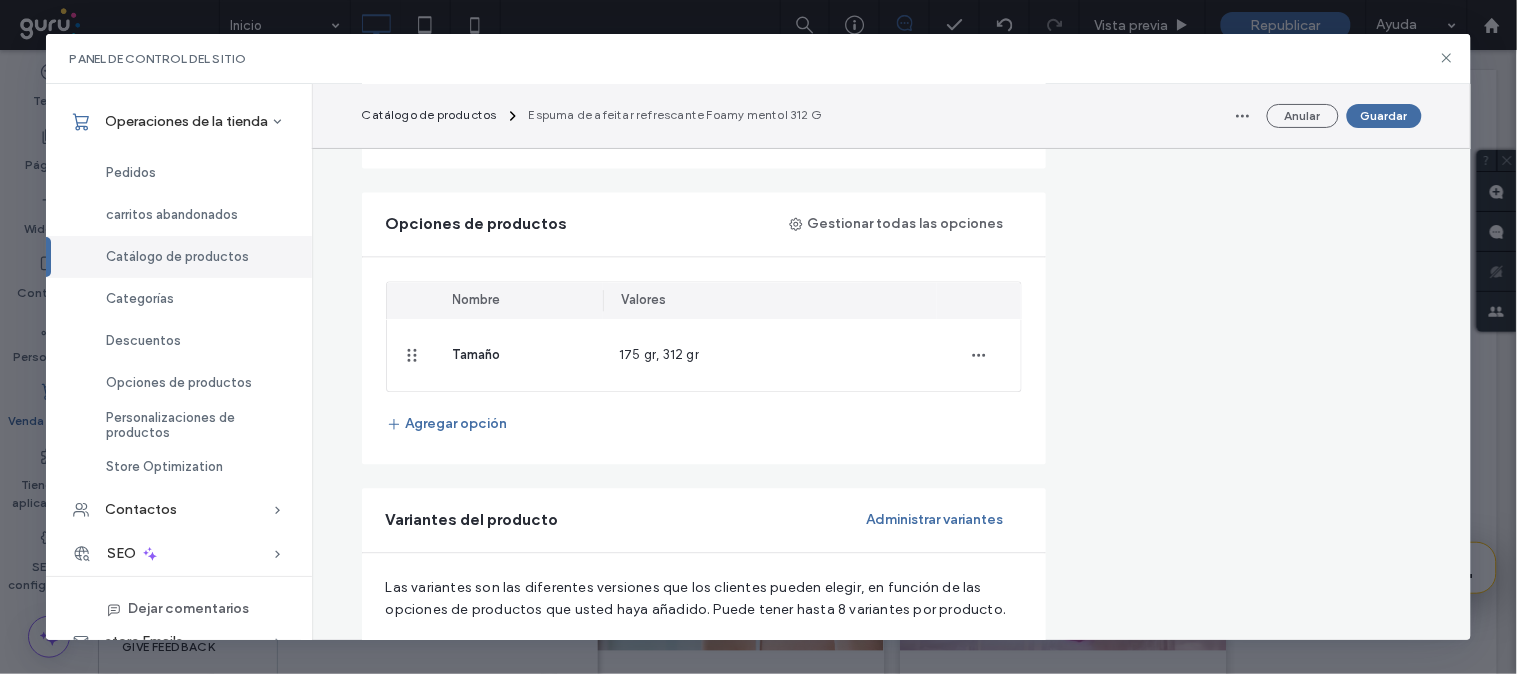 click on "Opciones de productos" at bounding box center (477, 224) 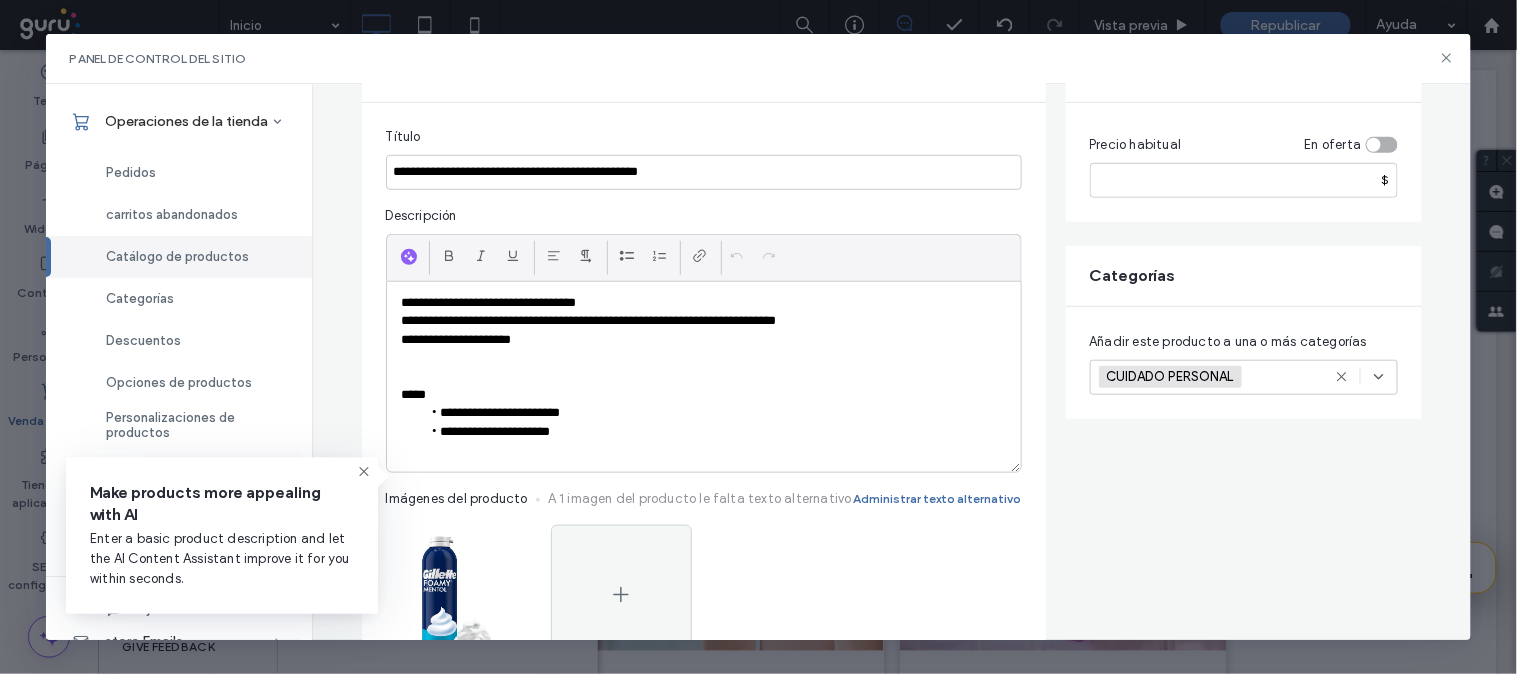 scroll, scrollTop: 73, scrollLeft: 0, axis: vertical 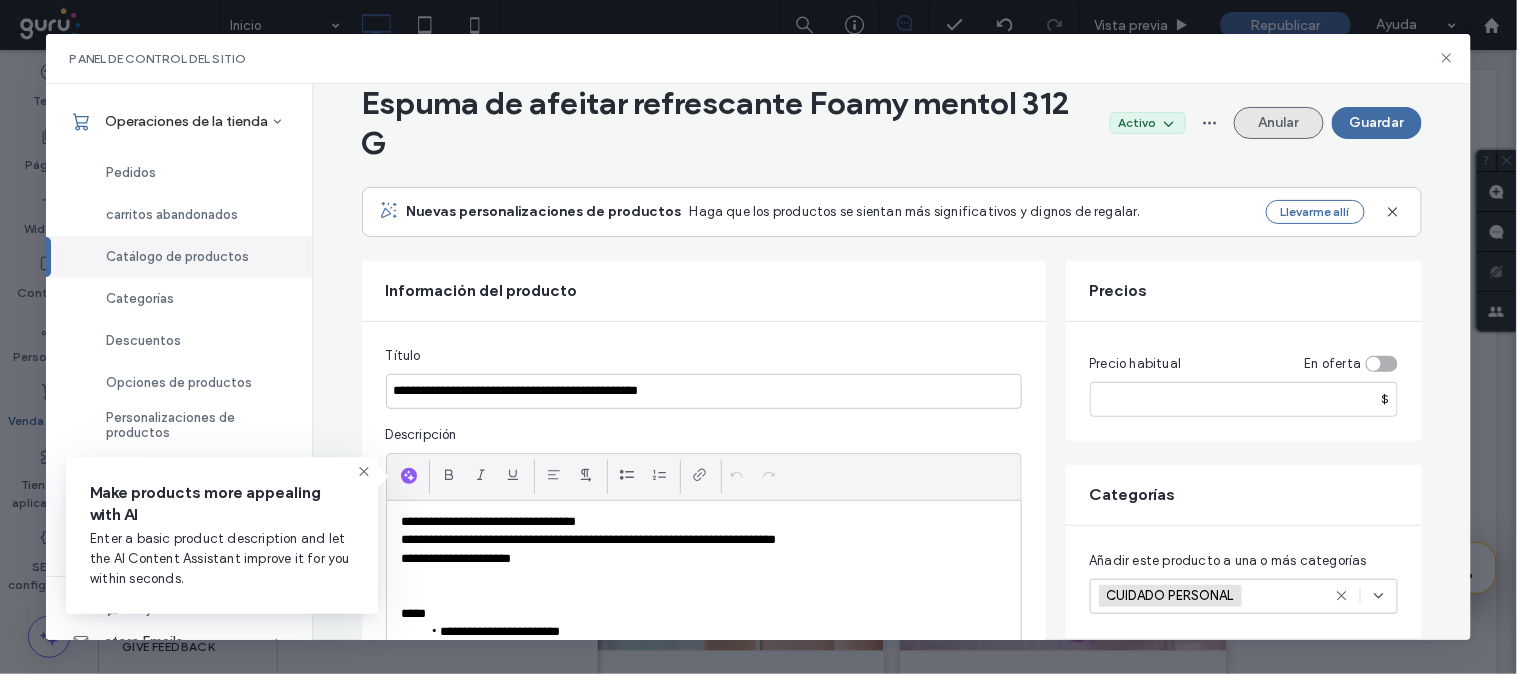 click on "Anular" at bounding box center (1279, 123) 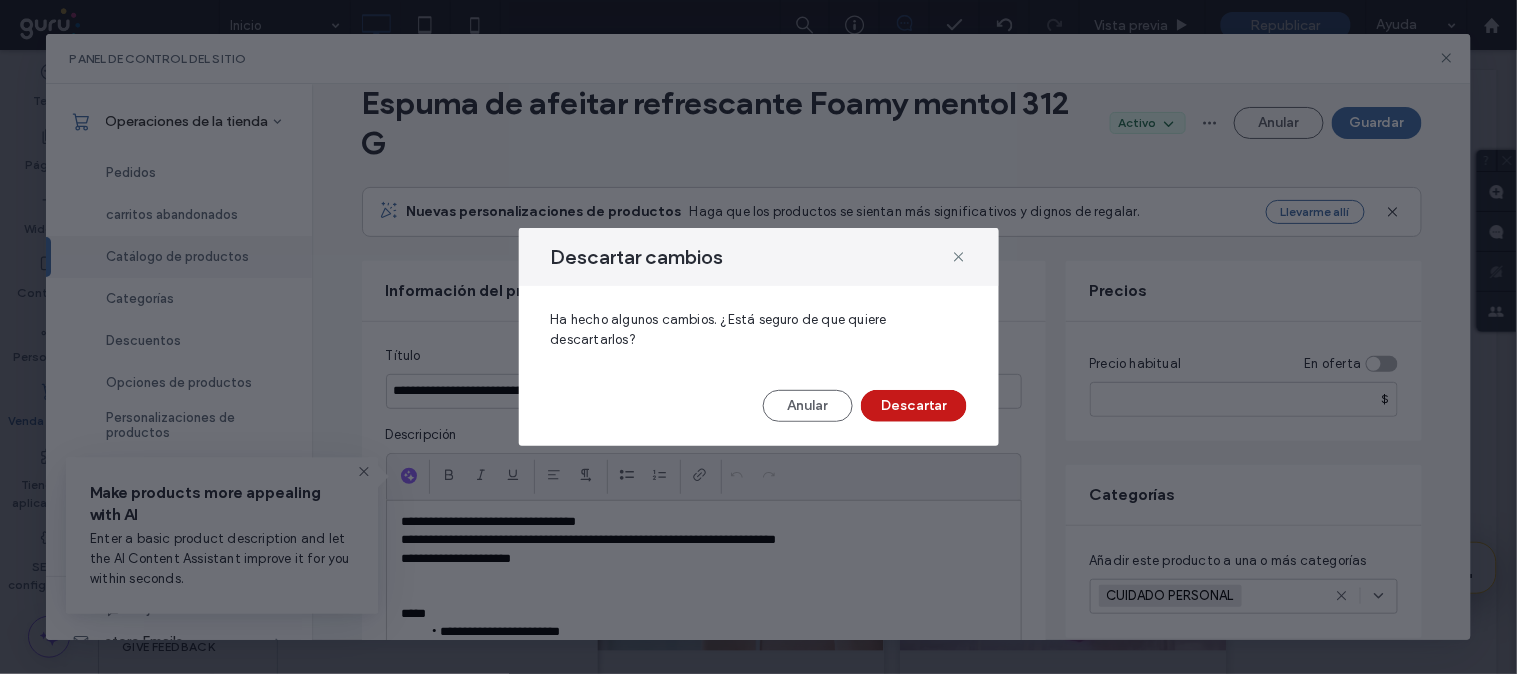 click on "Descartar" at bounding box center [914, 406] 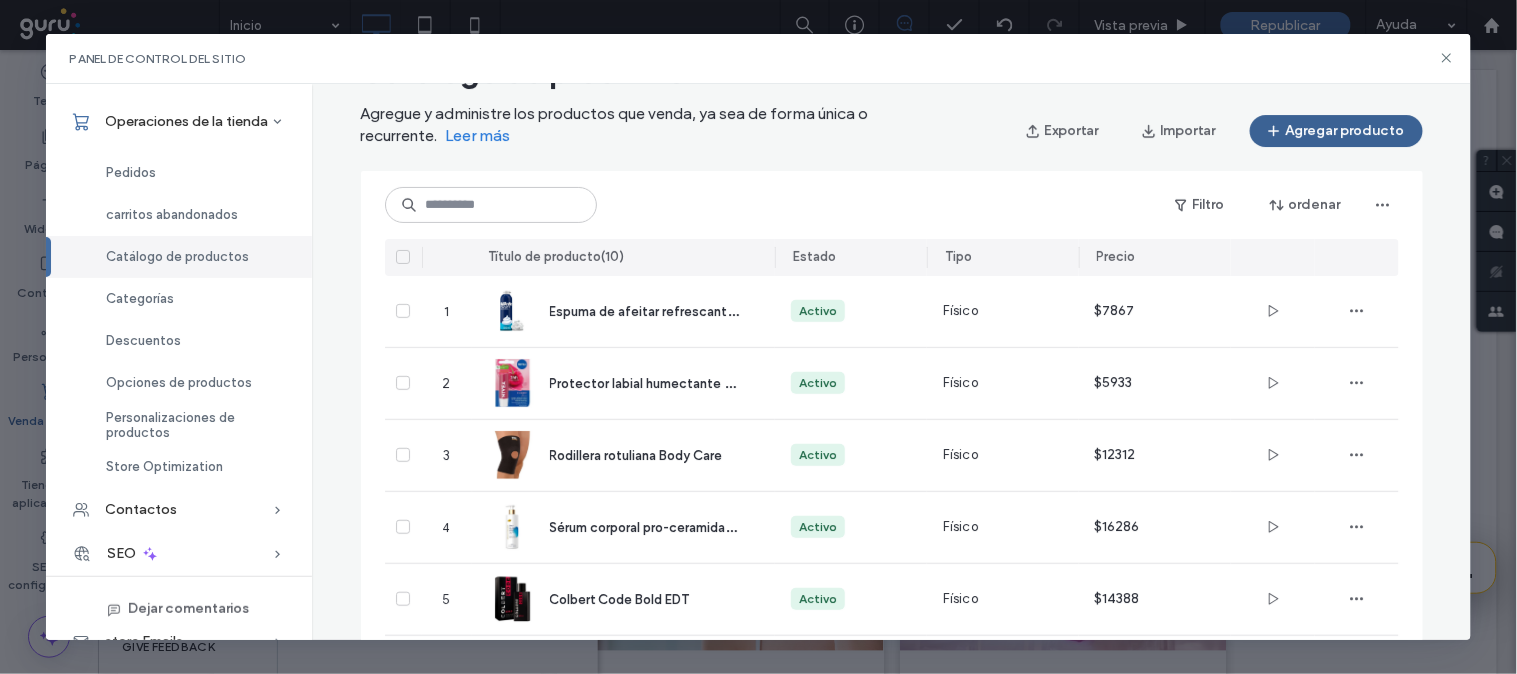 click on "Agregar producto" at bounding box center [1336, 131] 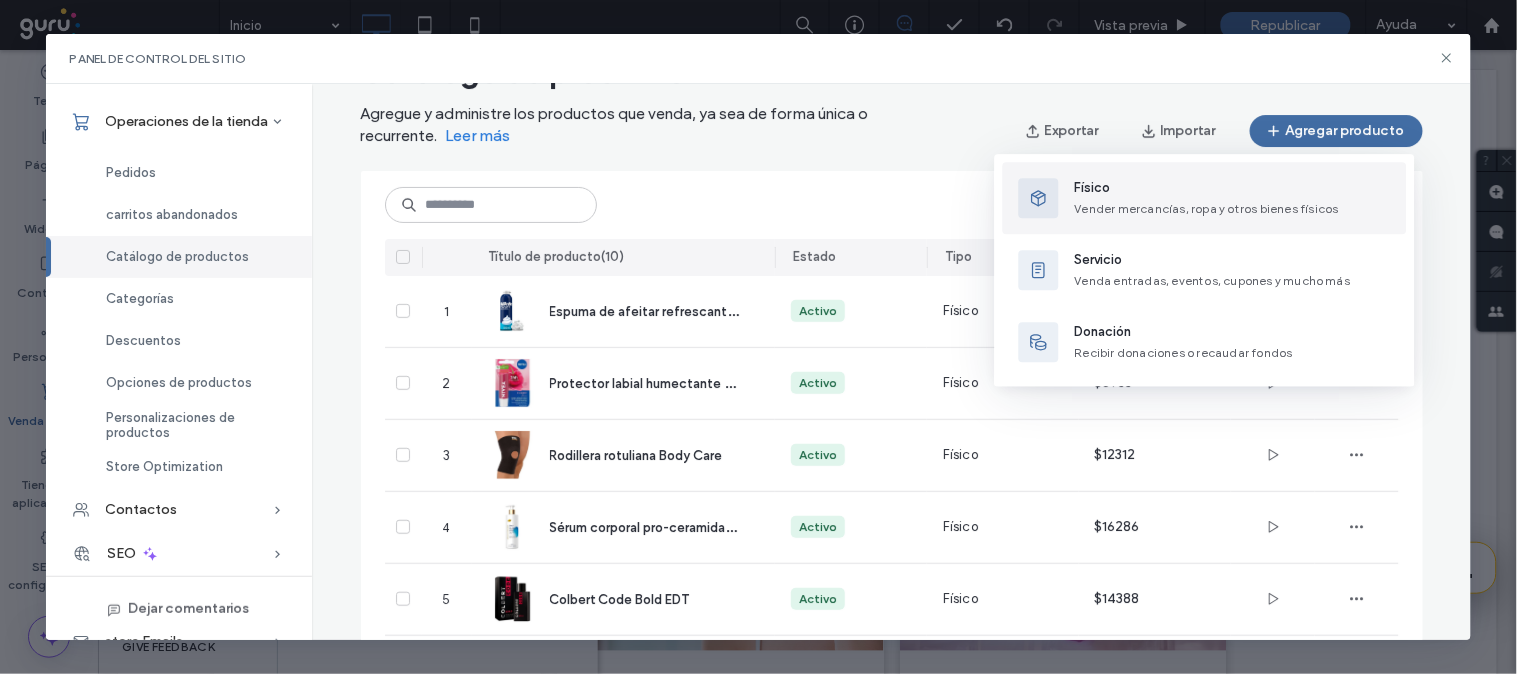 click on "Vender mercancías, ropa y otros bienes físicos" at bounding box center (1207, 208) 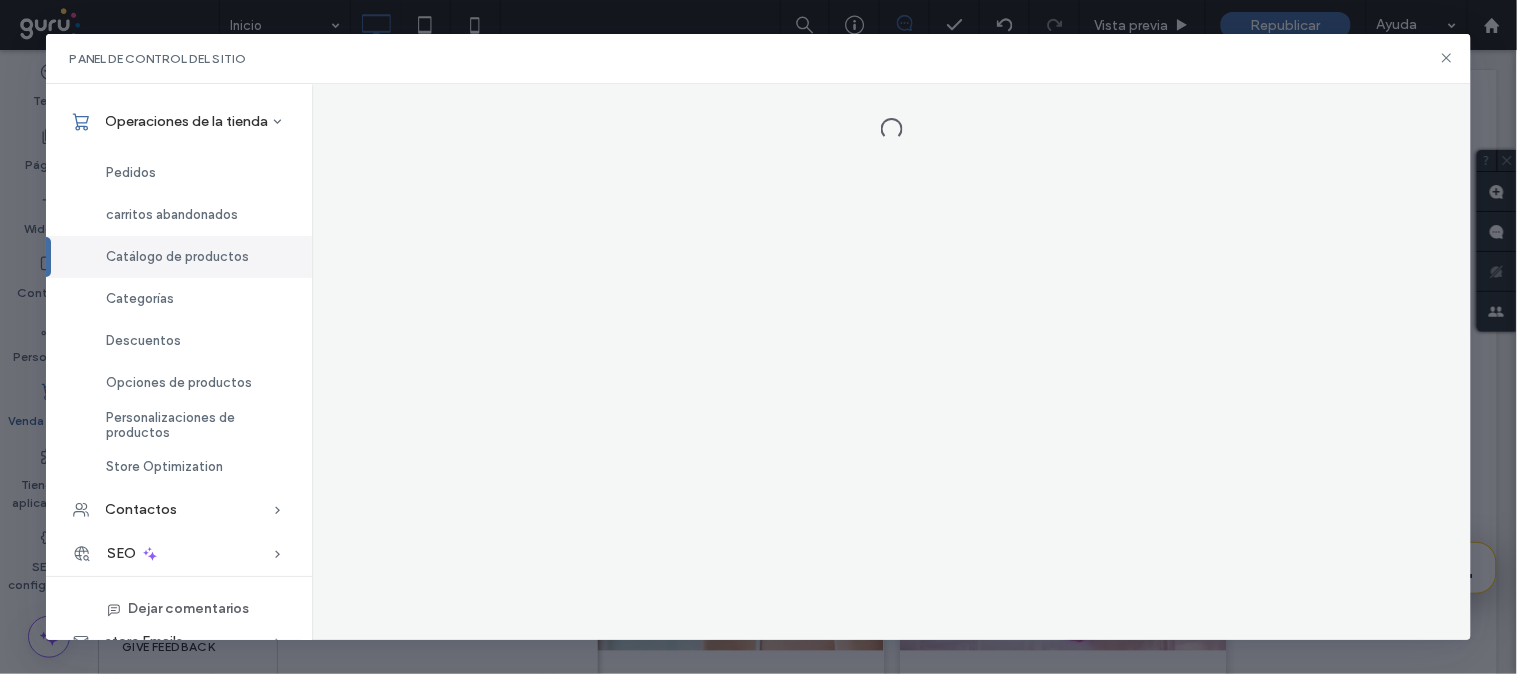 scroll, scrollTop: 0, scrollLeft: 0, axis: both 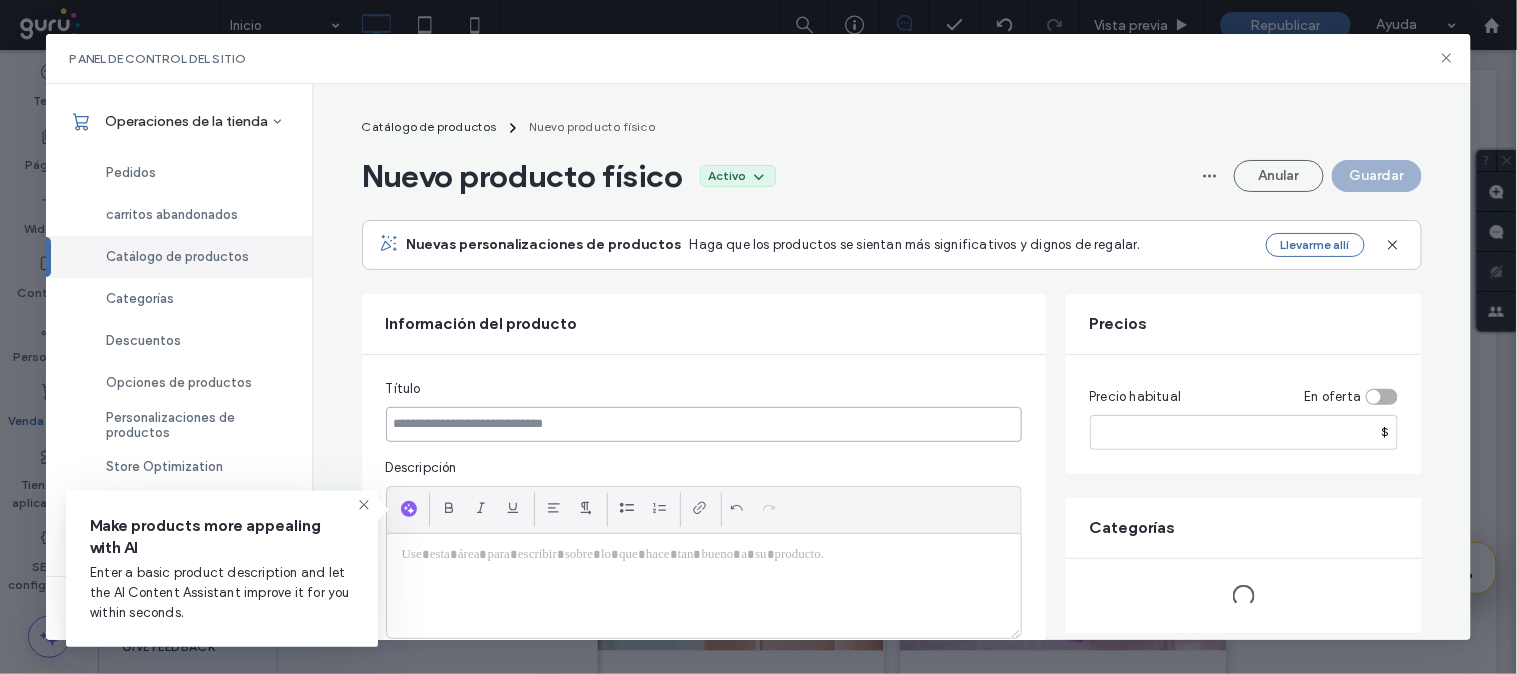 click at bounding box center [704, 424] 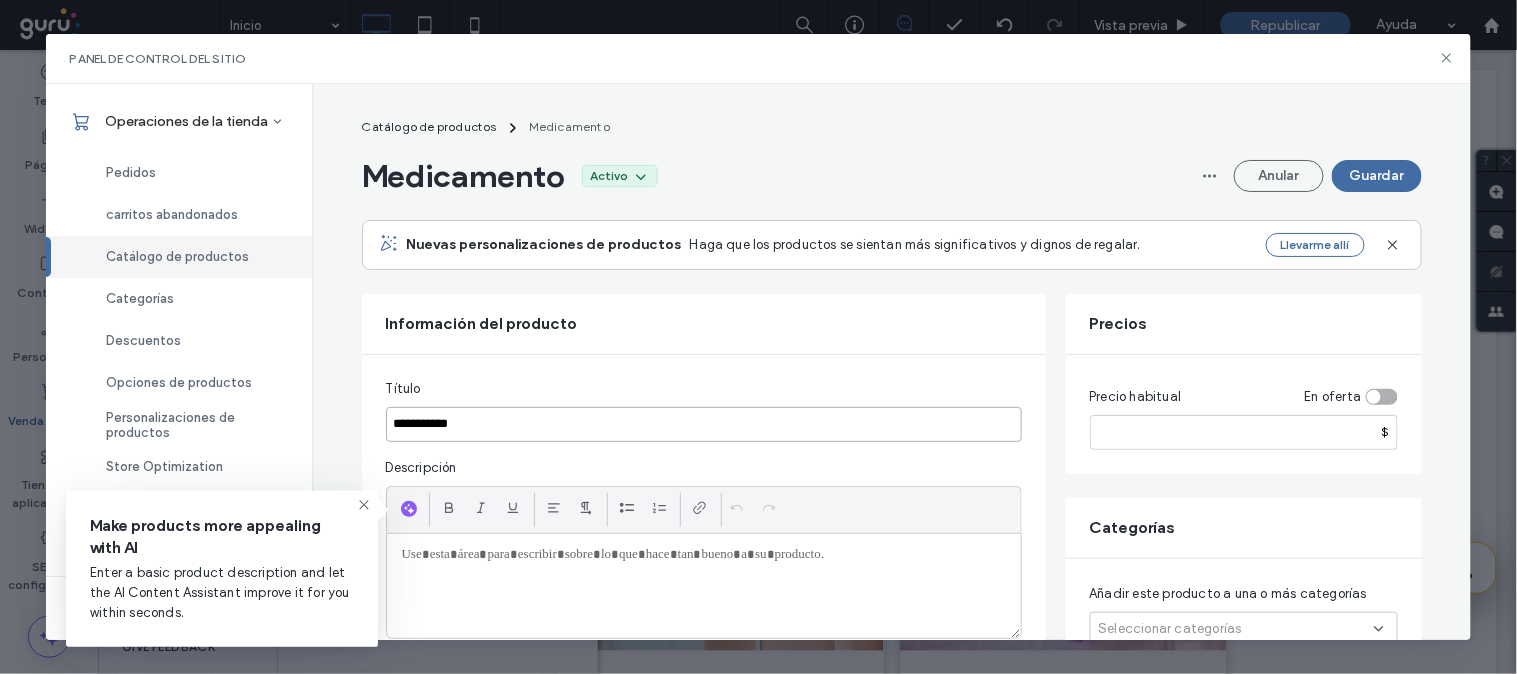 type on "**********" 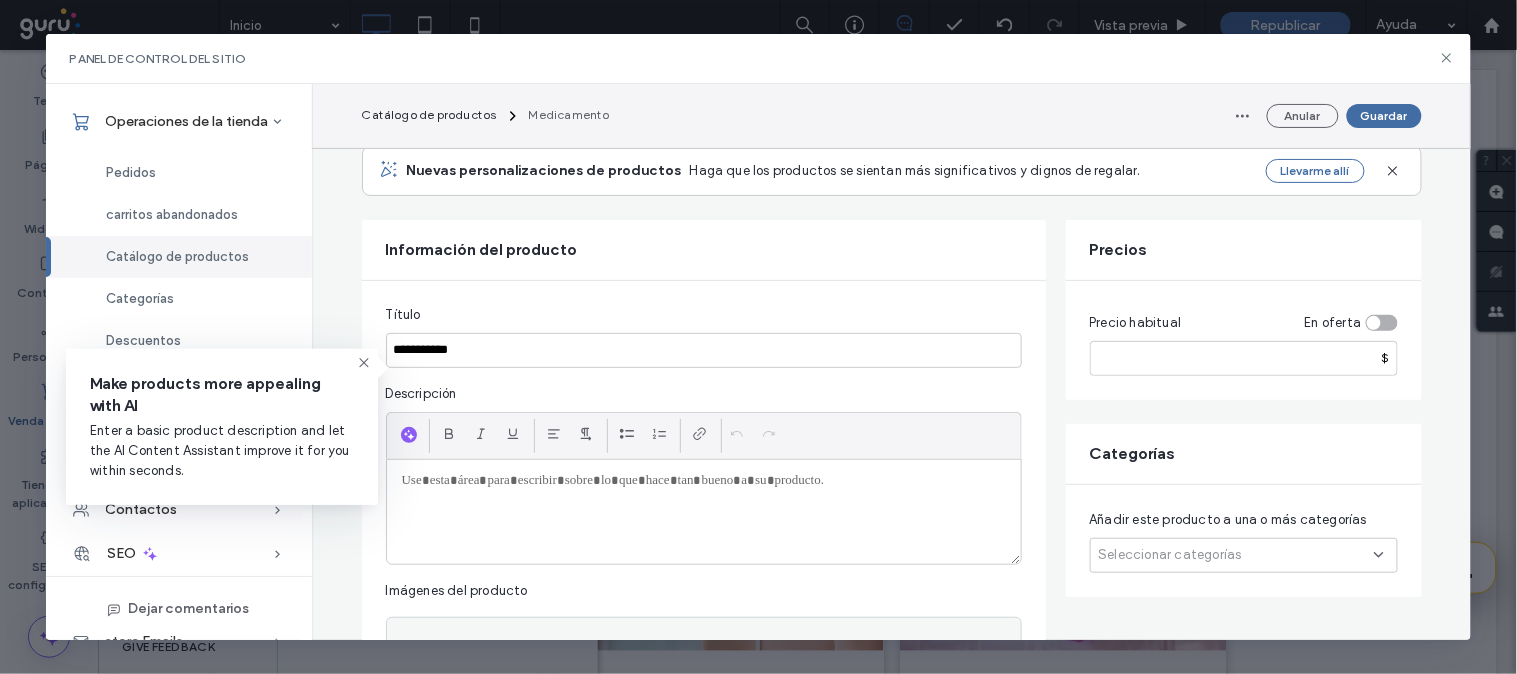 scroll, scrollTop: 142, scrollLeft: 0, axis: vertical 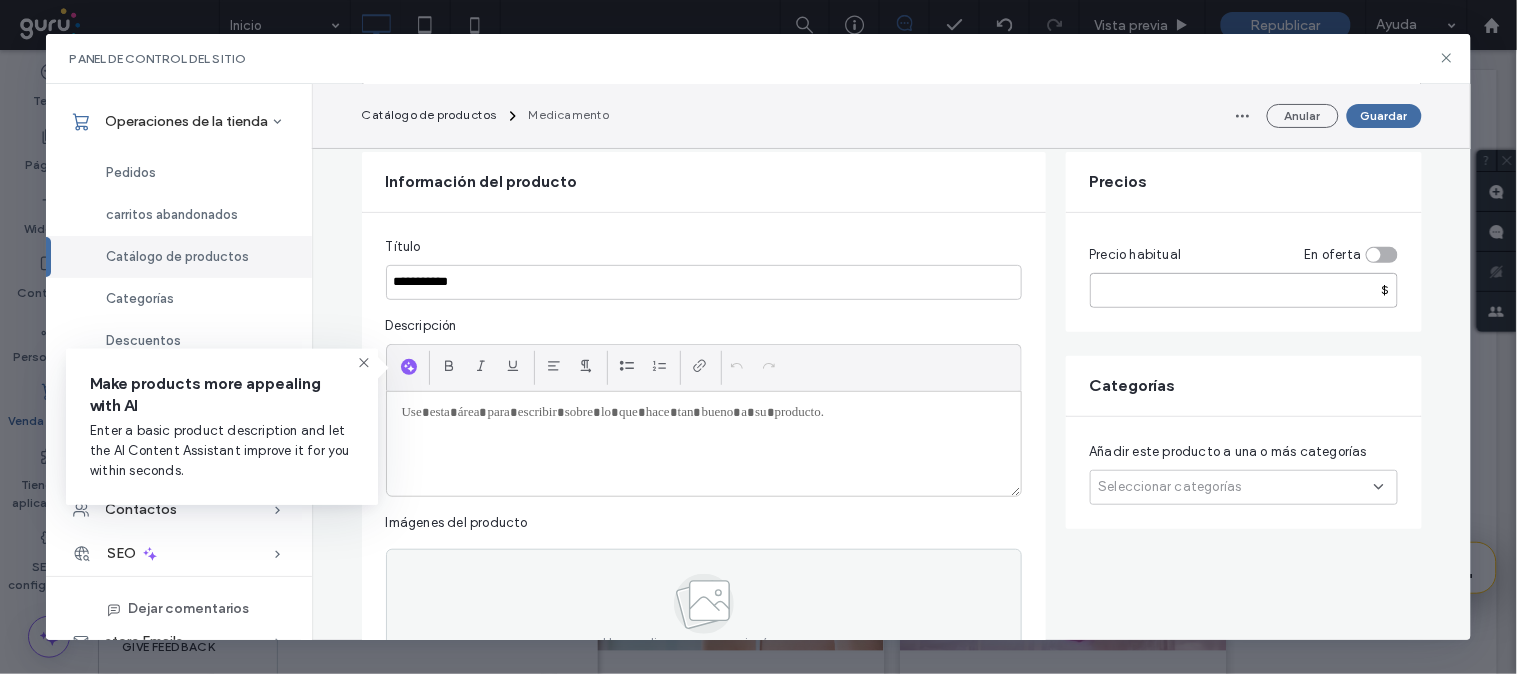 click at bounding box center [1244, 290] 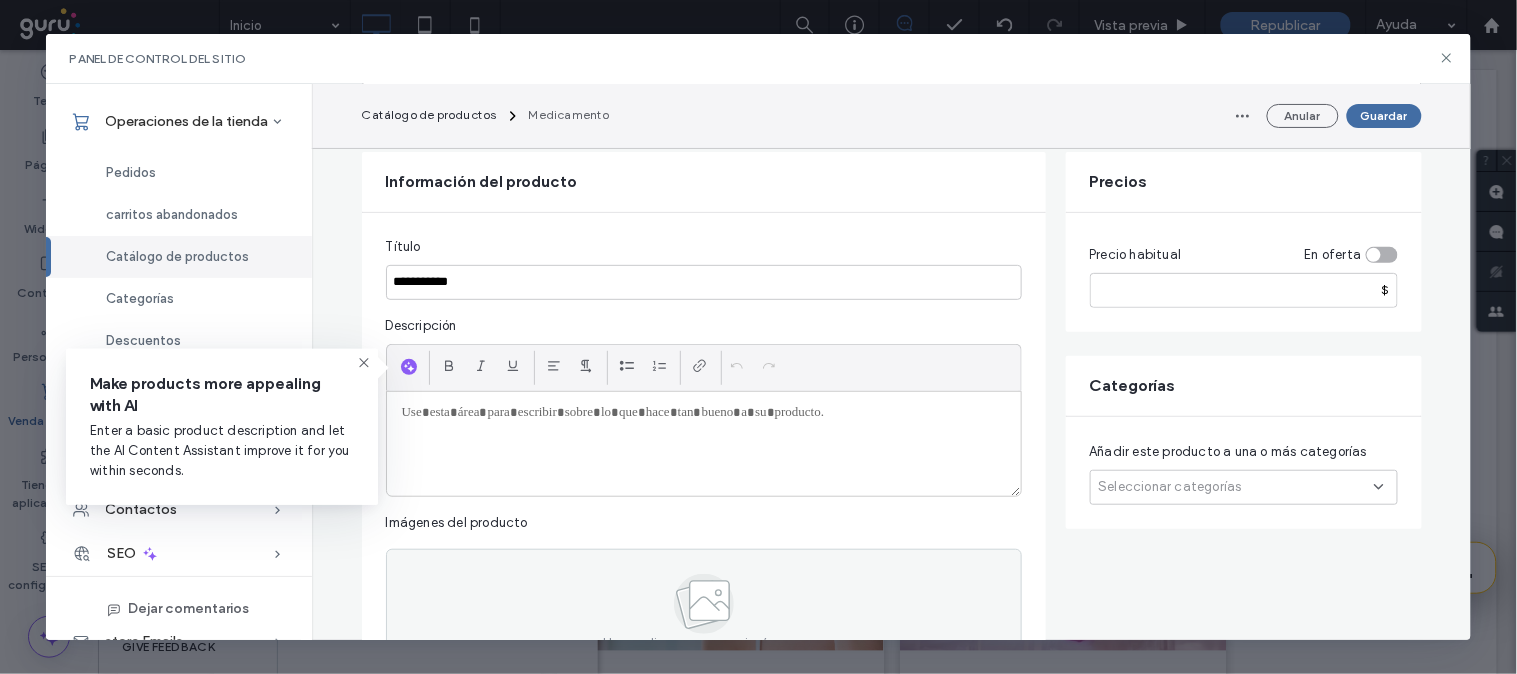 click at bounding box center (1382, 255) 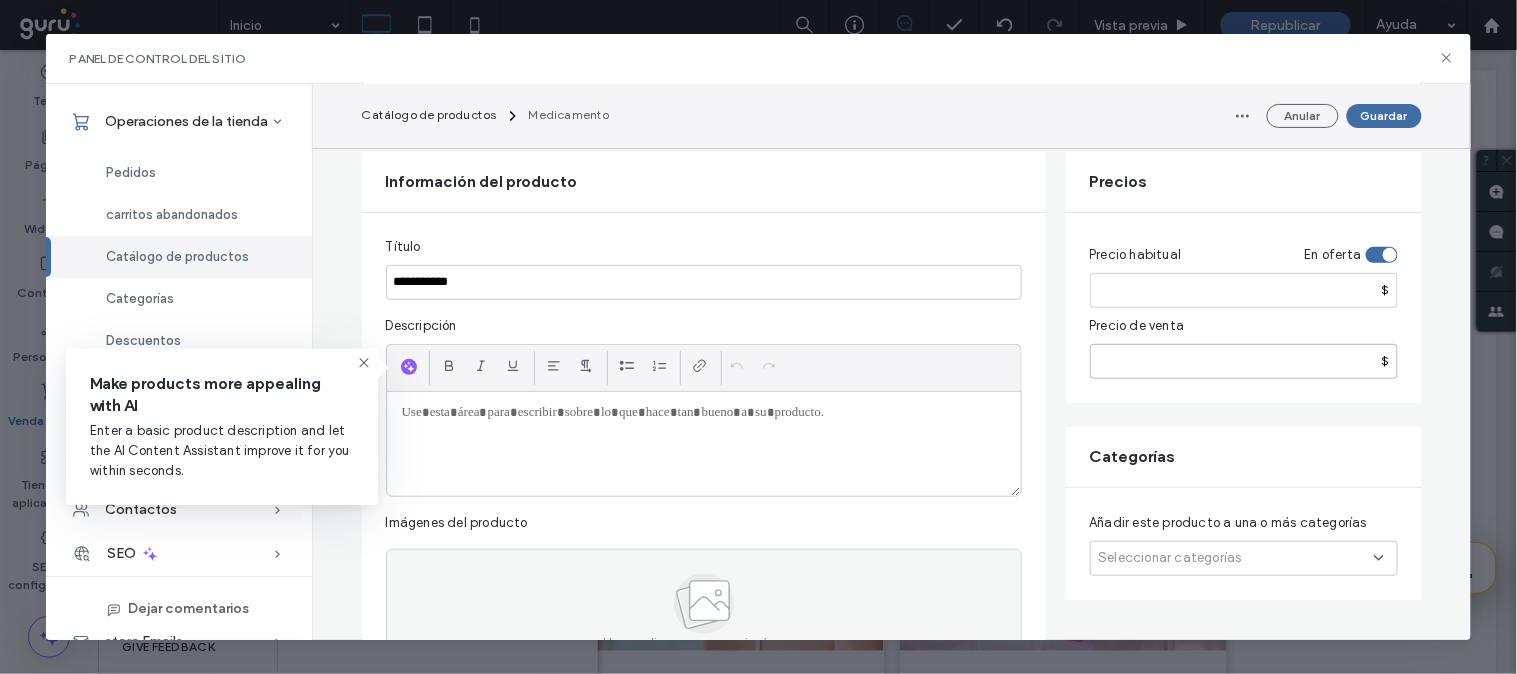 click at bounding box center (1244, 361) 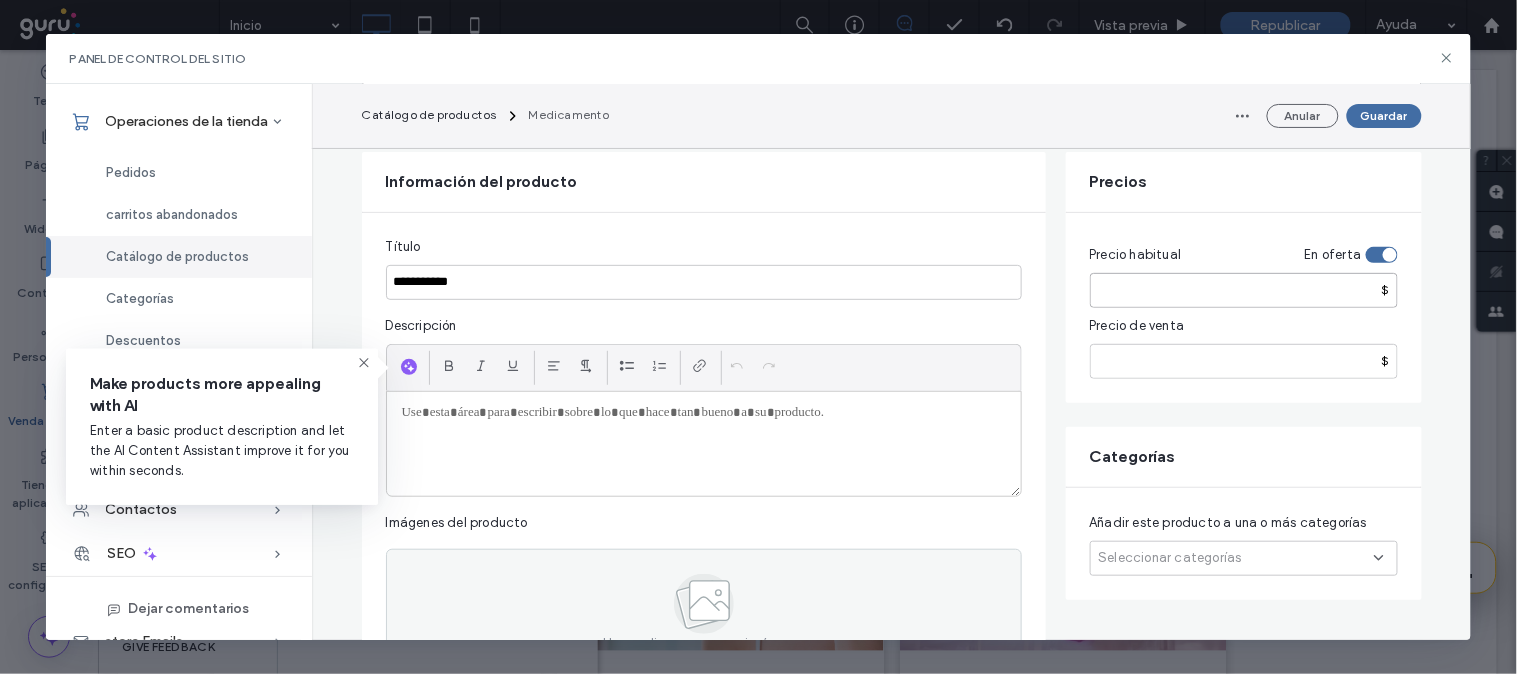 click on "****" at bounding box center [1244, 290] 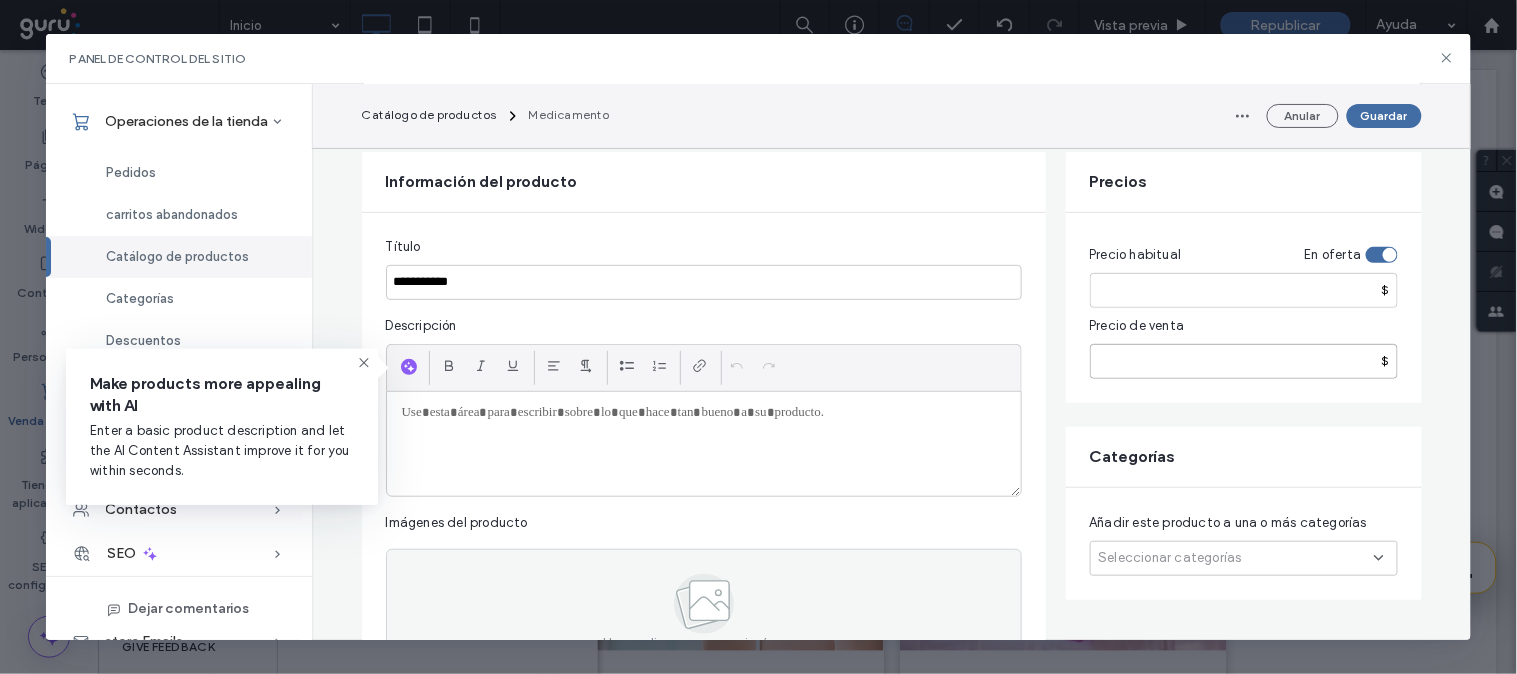 click at bounding box center [1244, 361] 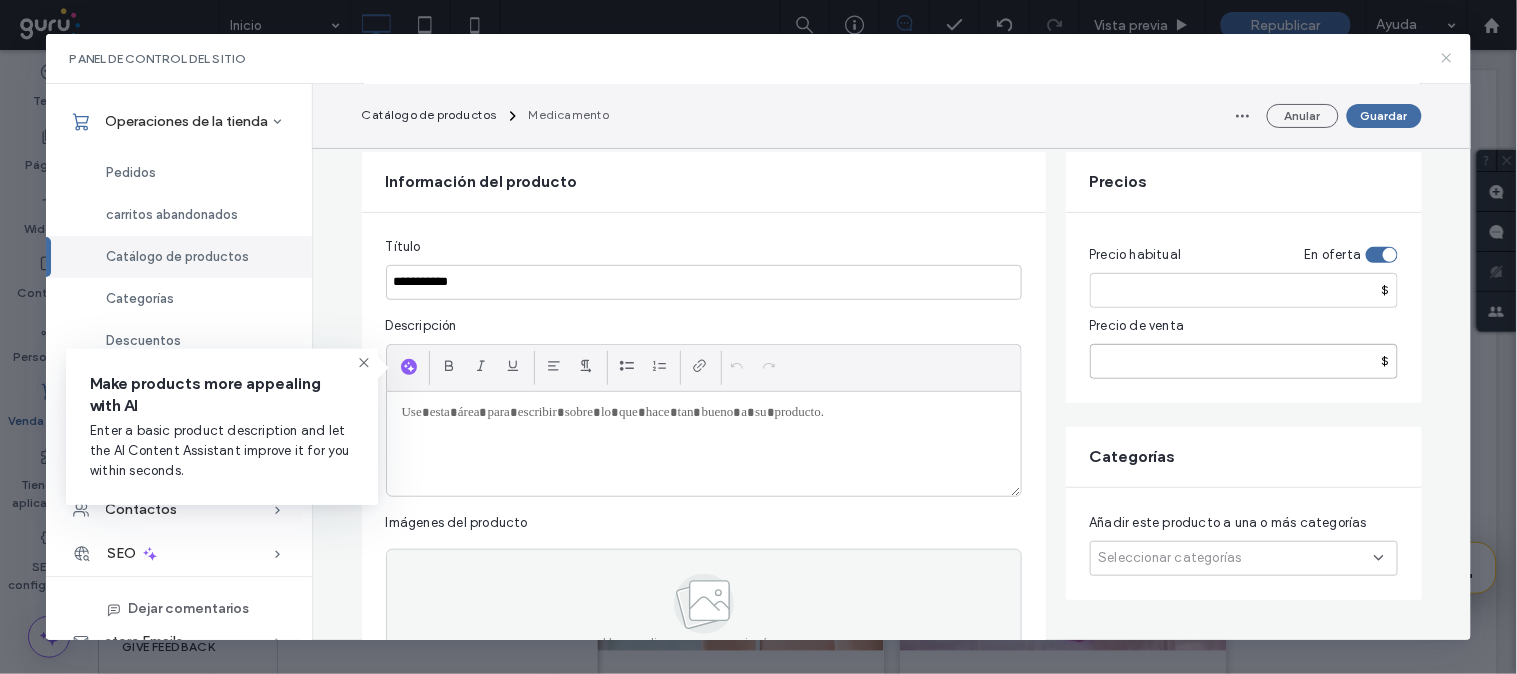 type on "*****" 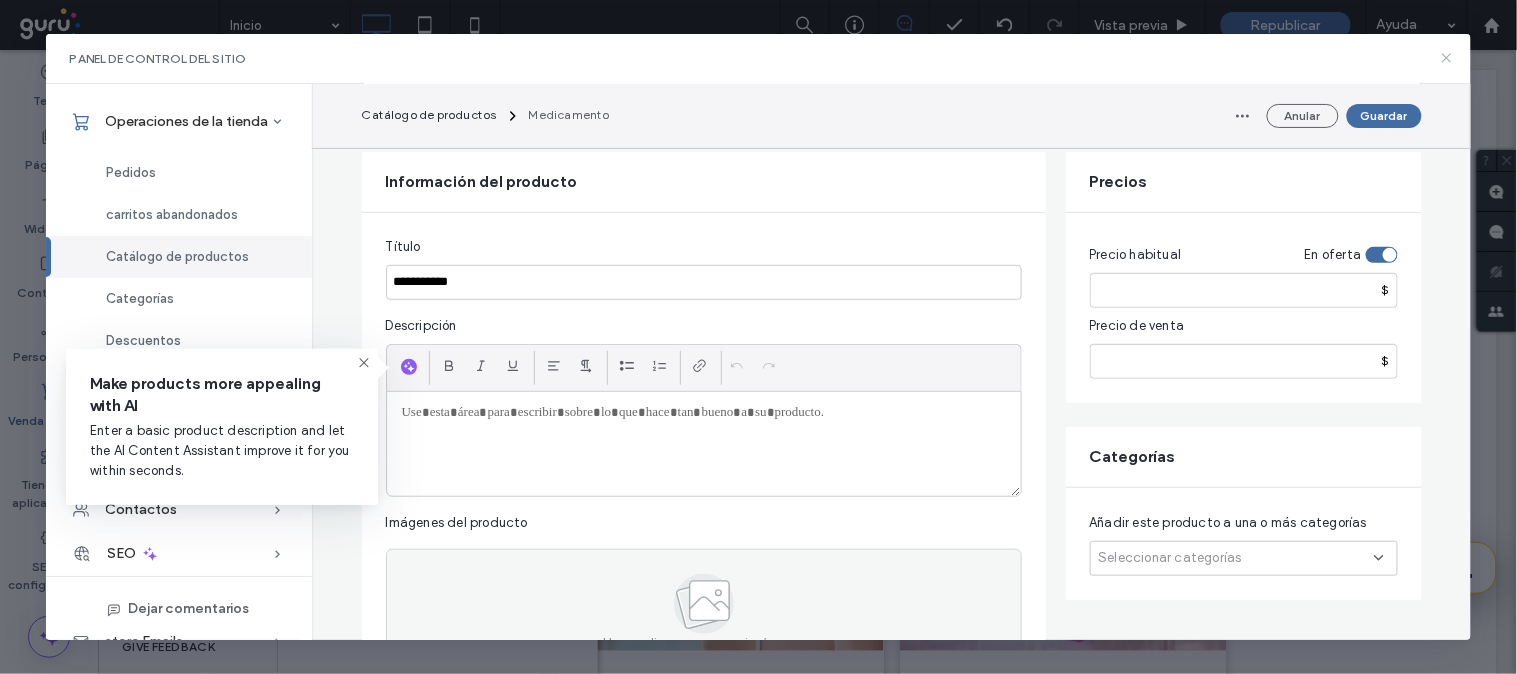 click 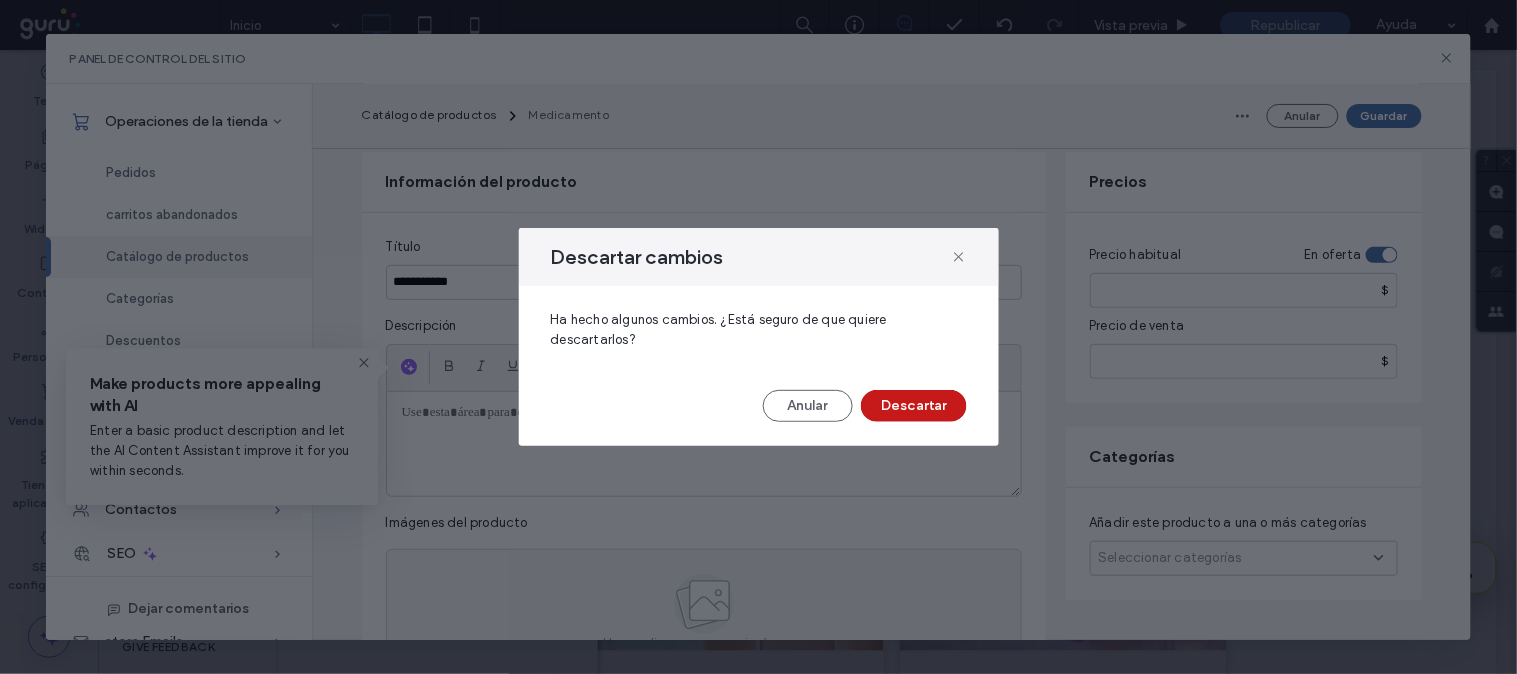 click on "Descartar" at bounding box center (914, 406) 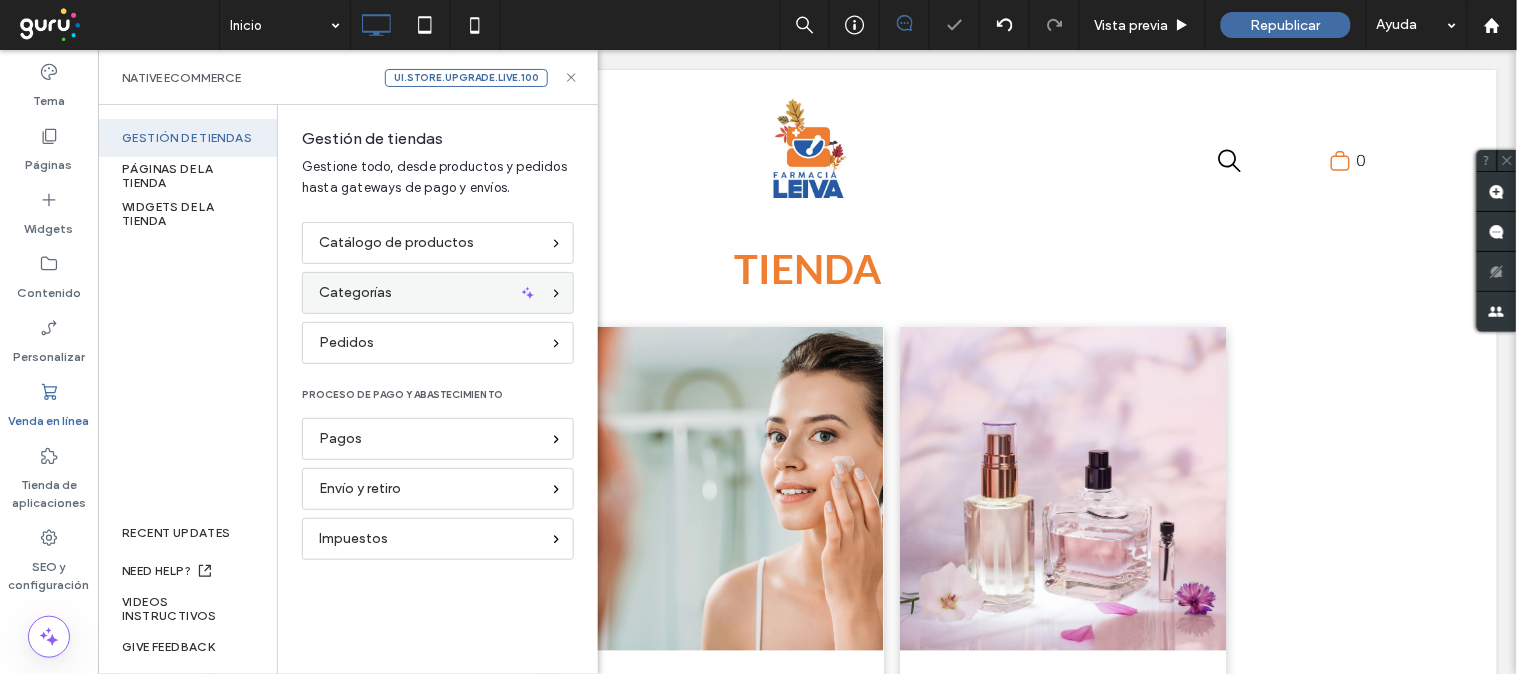 scroll, scrollTop: 0, scrollLeft: 0, axis: both 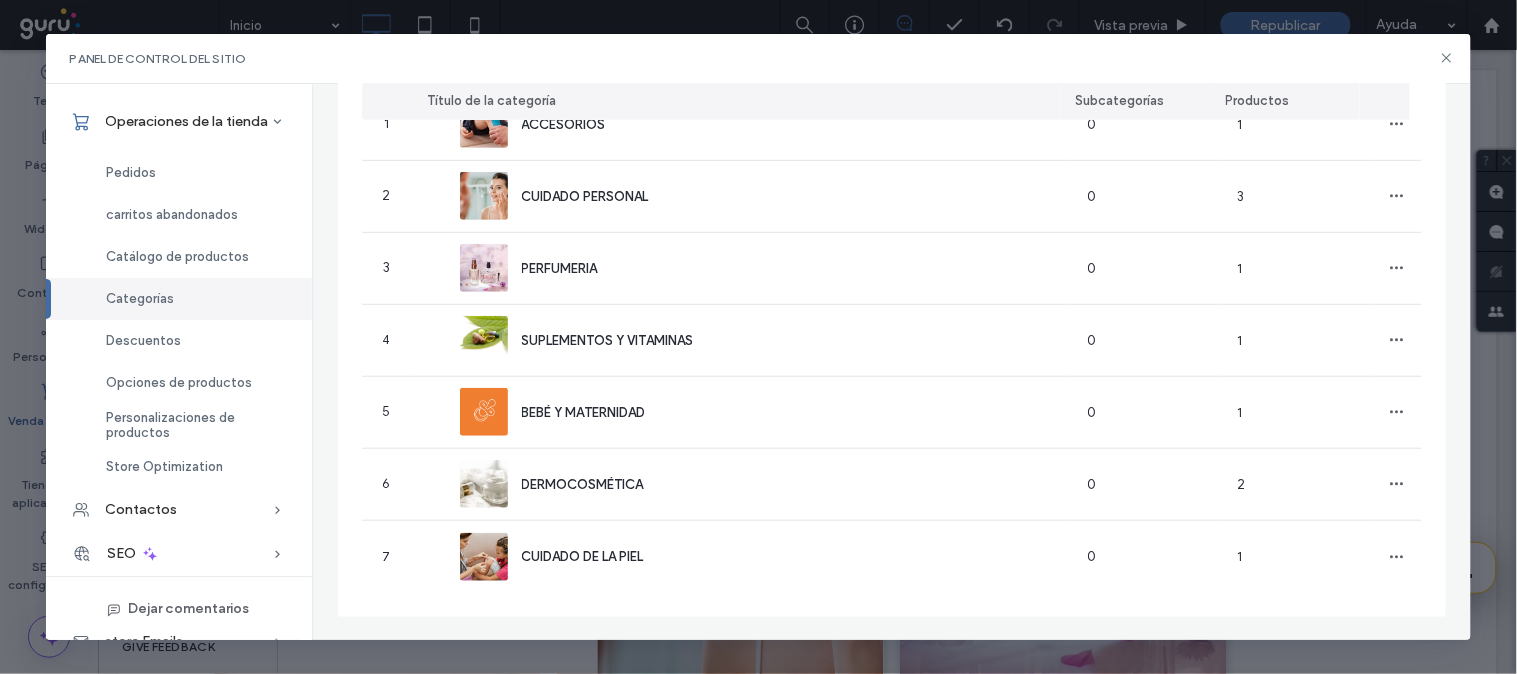 click on "Categorías Cree categorías de productos que ayuden a los visitantes de la tienda a encontrar lo que quieren comprar.  Leer más Crear nueva categoría Título de la categoría Subcategorías Productos 1 ACCESORIOS 0 1 2 CUIDADO PERSONAL 0 3 3 PERFUMERIA 0 1 4 SUPLEMENTOS Y VITAMINAS 0 1 5 BEBÉ Y MATERNIDAD 0 1 6 DERMOCOSMÉTICA 0 2 7 CUIDADO DE LA PIEL 0 1" at bounding box center (892, 273) 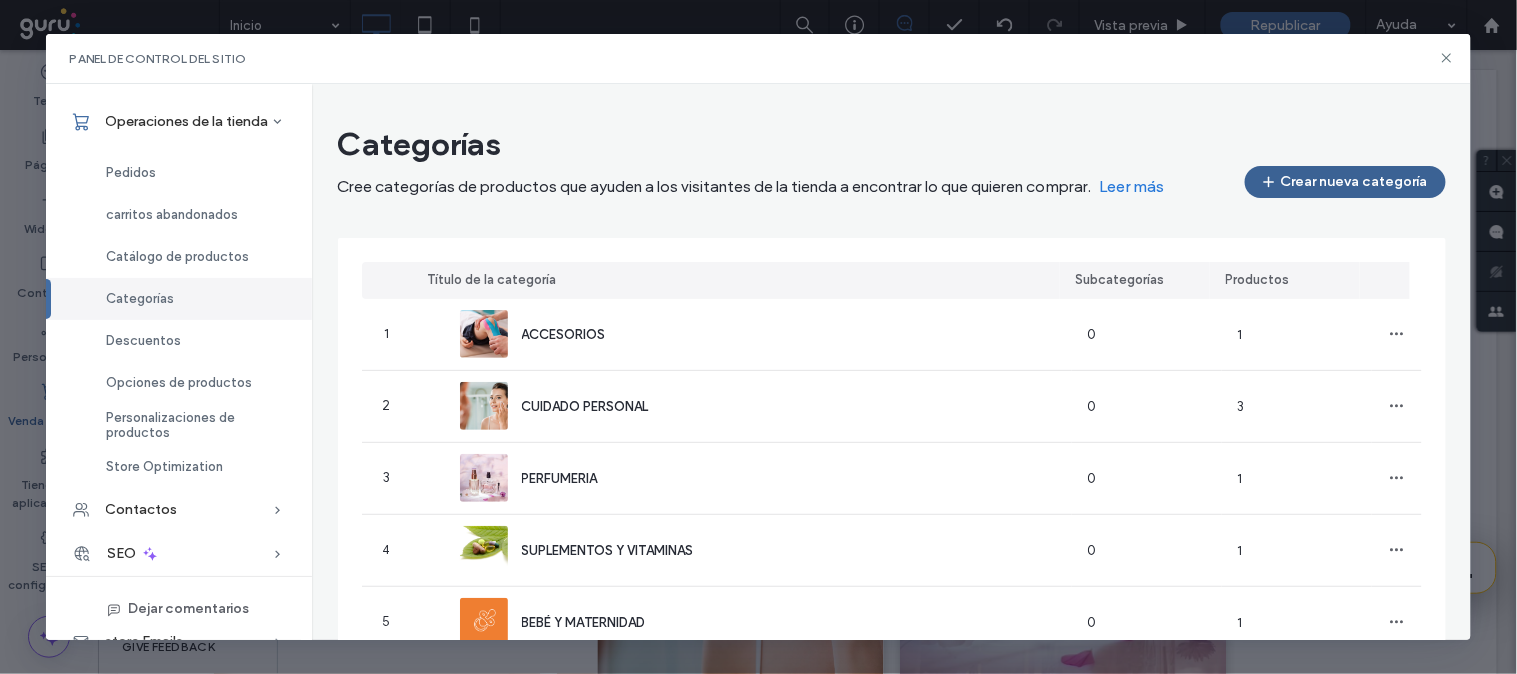 click on "Crear nueva categoría" at bounding box center [1345, 182] 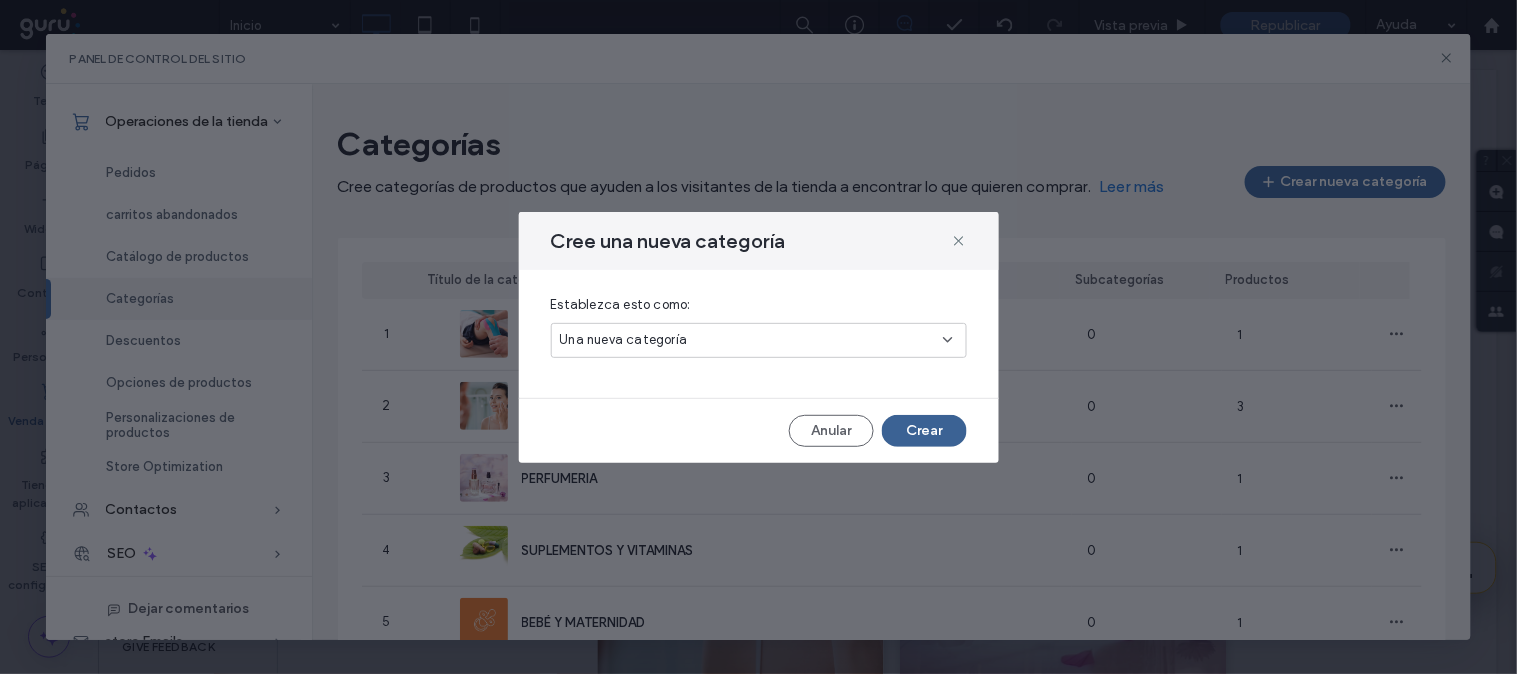 click on "Crear" at bounding box center [924, 431] 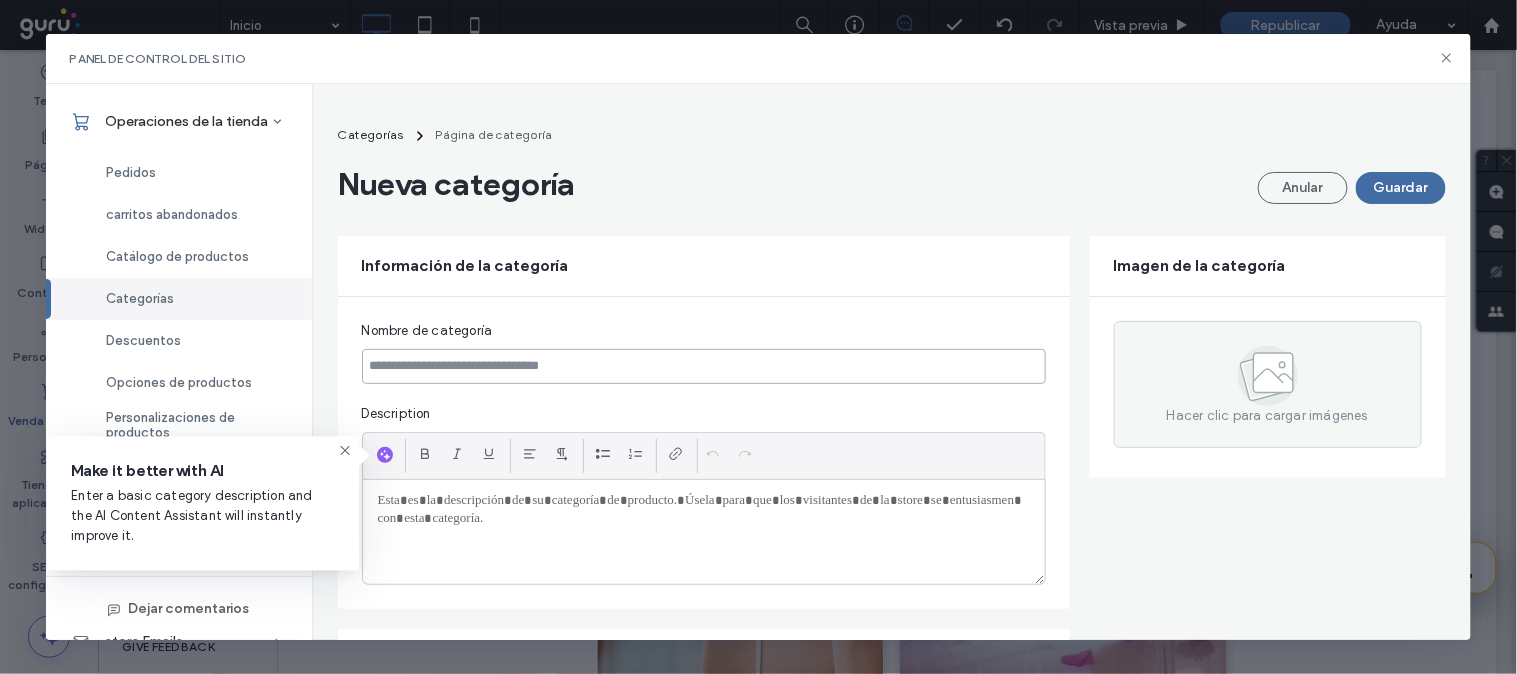 click at bounding box center (704, 366) 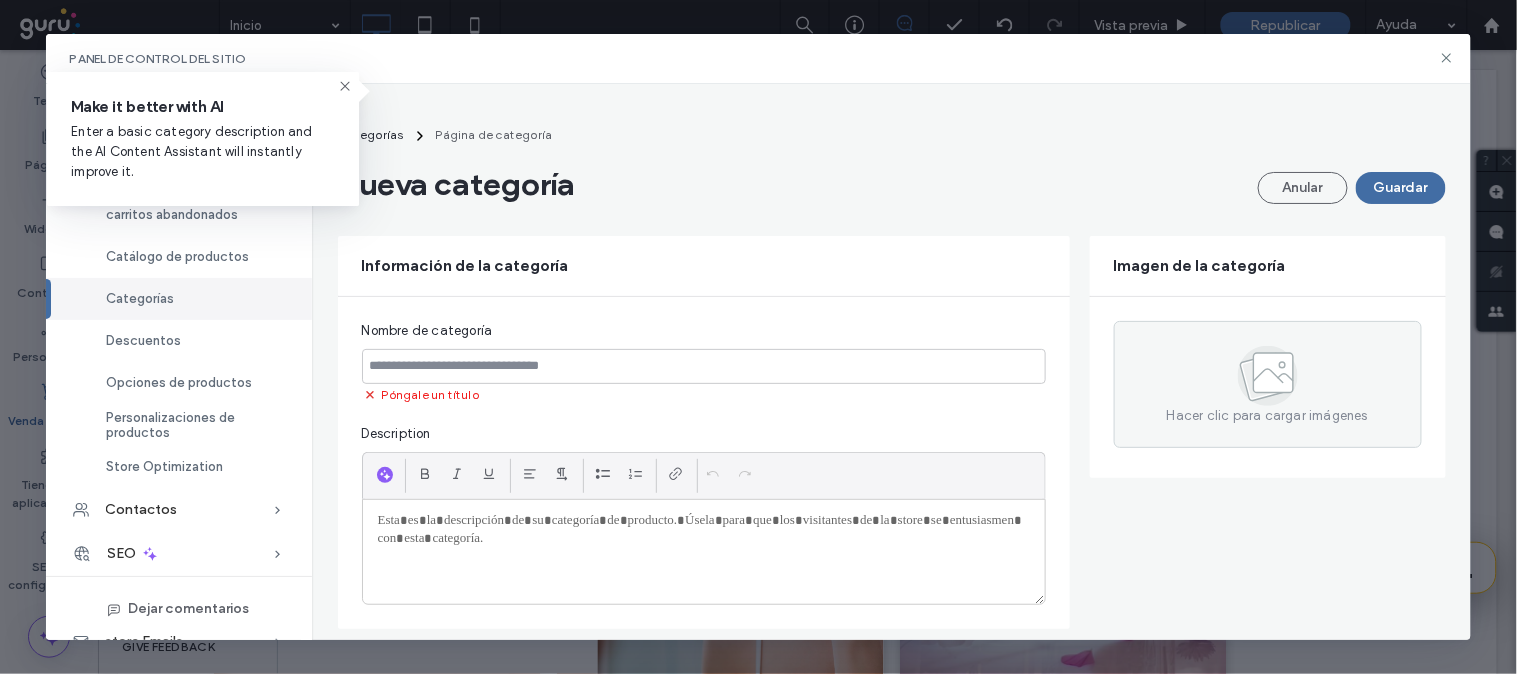scroll, scrollTop: 384, scrollLeft: 0, axis: vertical 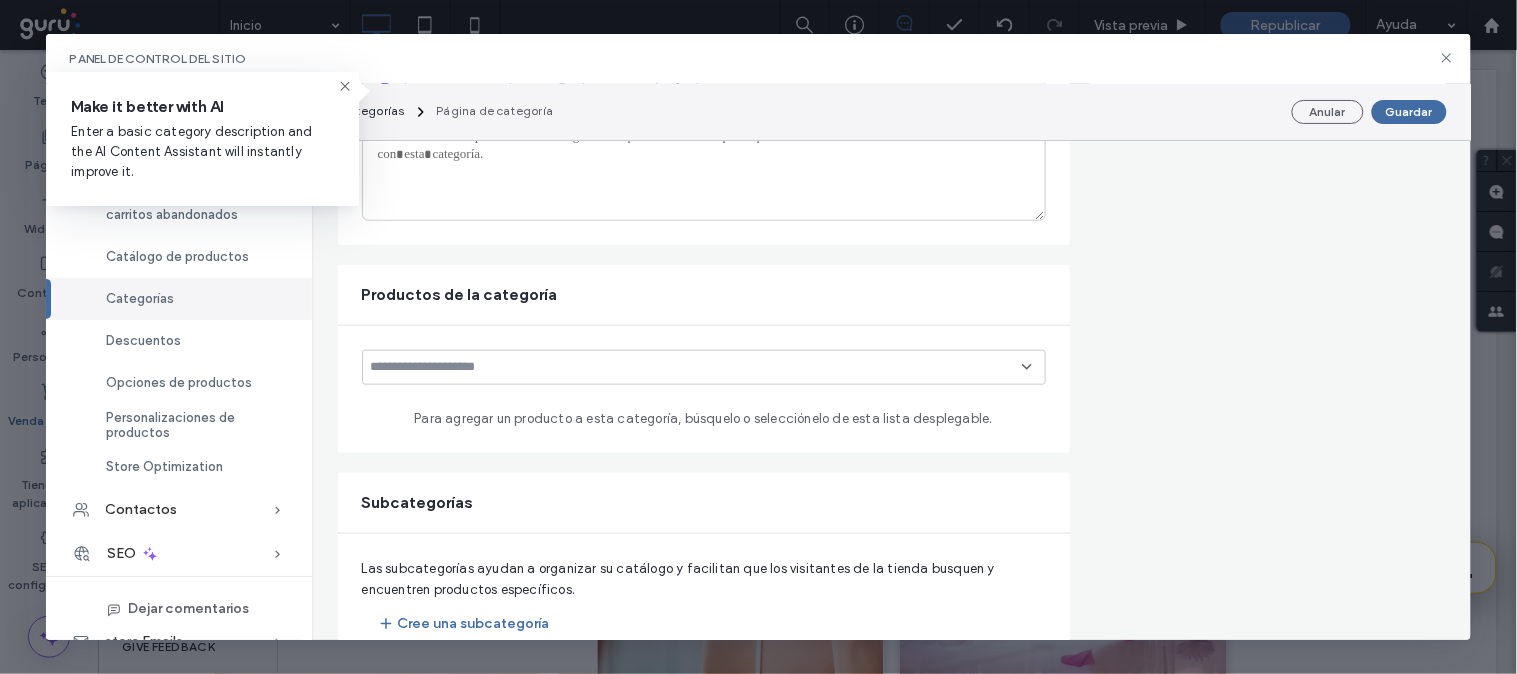click at bounding box center [704, 367] 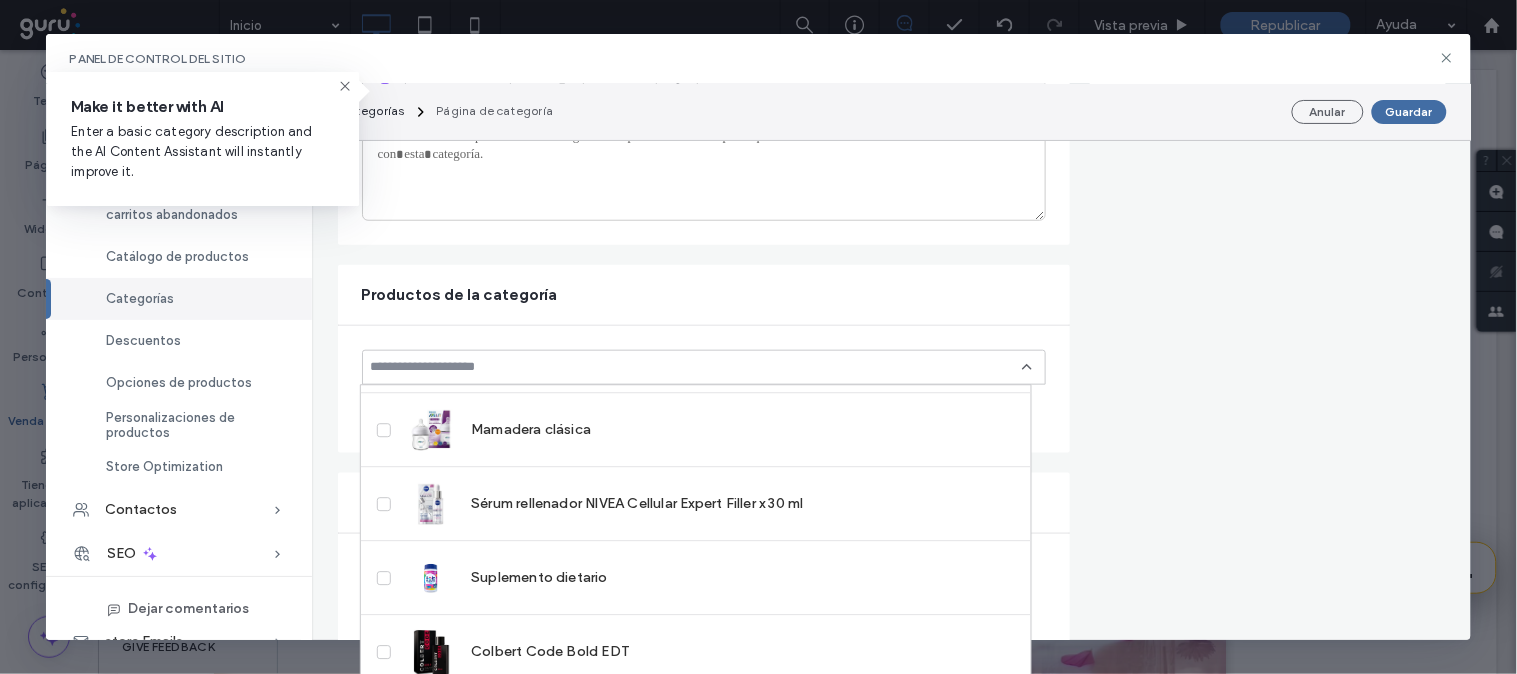 scroll, scrollTop: 0, scrollLeft: 0, axis: both 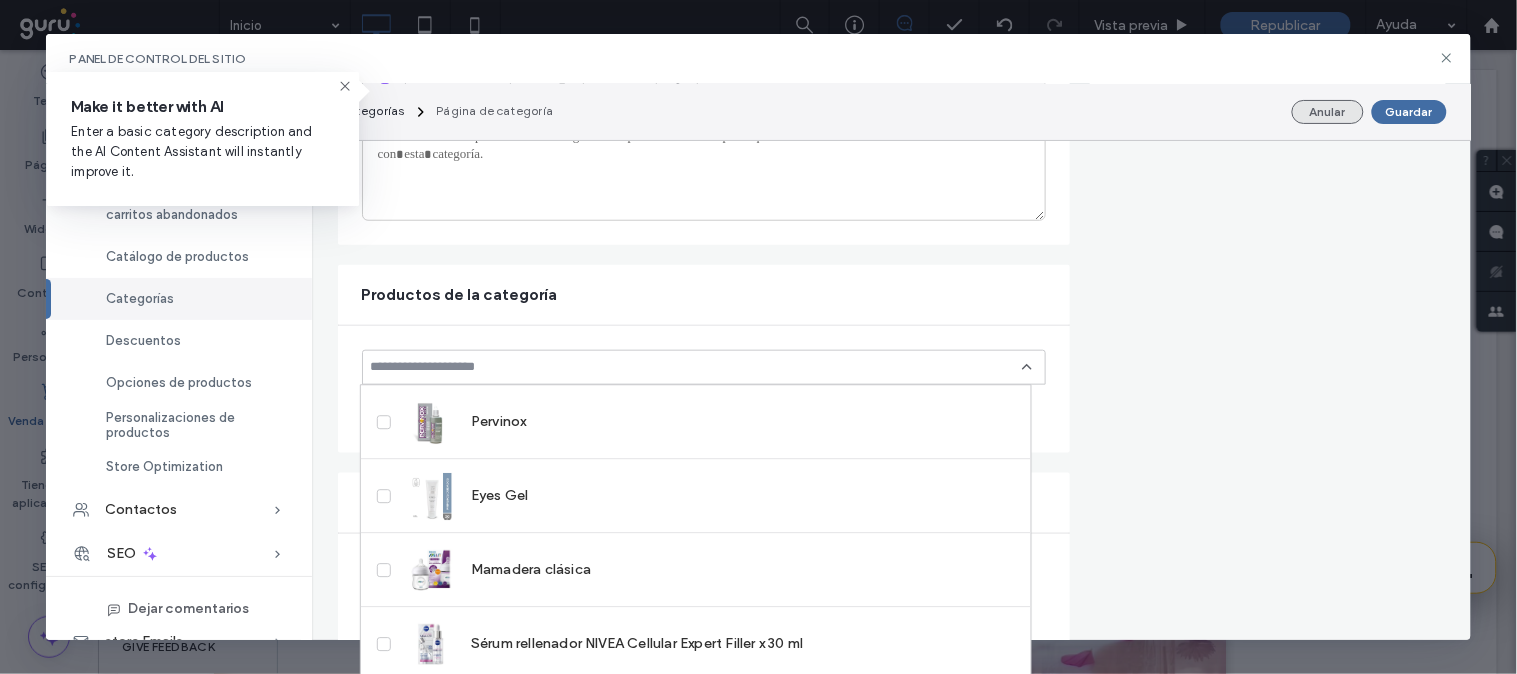 click on "Anular" at bounding box center (1328, 112) 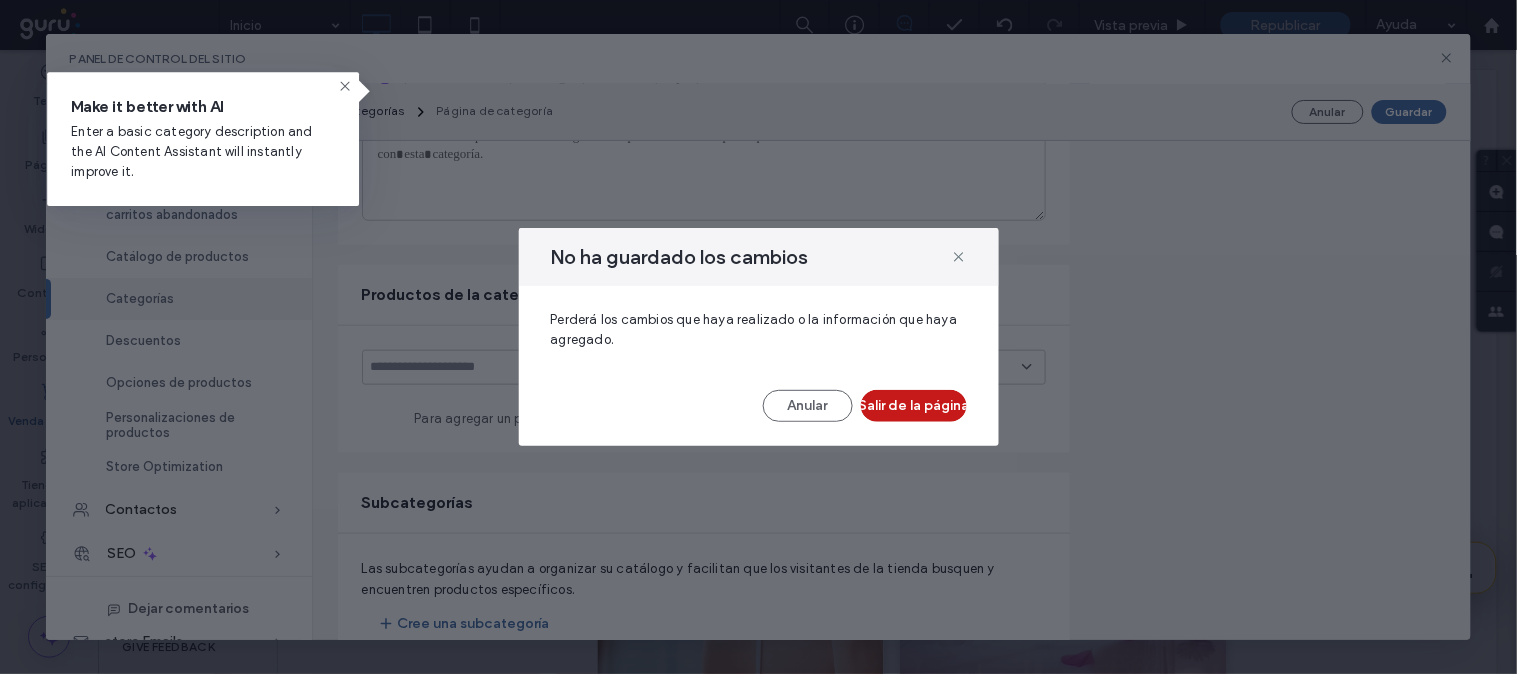 click on "Salir de la página" at bounding box center [914, 406] 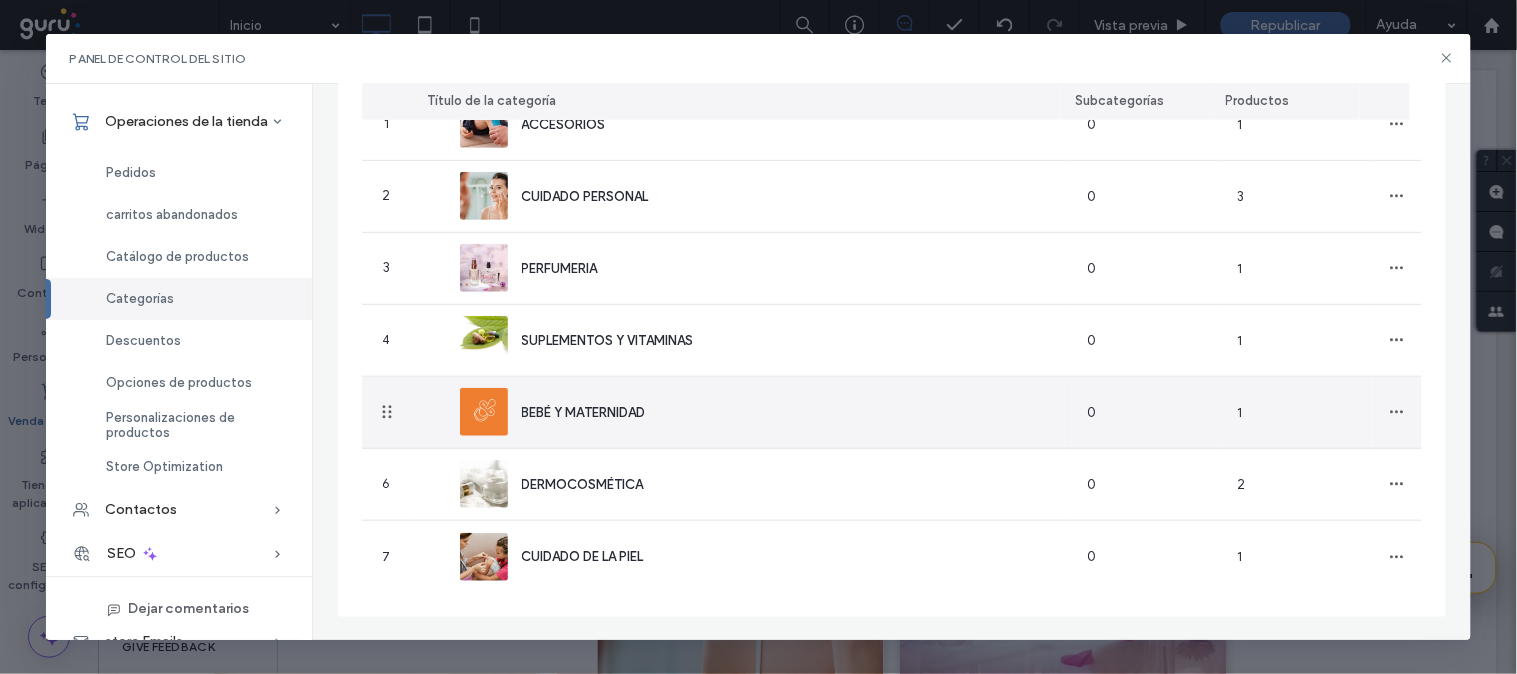 scroll, scrollTop: 210, scrollLeft: 0, axis: vertical 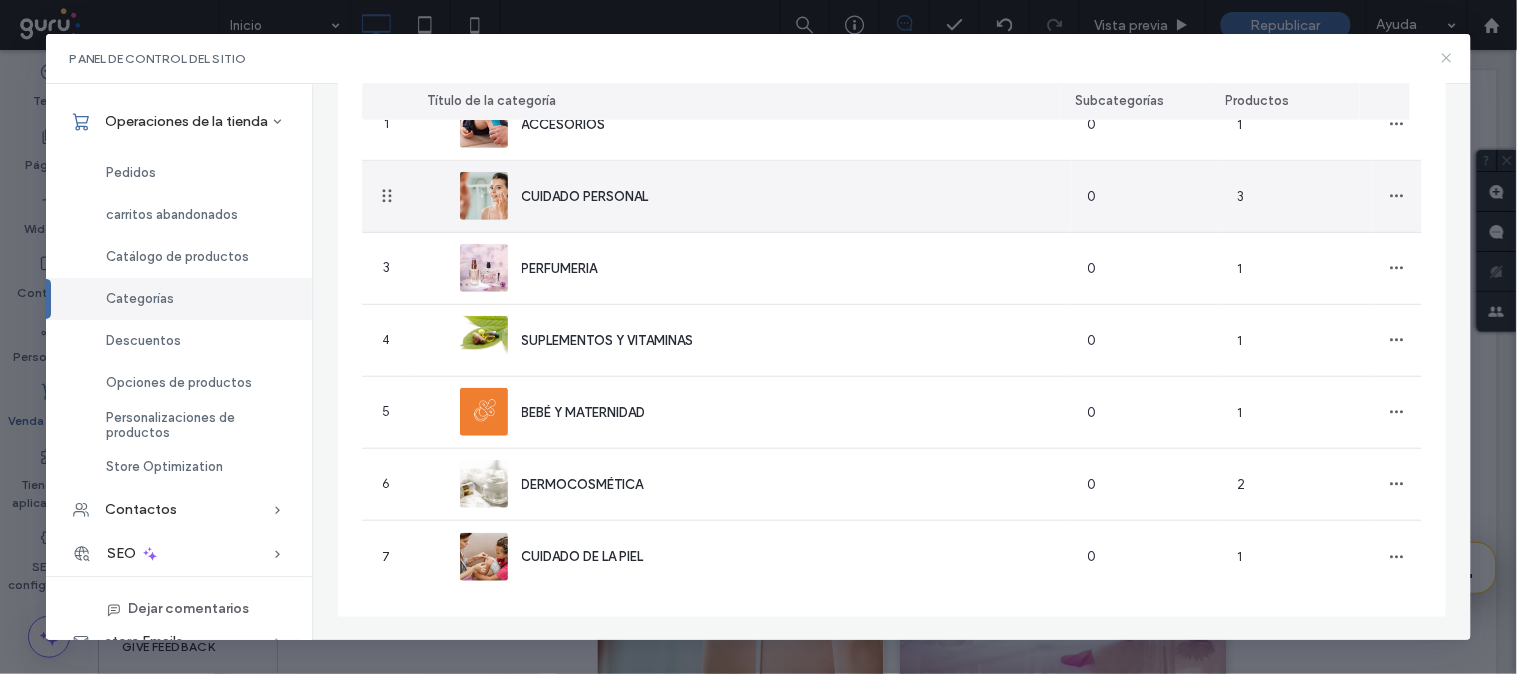 click 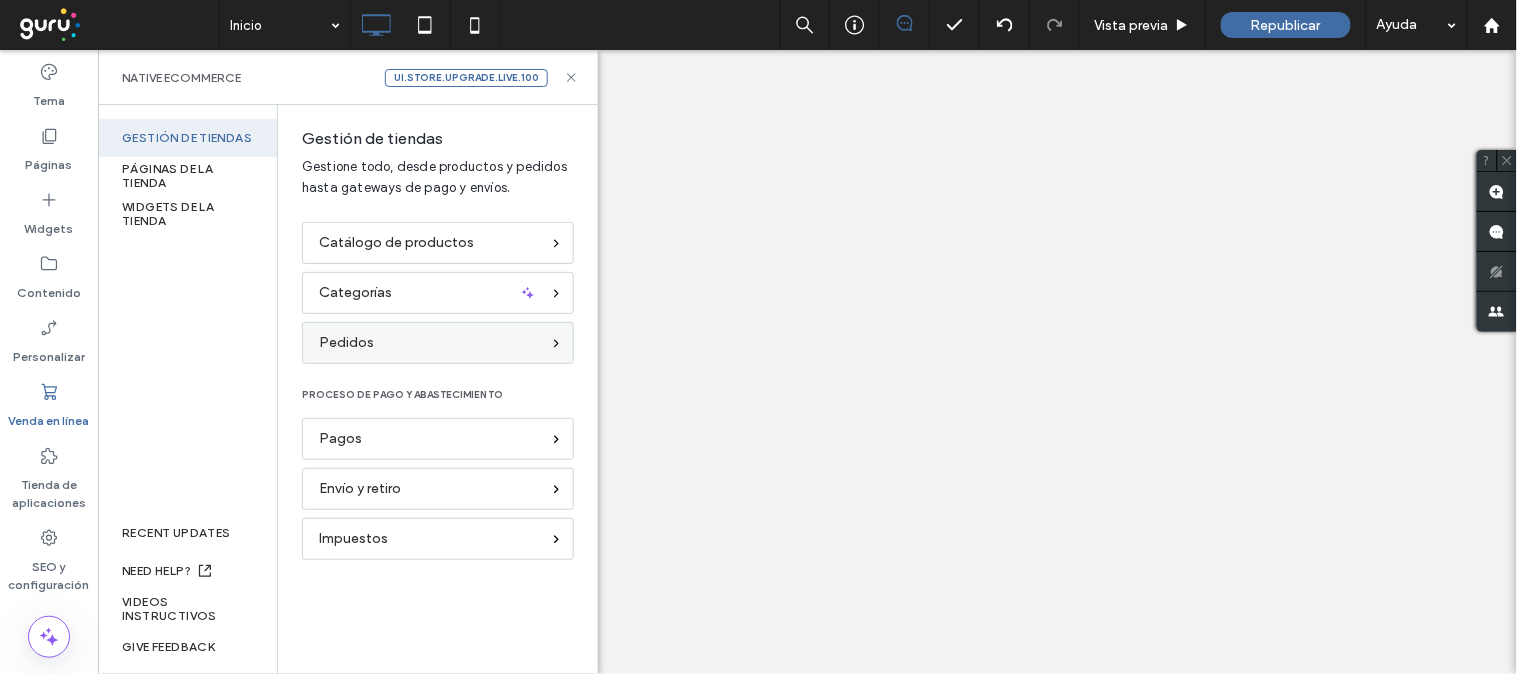 click on "Pedidos" at bounding box center [429, 343] 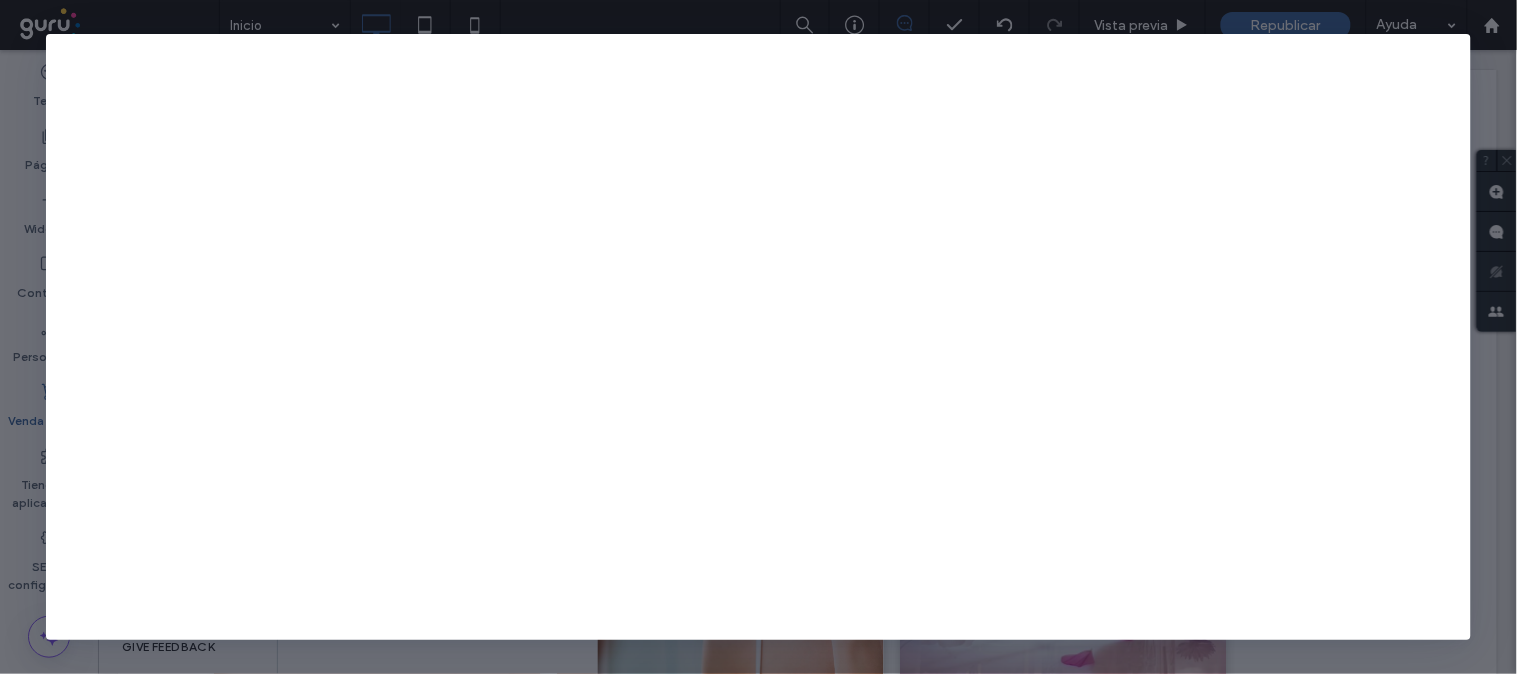scroll, scrollTop: 0, scrollLeft: 0, axis: both 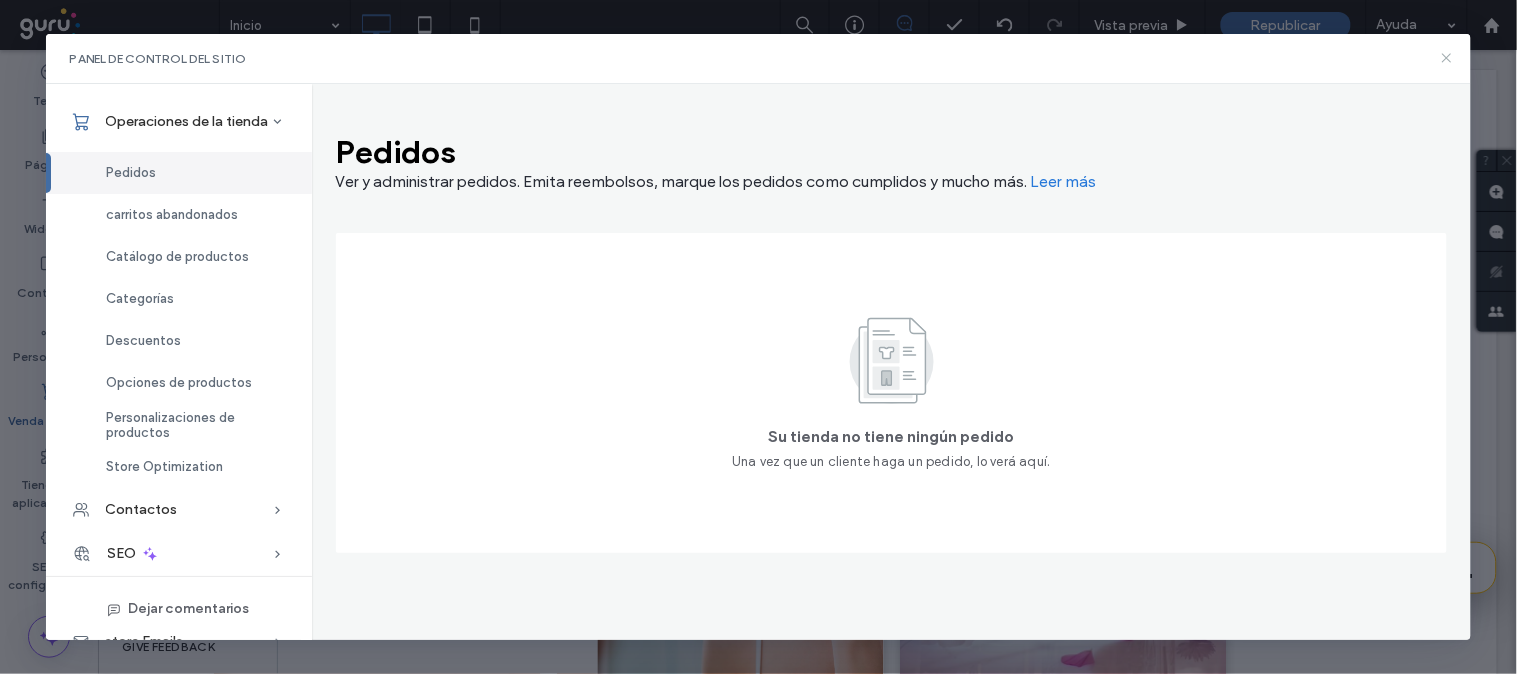 click 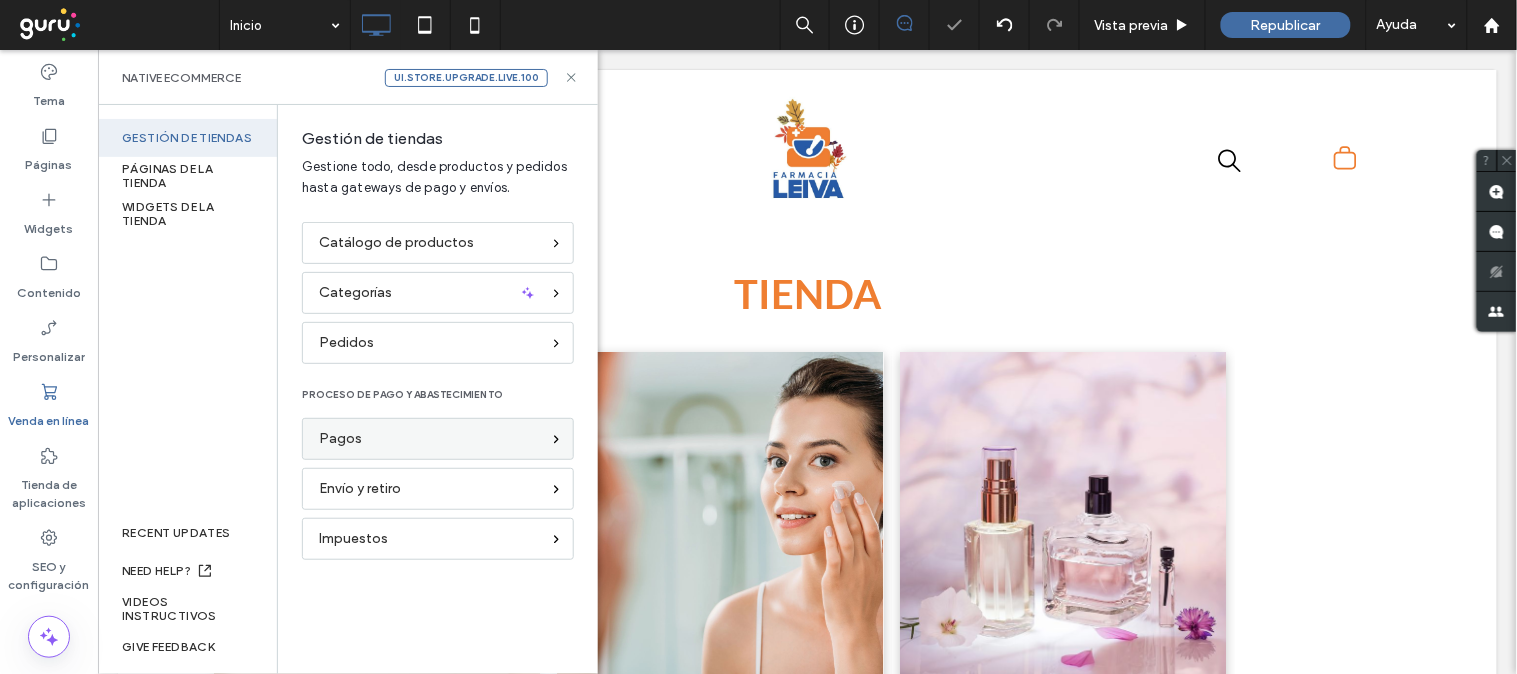 click on "Pagos" at bounding box center (429, 439) 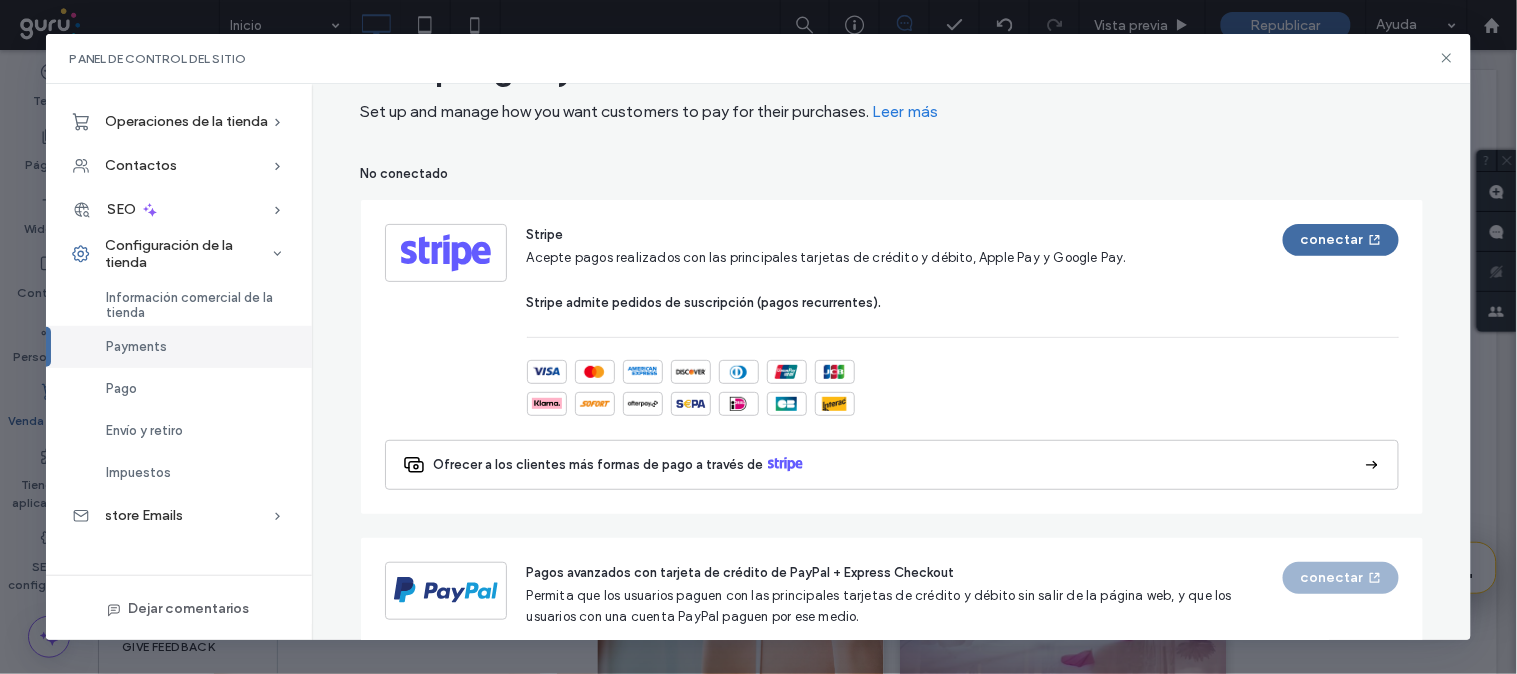 scroll, scrollTop: 0, scrollLeft: 0, axis: both 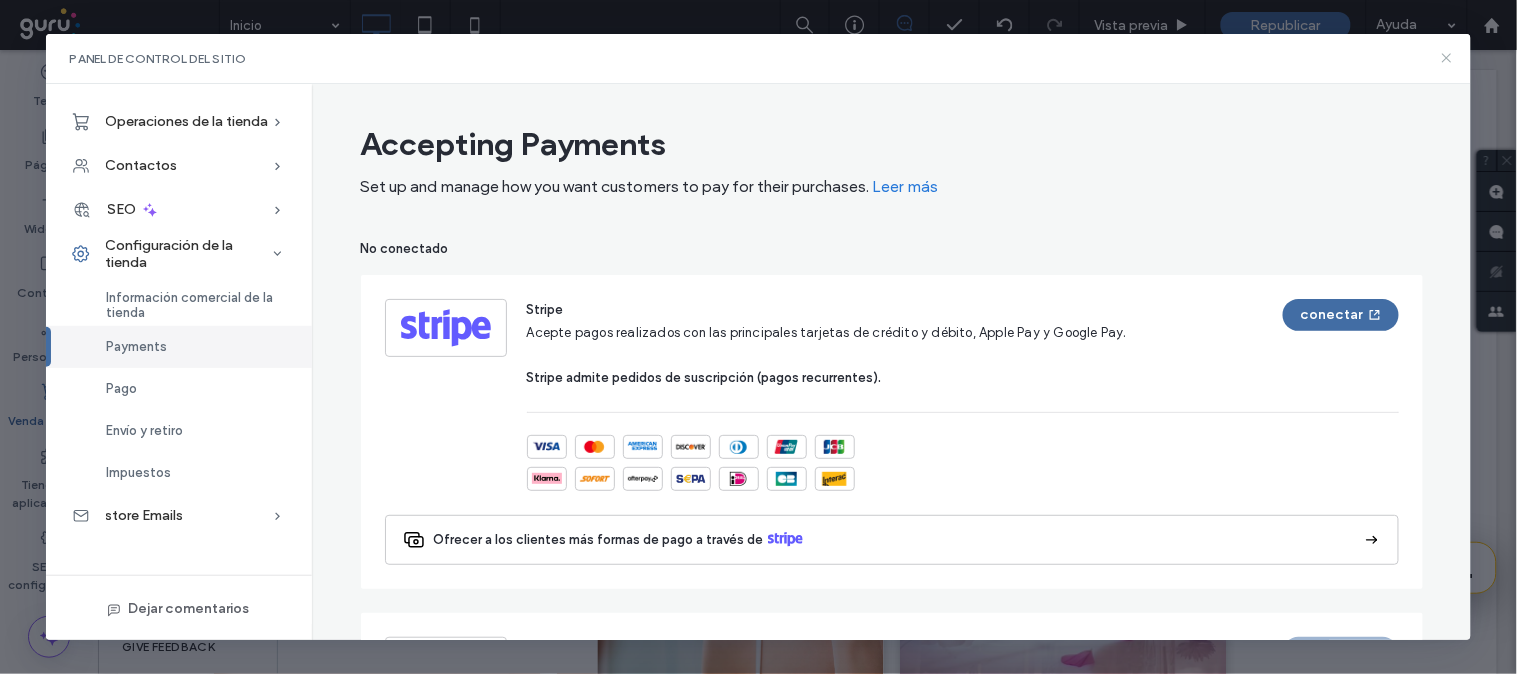click 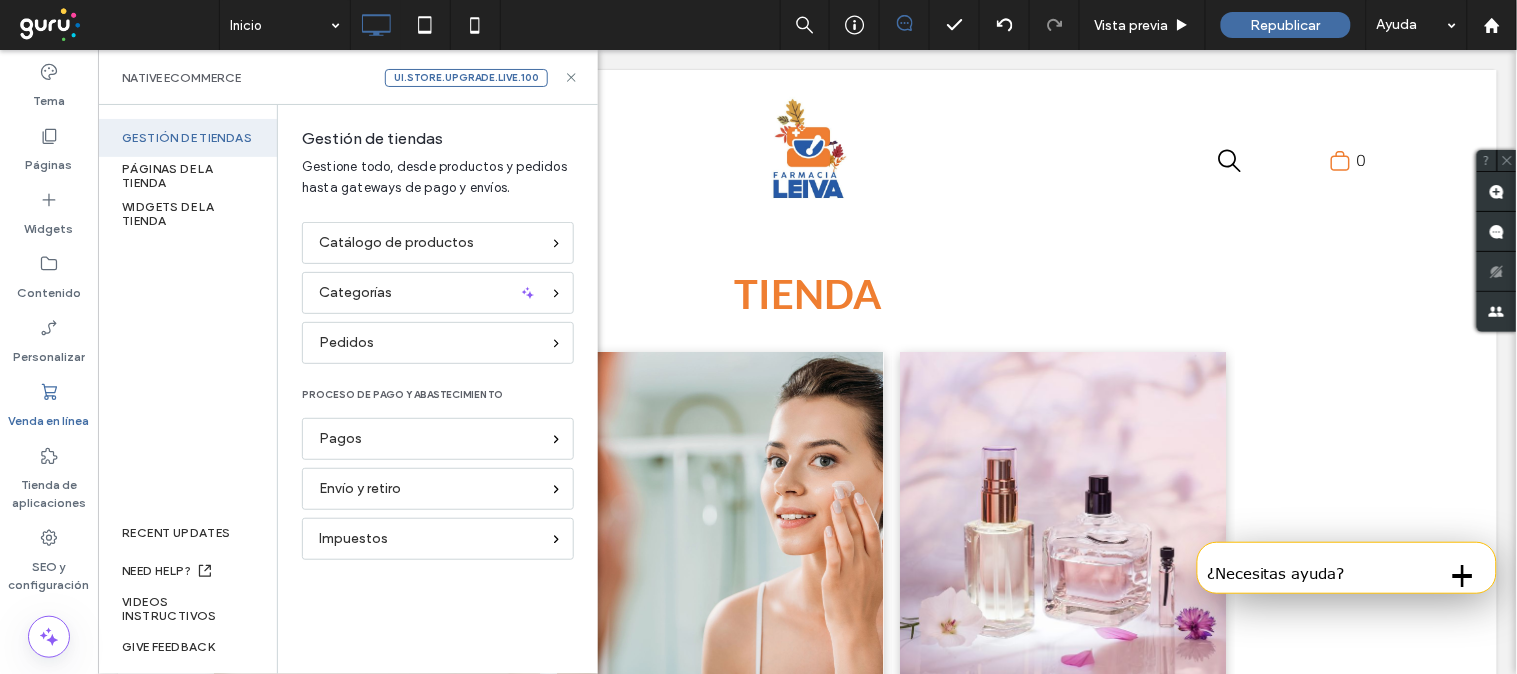 click 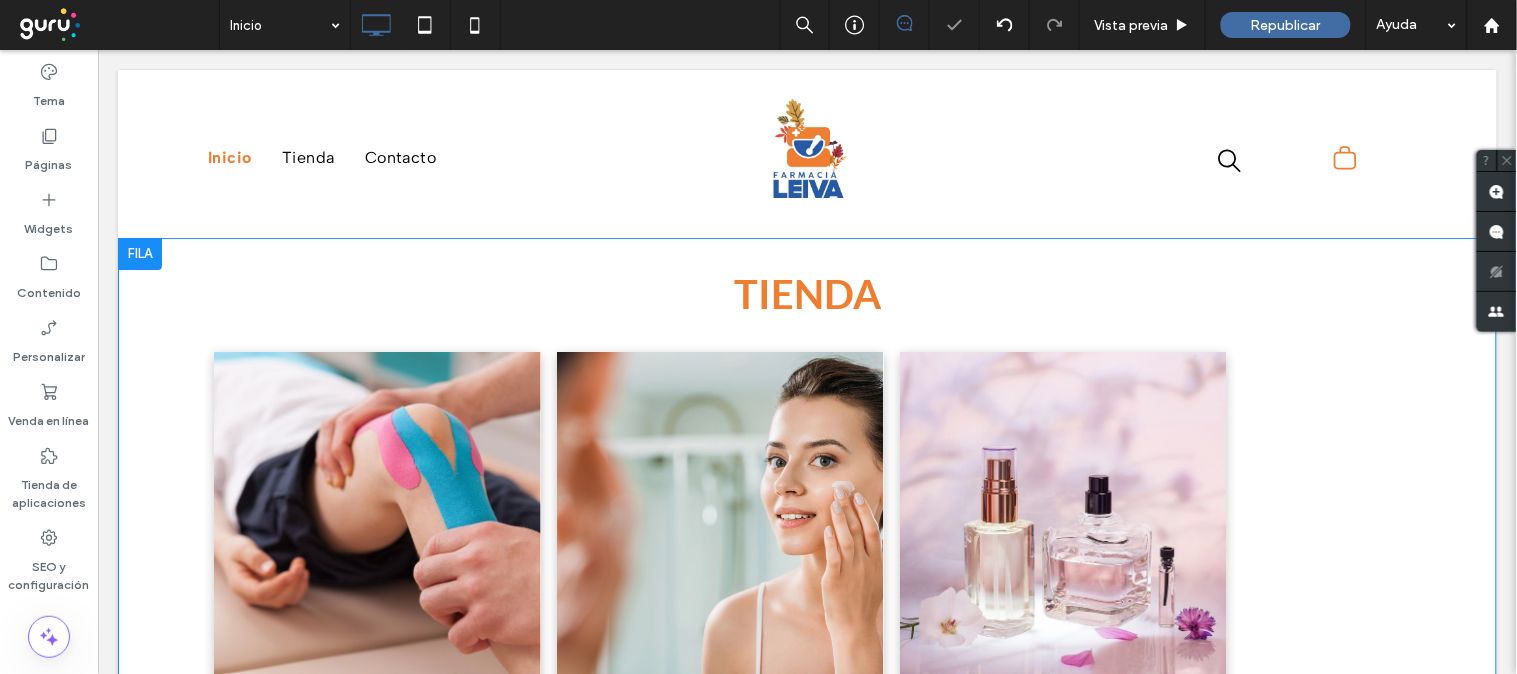 scroll, scrollTop: 0, scrollLeft: 0, axis: both 